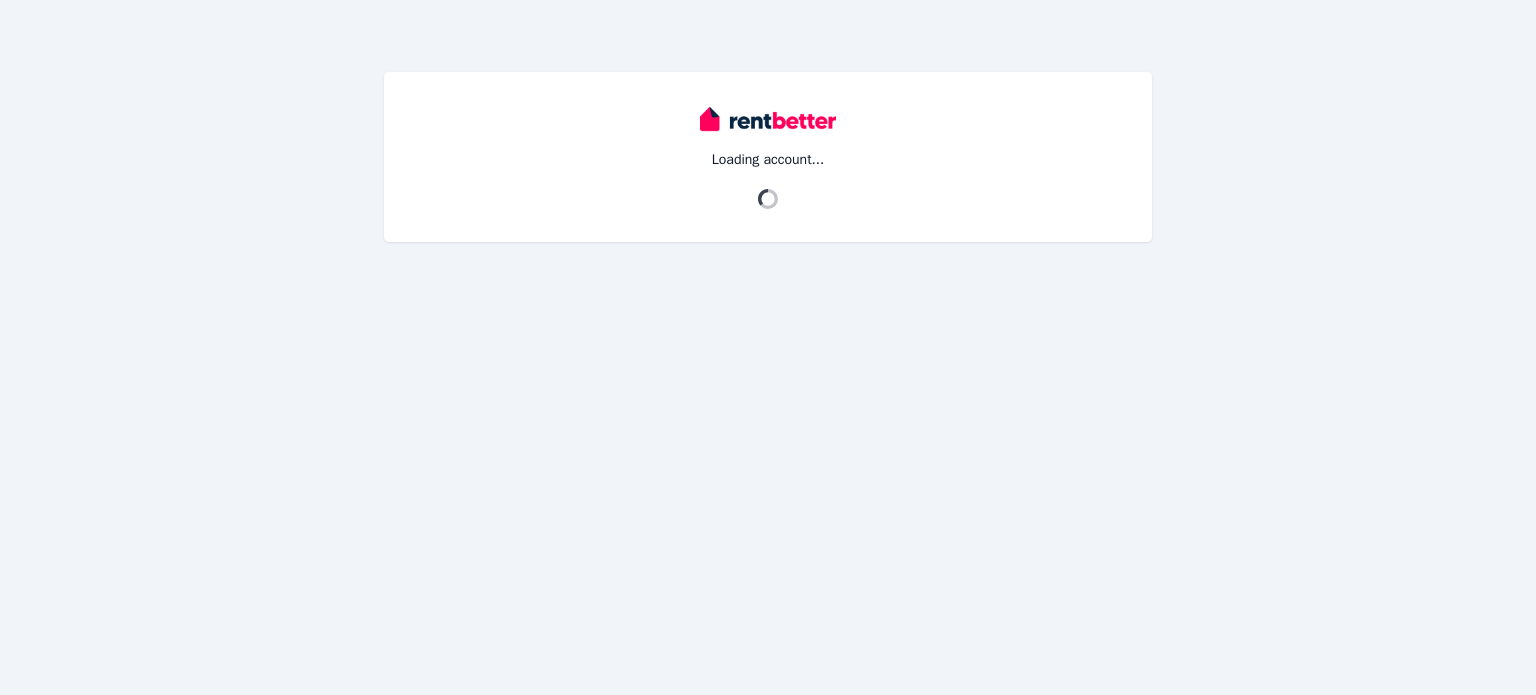 scroll, scrollTop: 0, scrollLeft: 0, axis: both 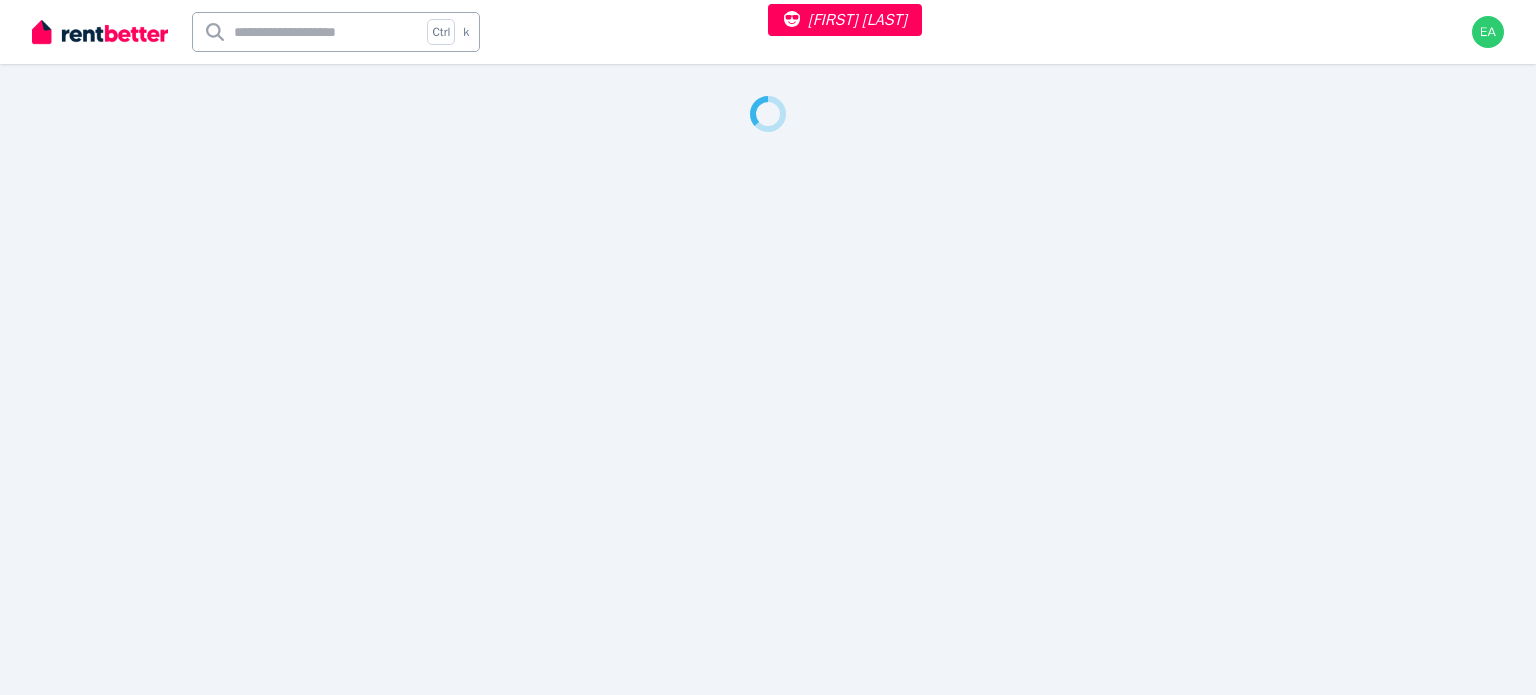 select on "***" 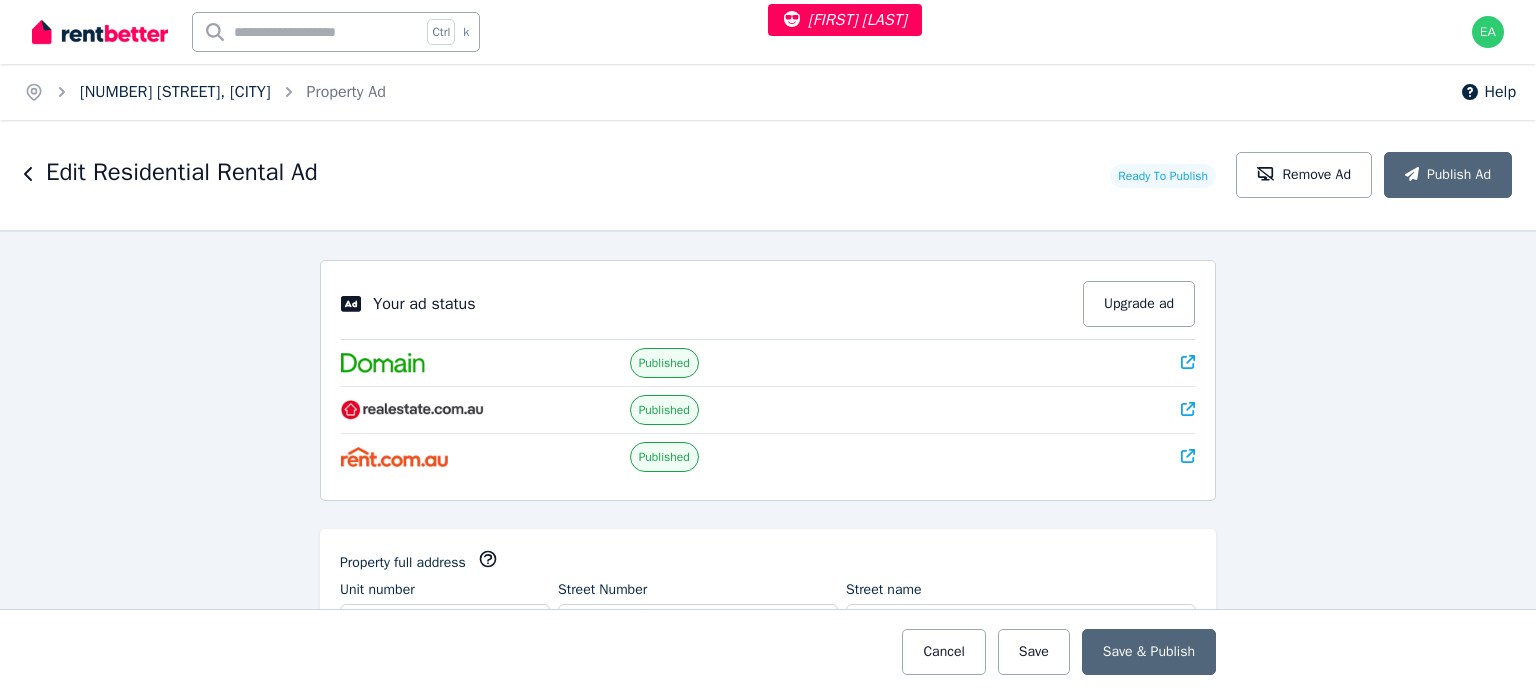 click on "122A Market Street, Mudgee" at bounding box center (175, 92) 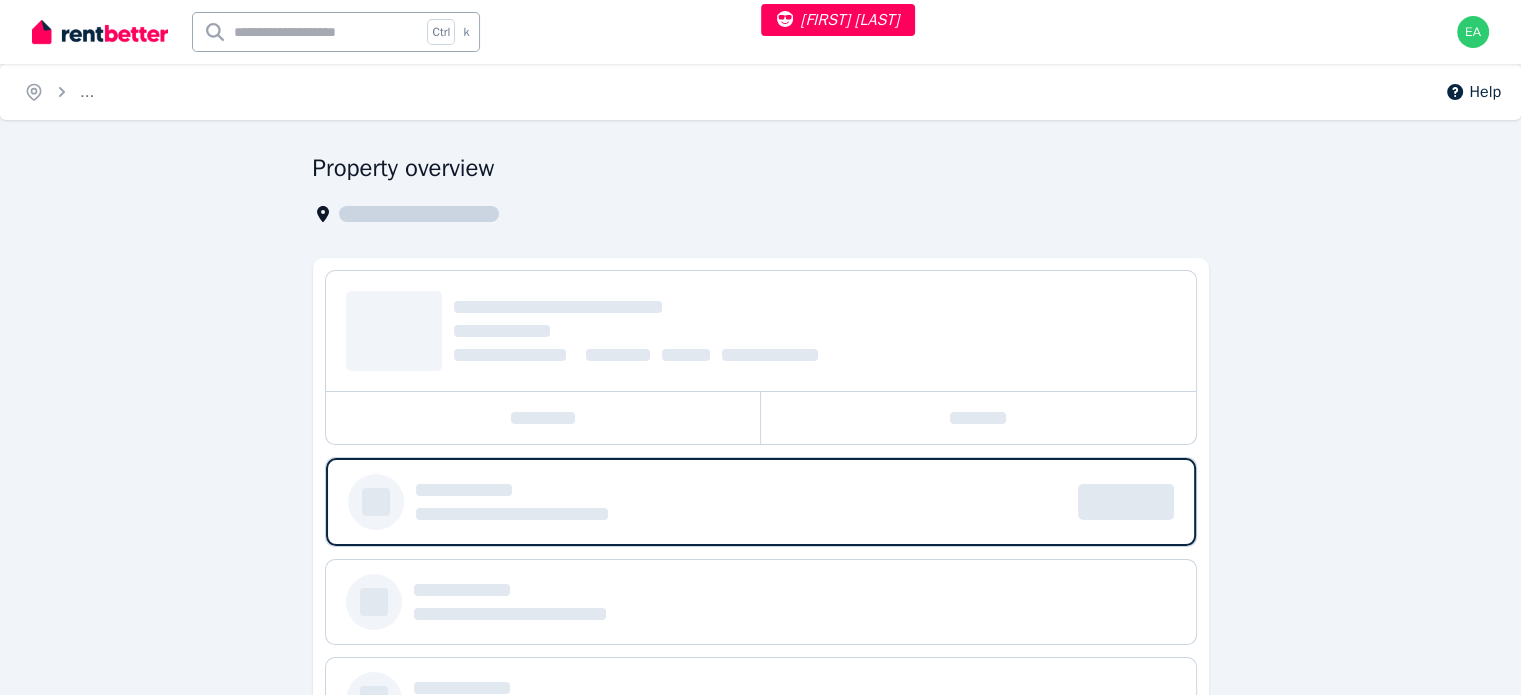 scroll, scrollTop: 200, scrollLeft: 0, axis: vertical 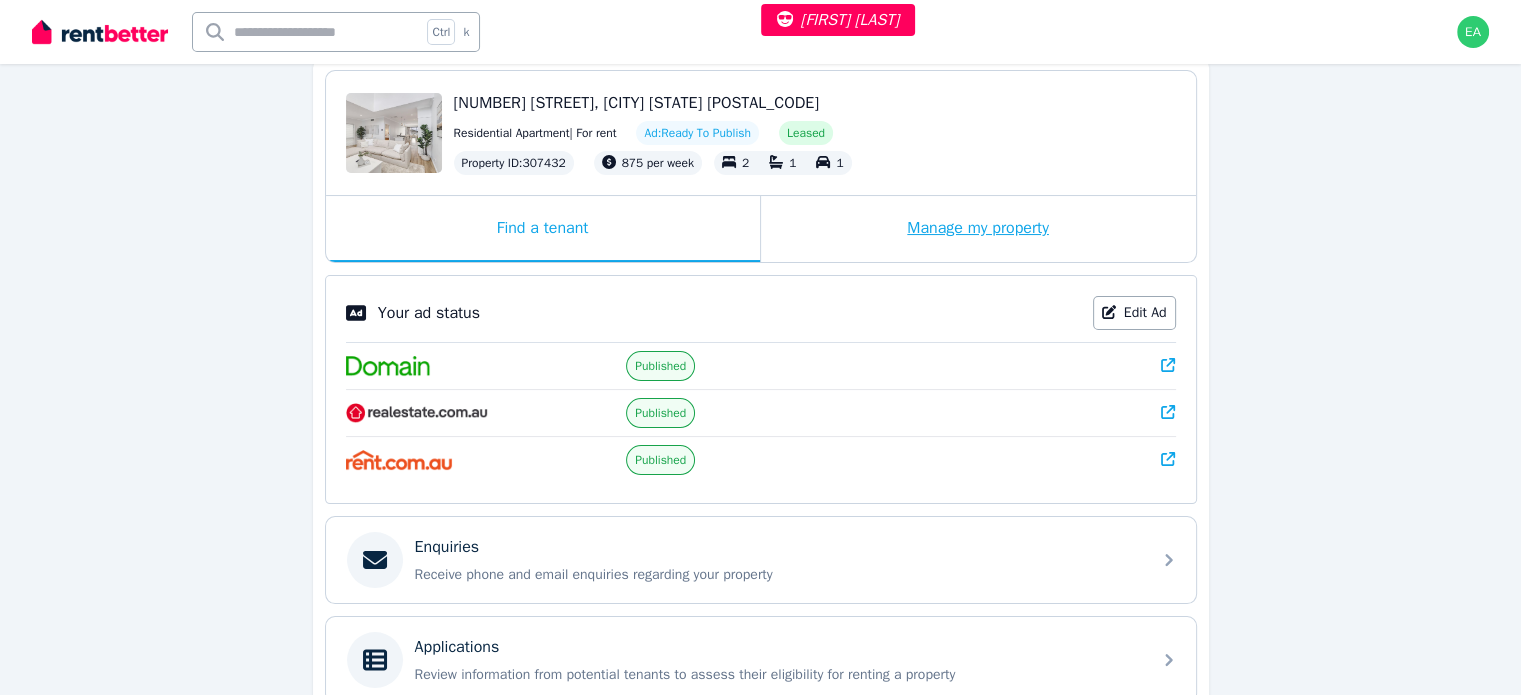 click on "Manage my property" at bounding box center (978, 229) 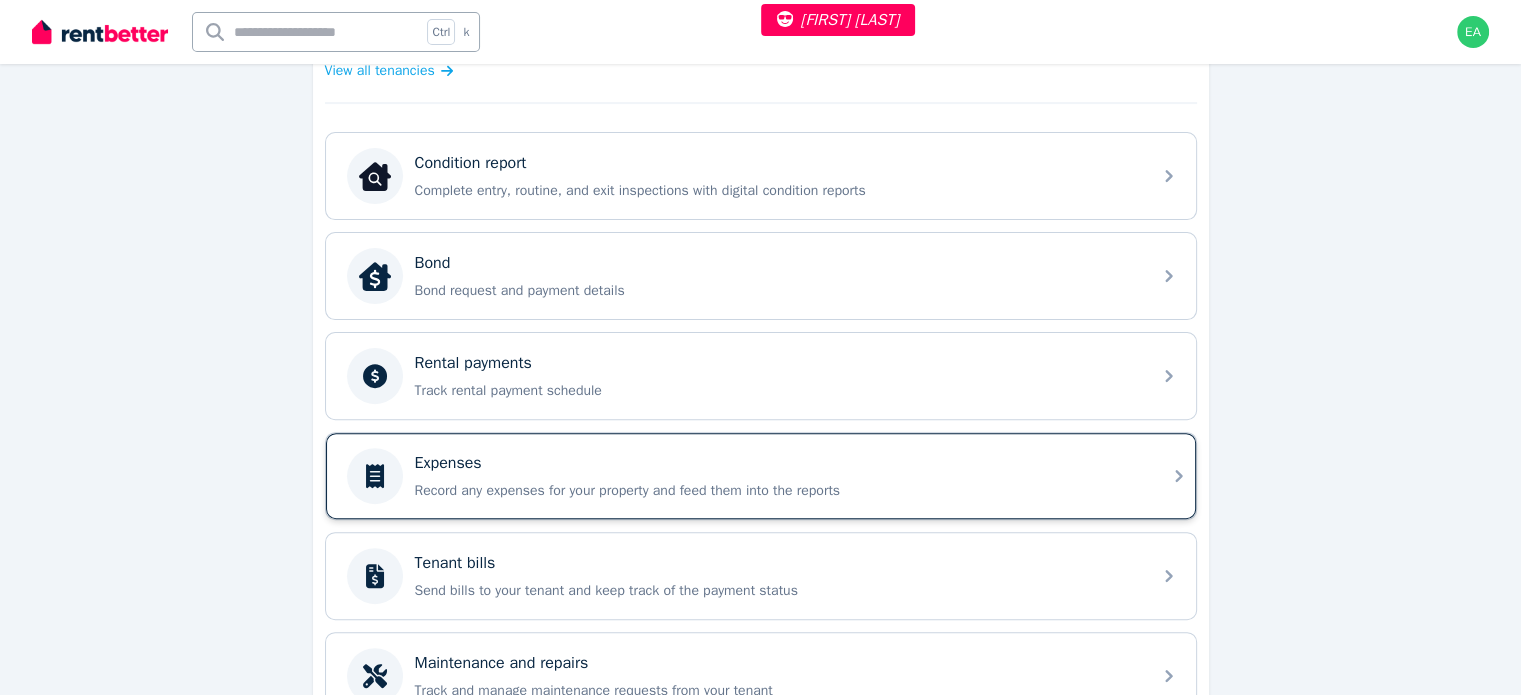 scroll, scrollTop: 700, scrollLeft: 0, axis: vertical 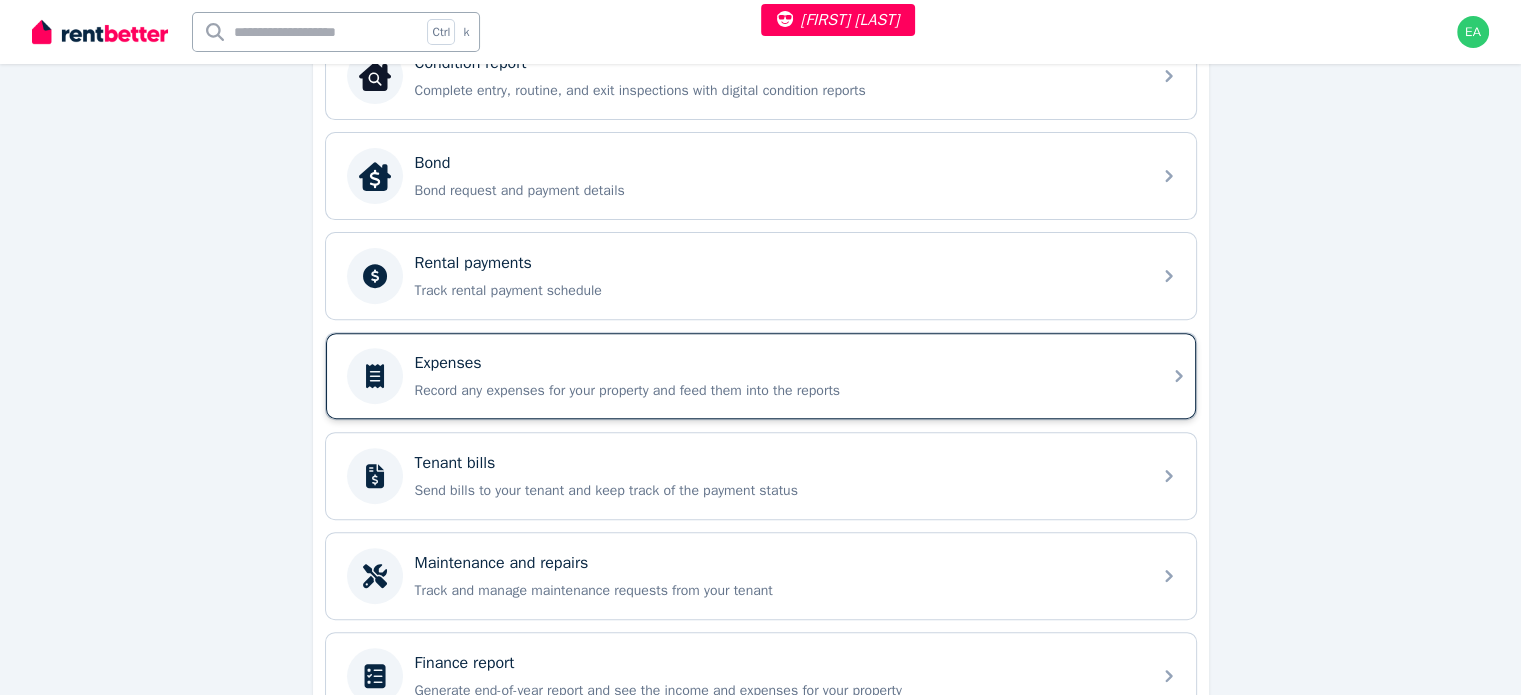 click on "Expenses" at bounding box center (777, 363) 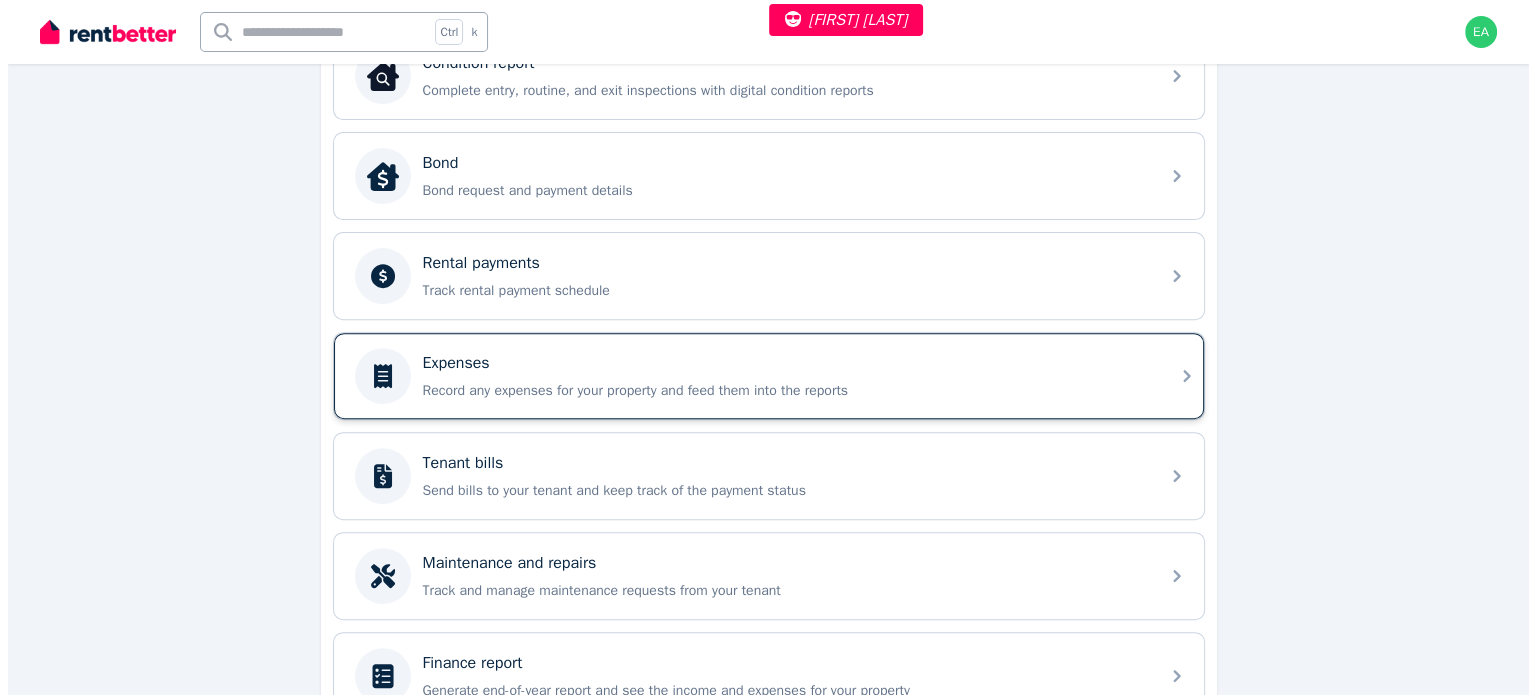 scroll, scrollTop: 0, scrollLeft: 0, axis: both 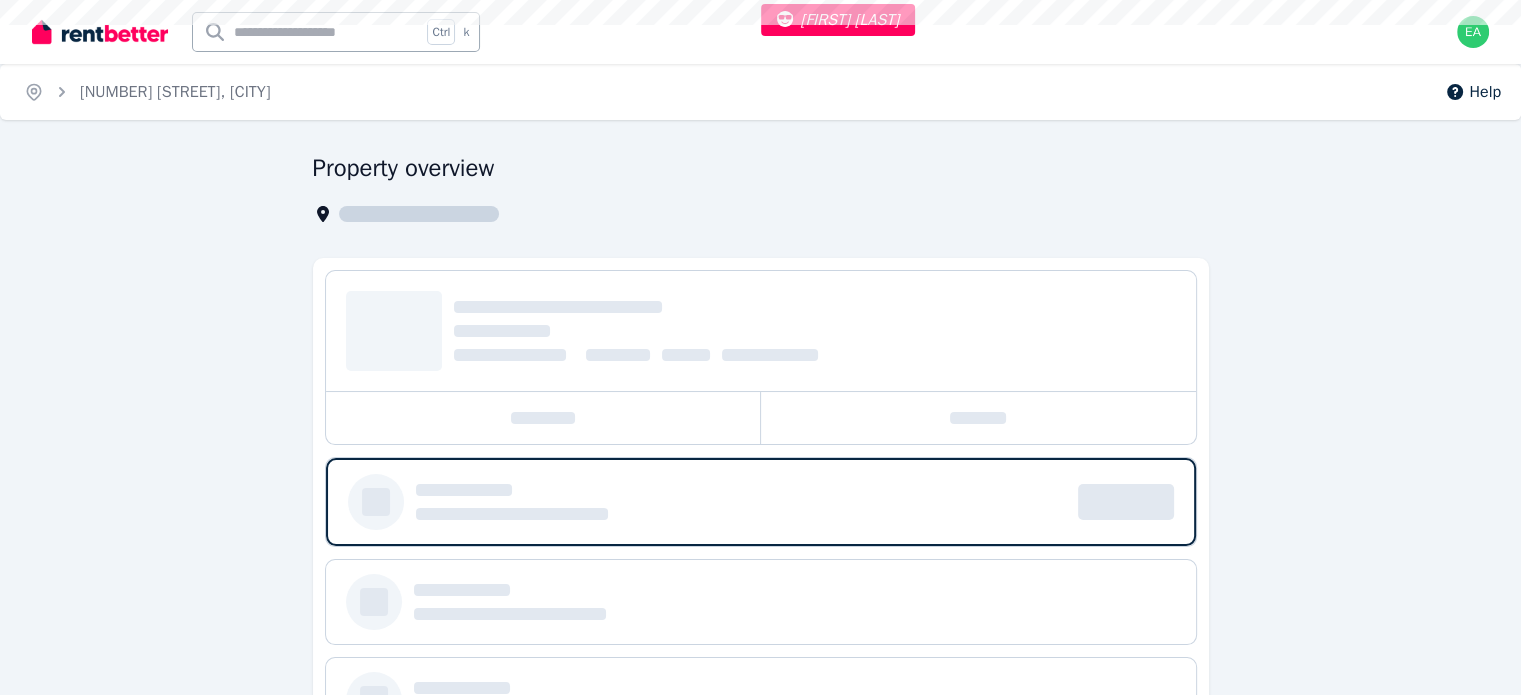 select on "***" 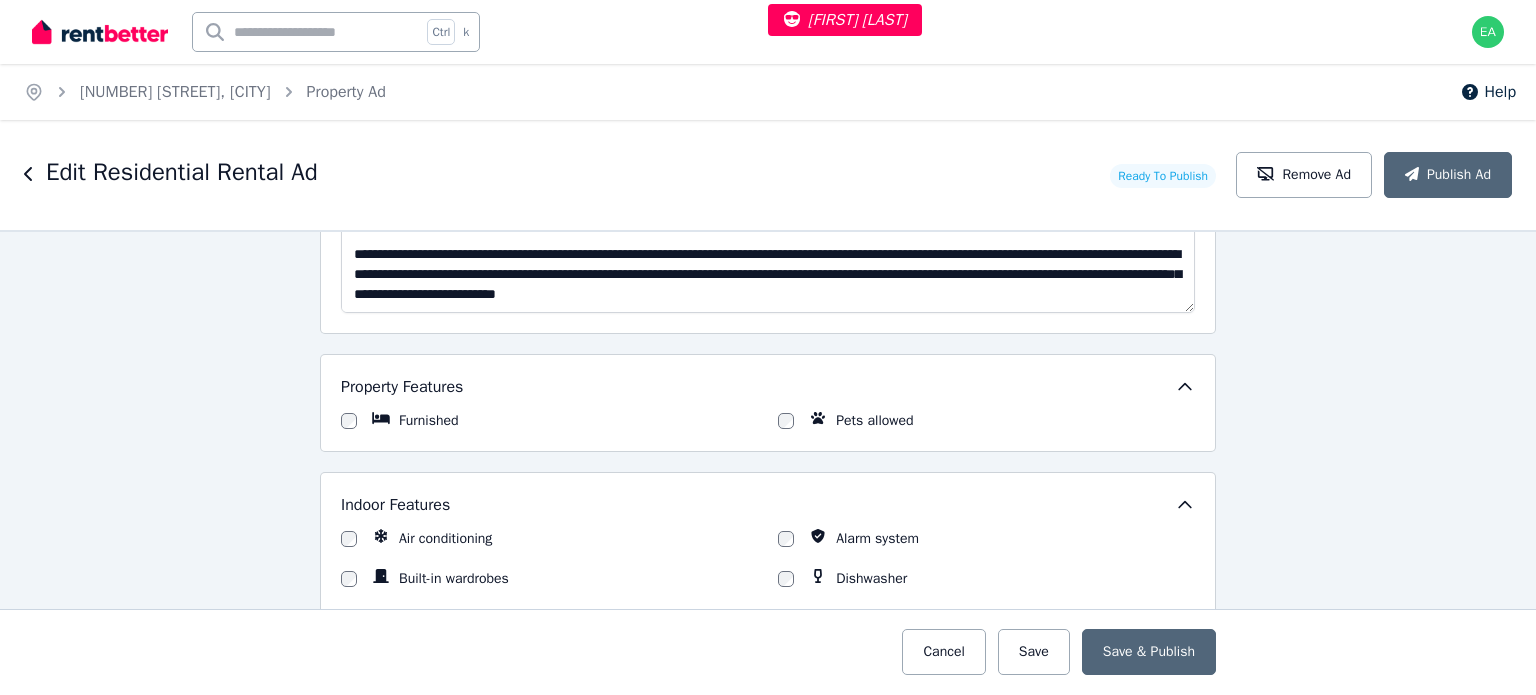 scroll, scrollTop: 1300, scrollLeft: 0, axis: vertical 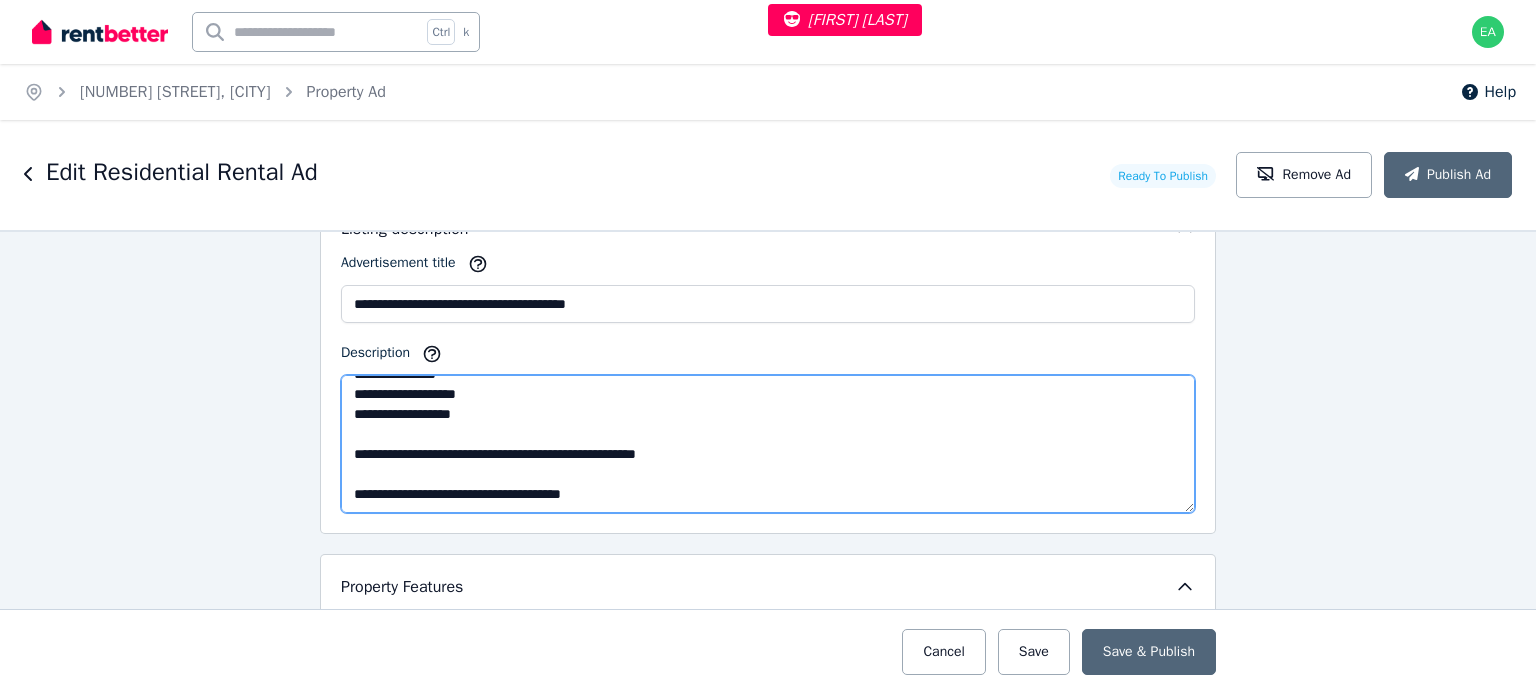 click on "**********" at bounding box center [768, 444] 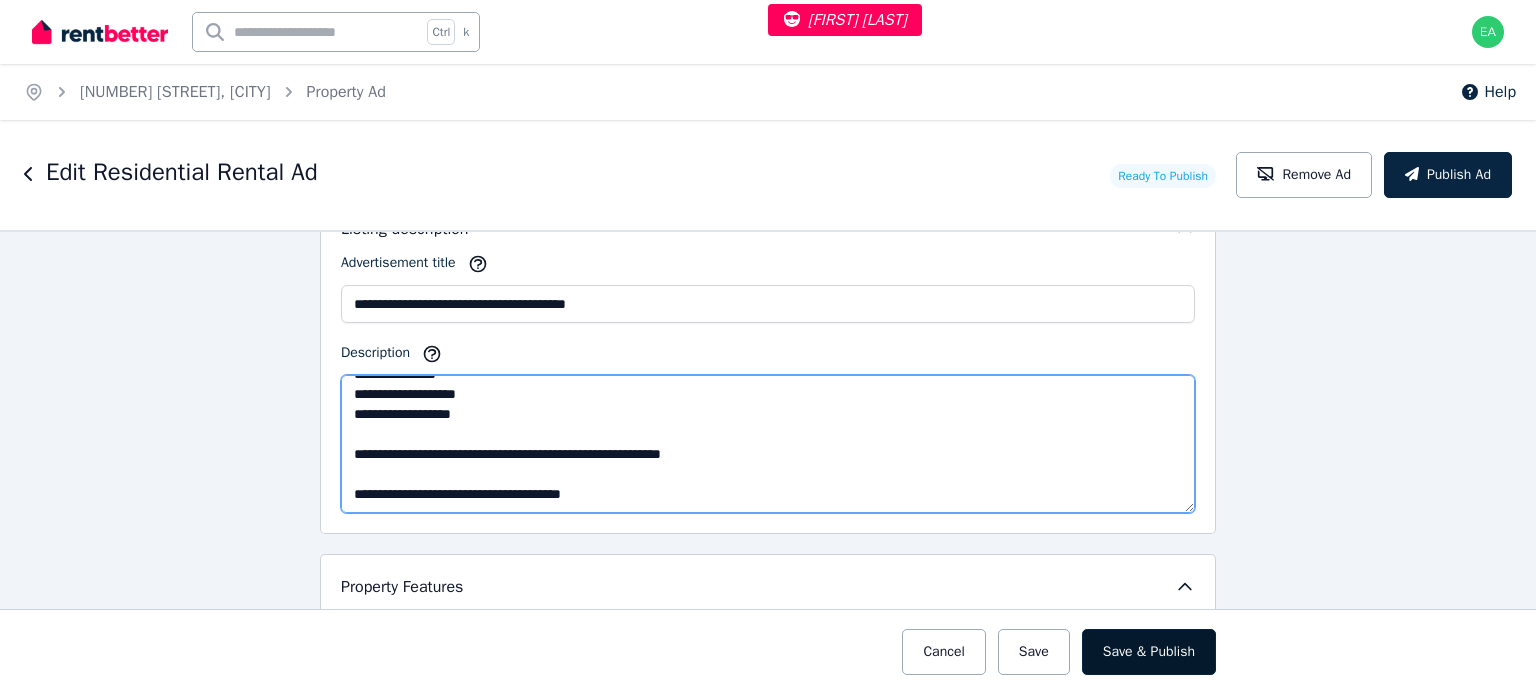type on "**********" 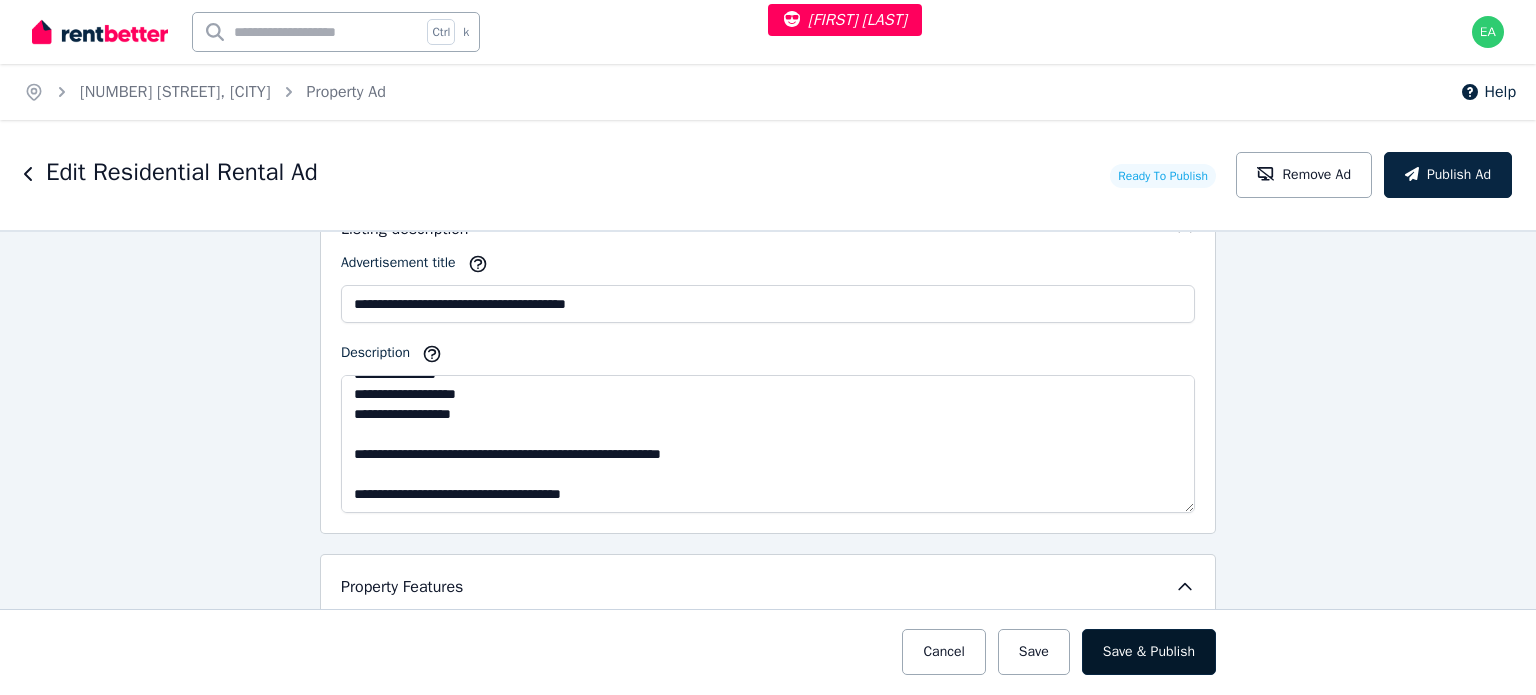 click on "Save & Publish" at bounding box center (1149, 652) 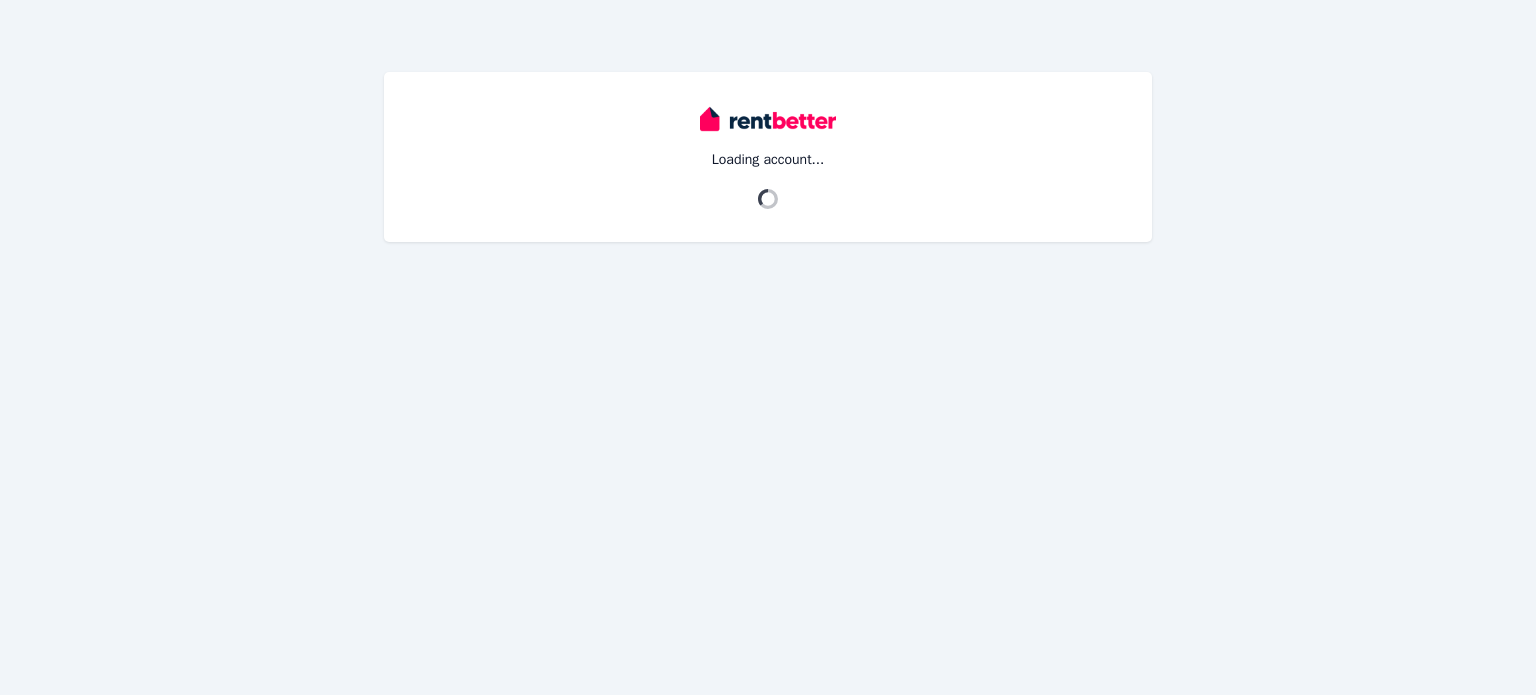 scroll, scrollTop: 0, scrollLeft: 0, axis: both 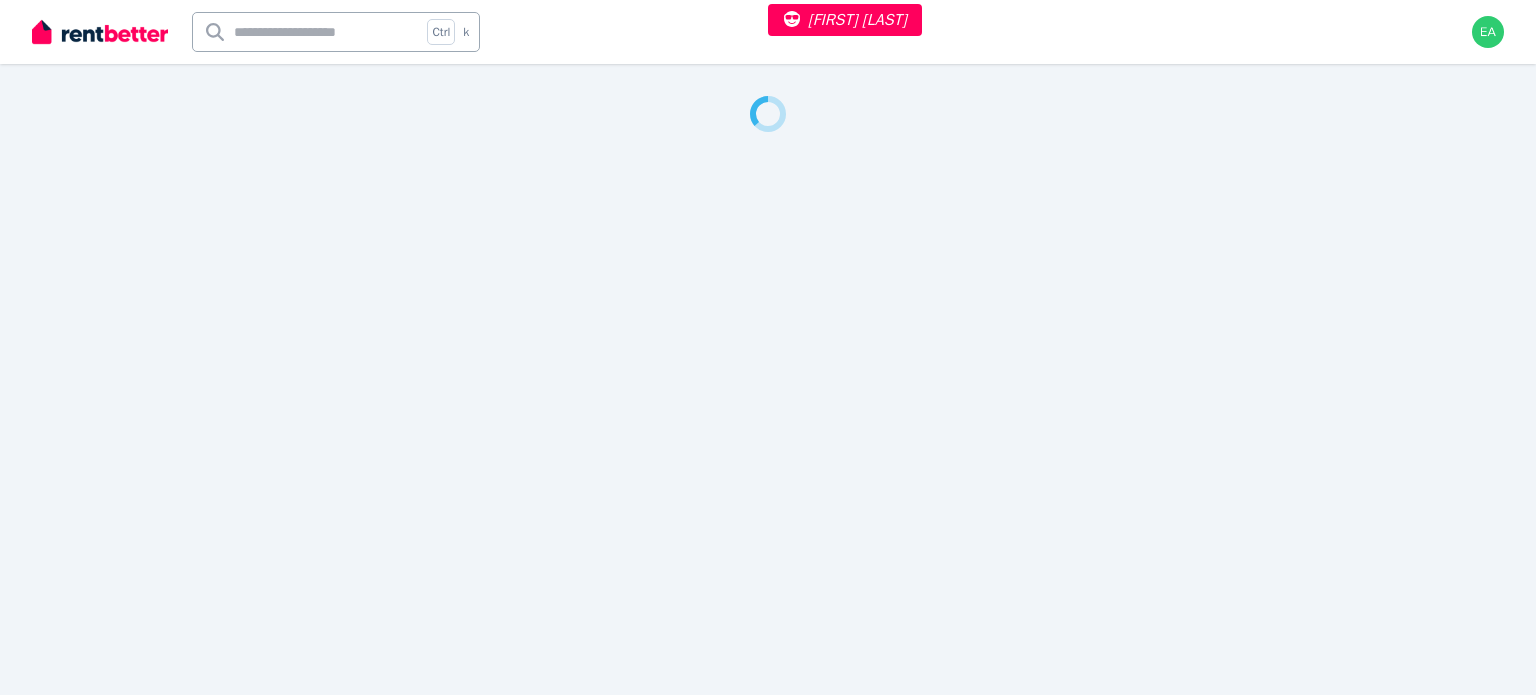 select on "***" 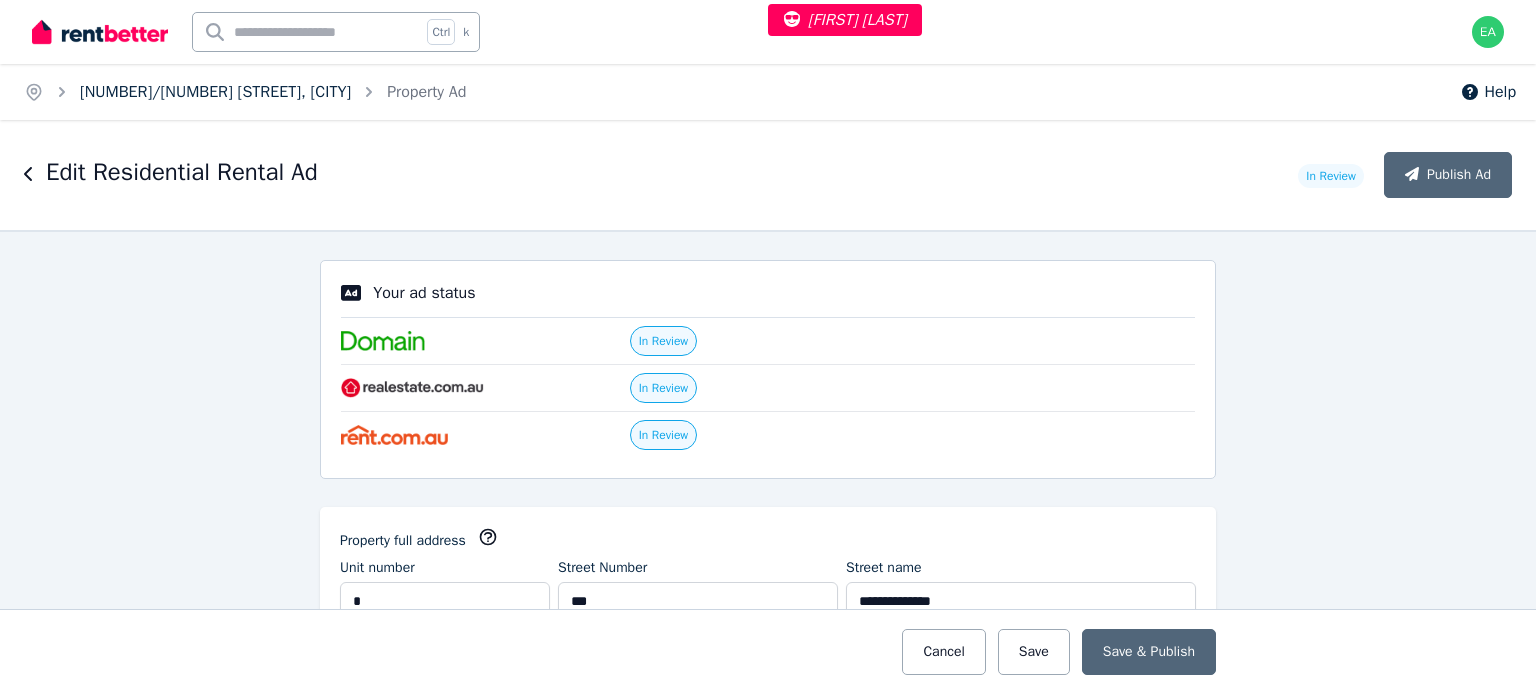 click on "5/137 Petersham Road, Marrickville" at bounding box center [215, 92] 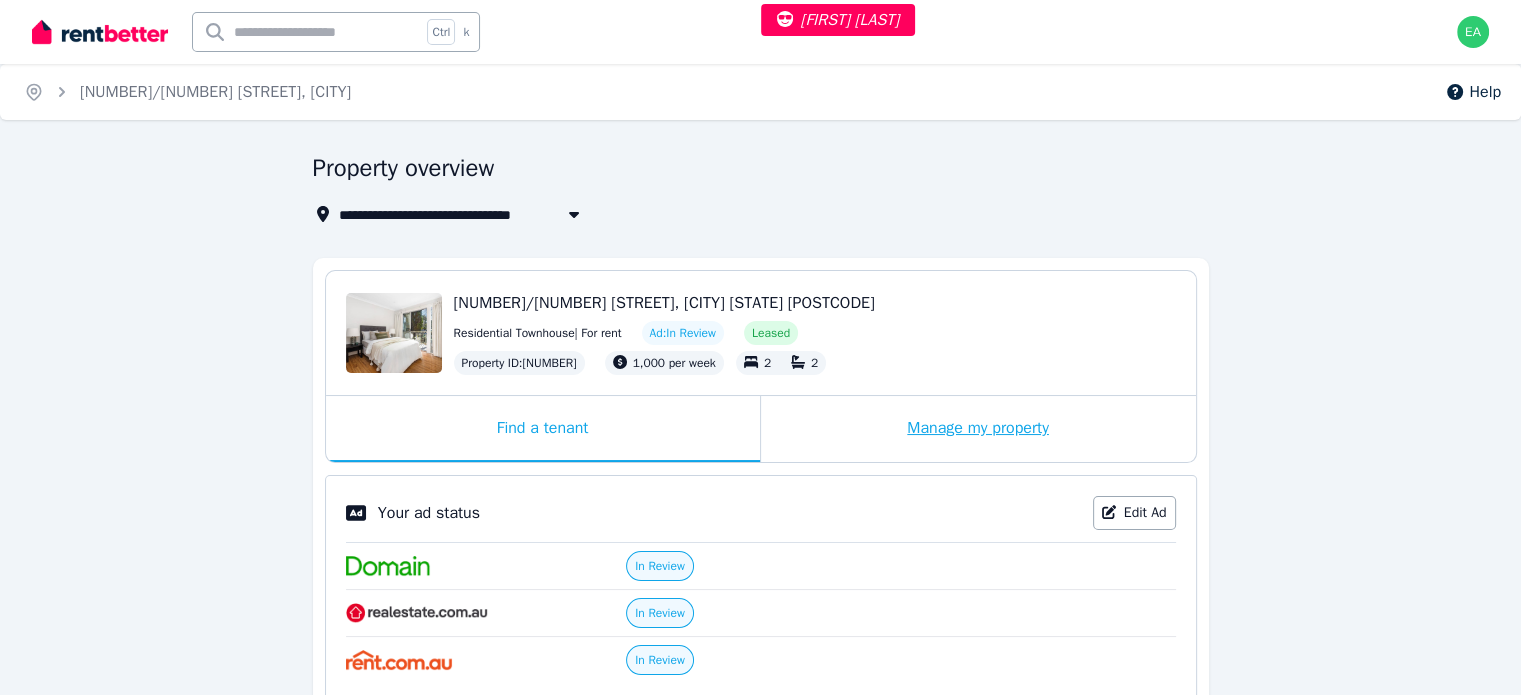 click on "Manage my property" at bounding box center [978, 429] 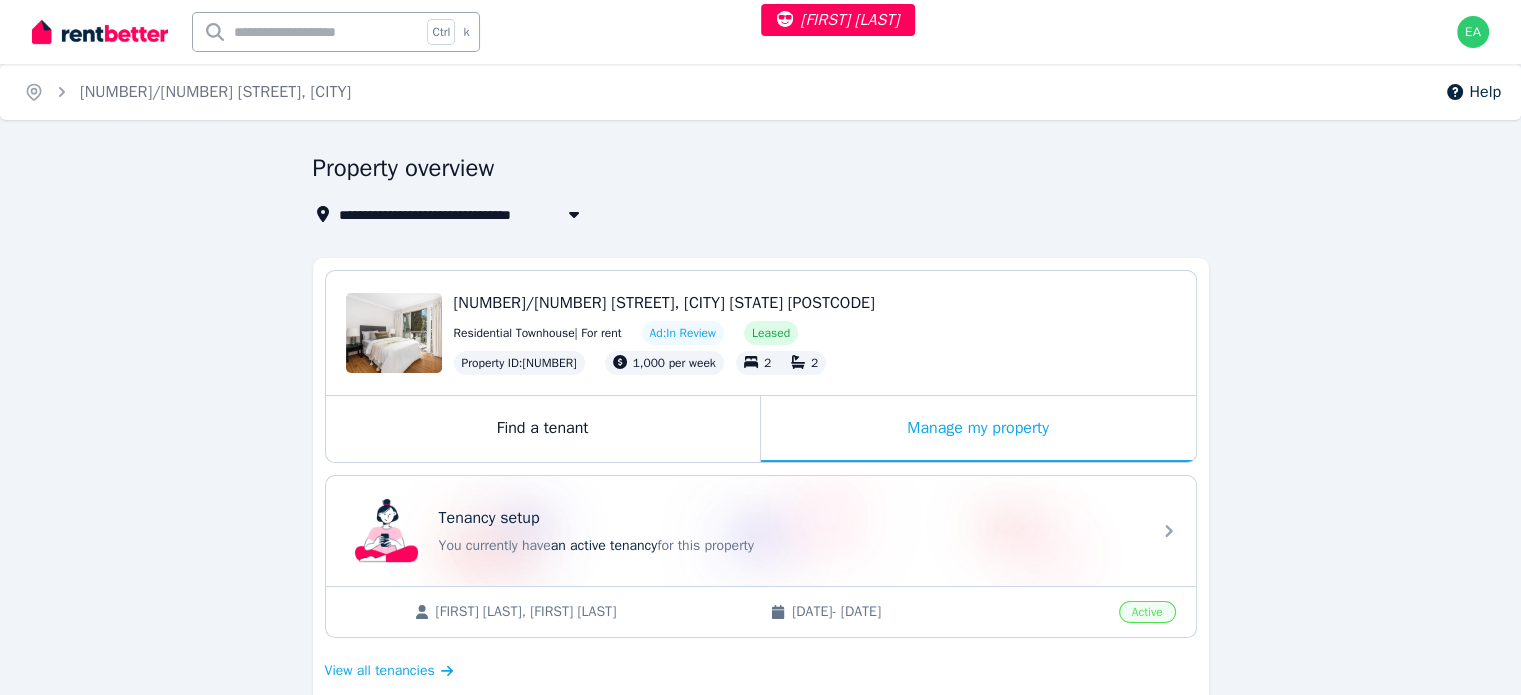 scroll, scrollTop: 600, scrollLeft: 0, axis: vertical 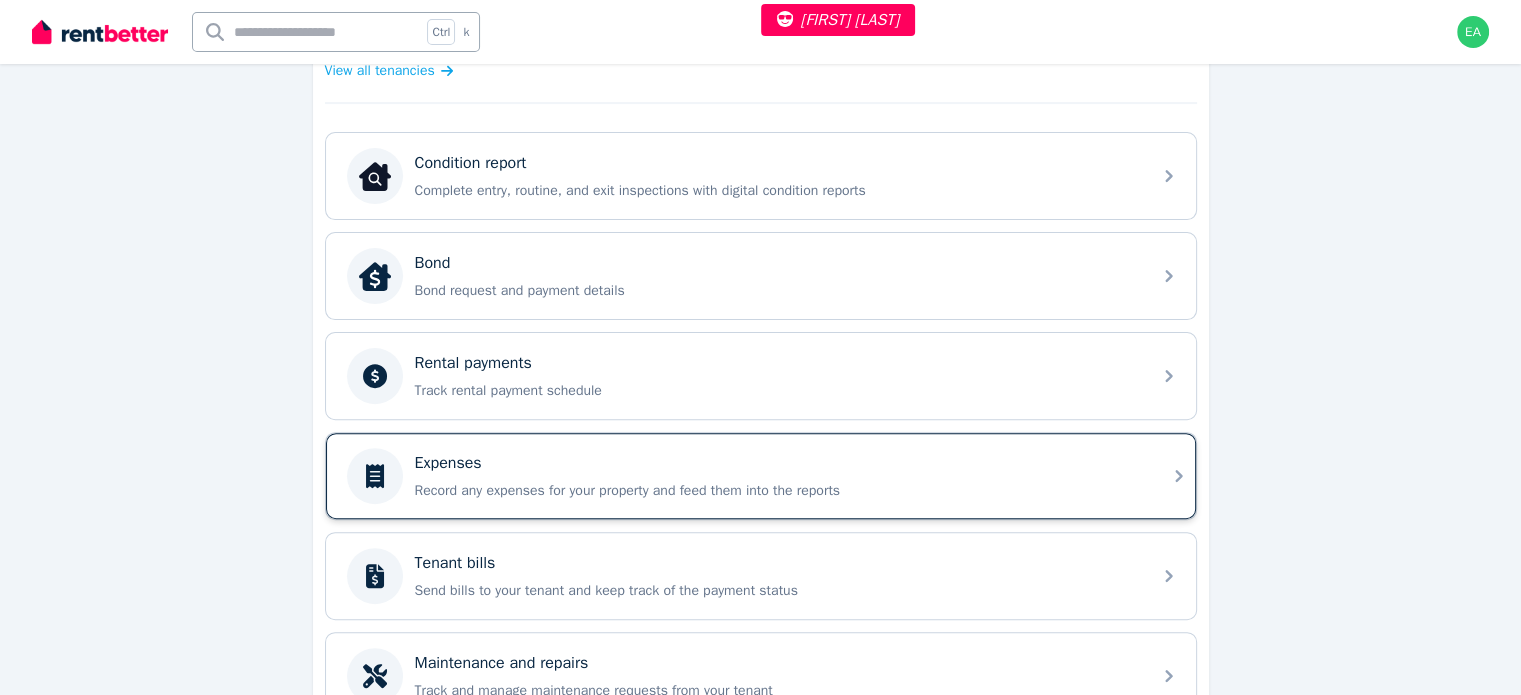 click on "Expenses" at bounding box center [777, 463] 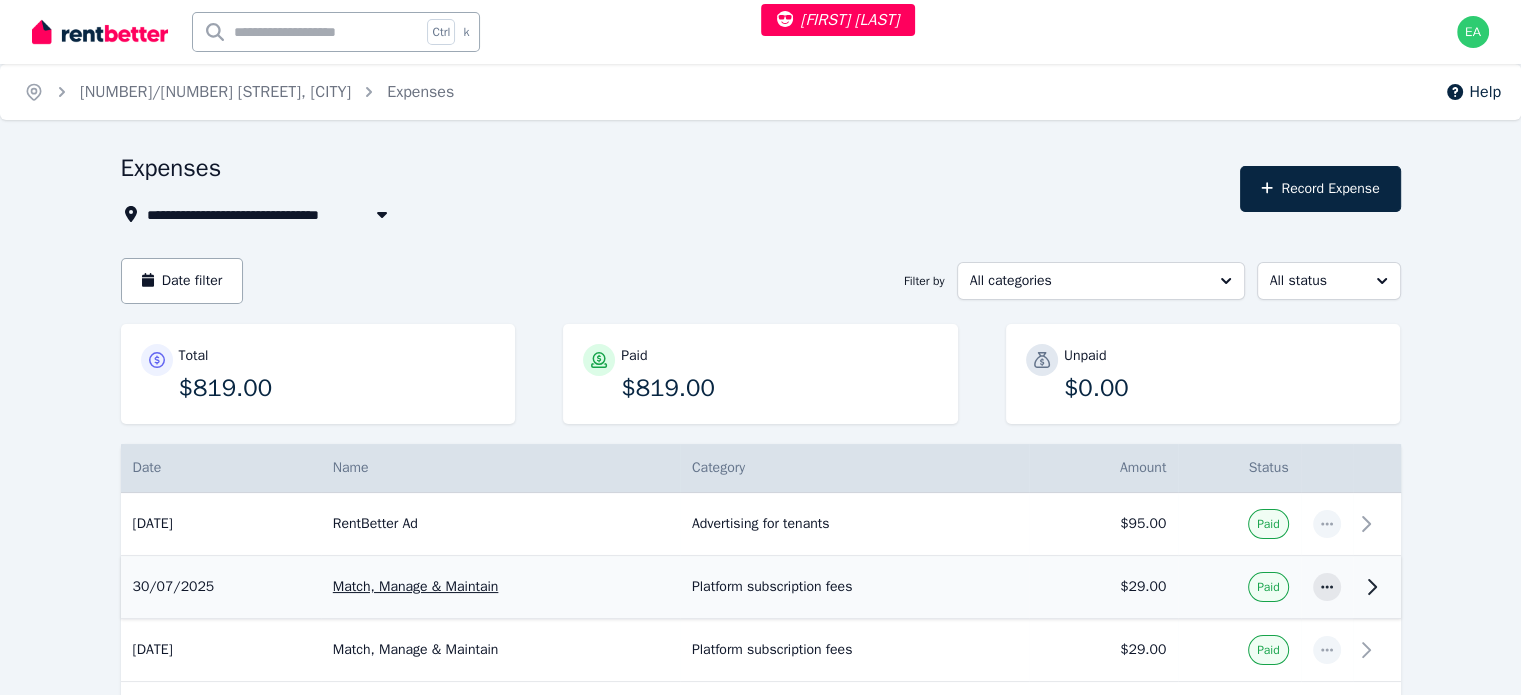 scroll, scrollTop: 100, scrollLeft: 0, axis: vertical 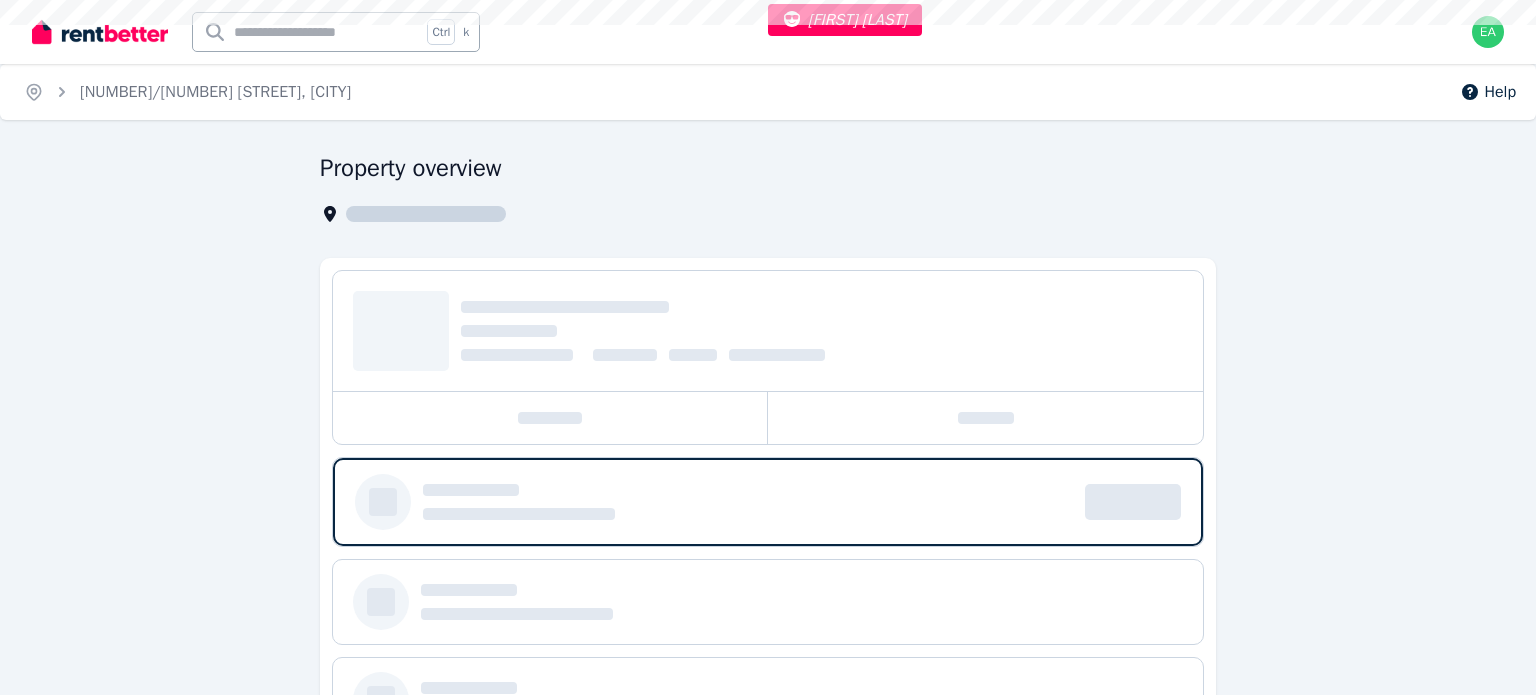 select on "***" 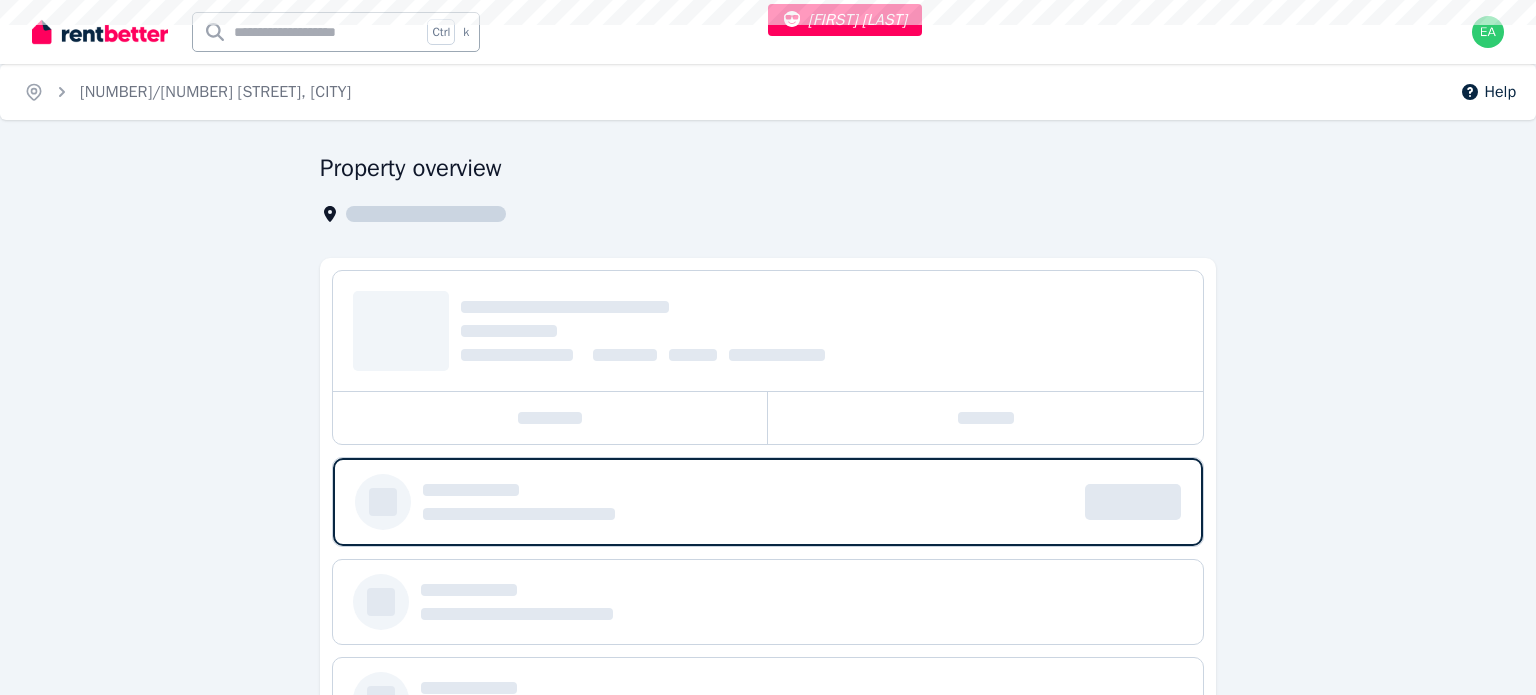 select on "**********" 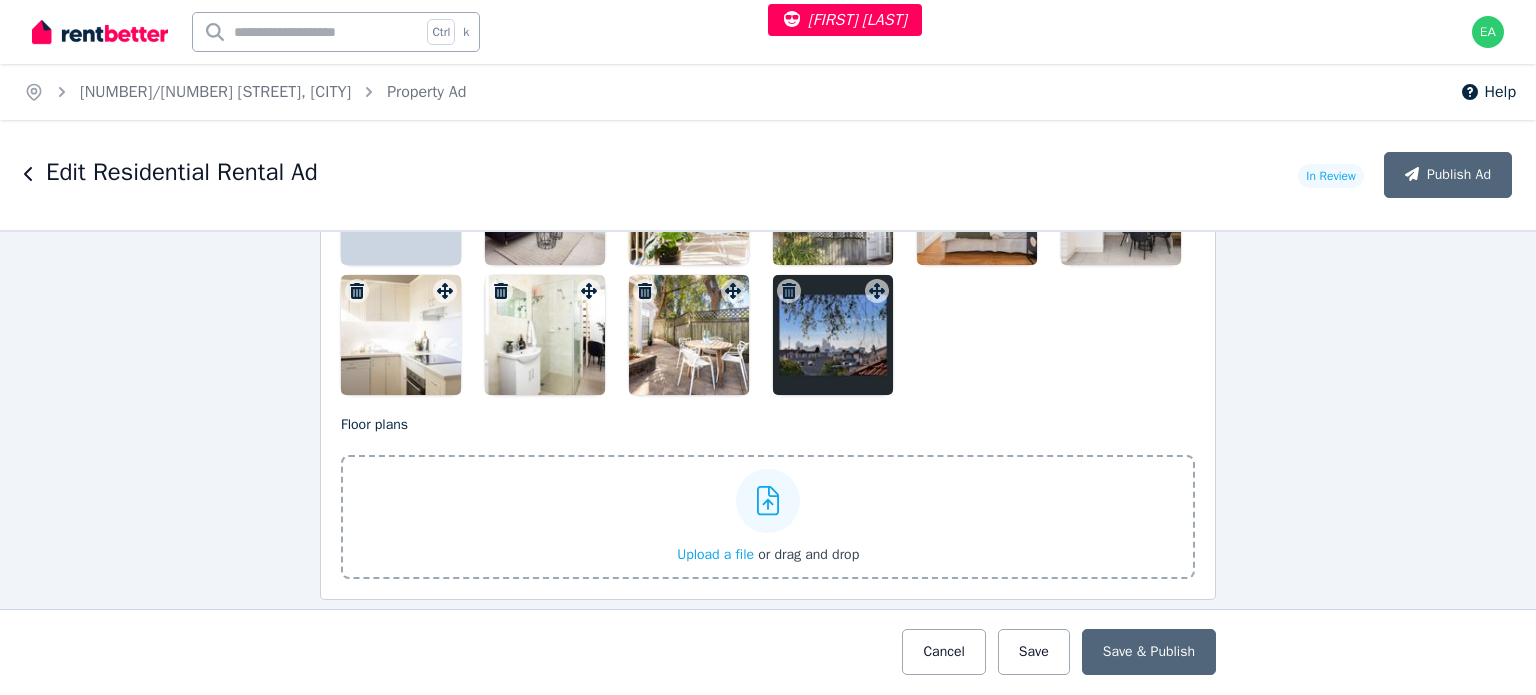 scroll, scrollTop: 2600, scrollLeft: 0, axis: vertical 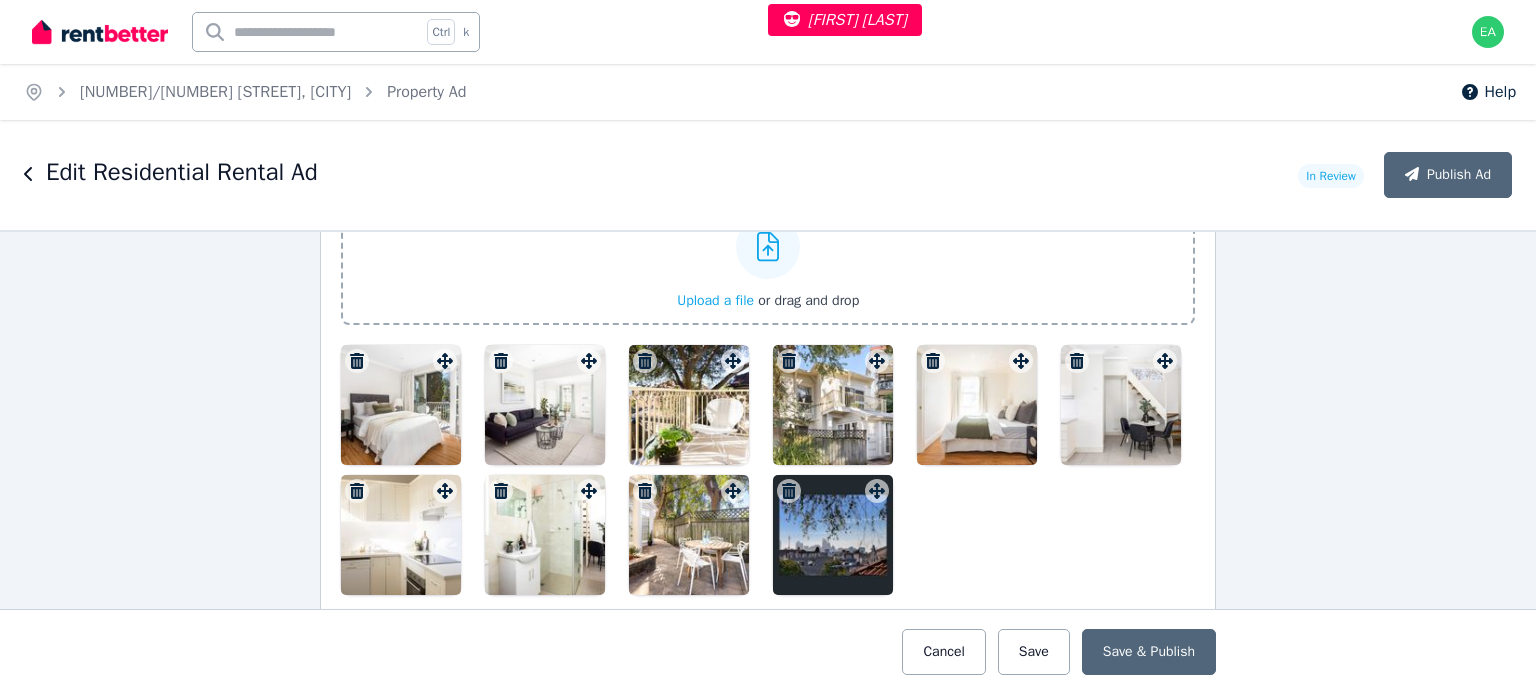 click at bounding box center (401, 405) 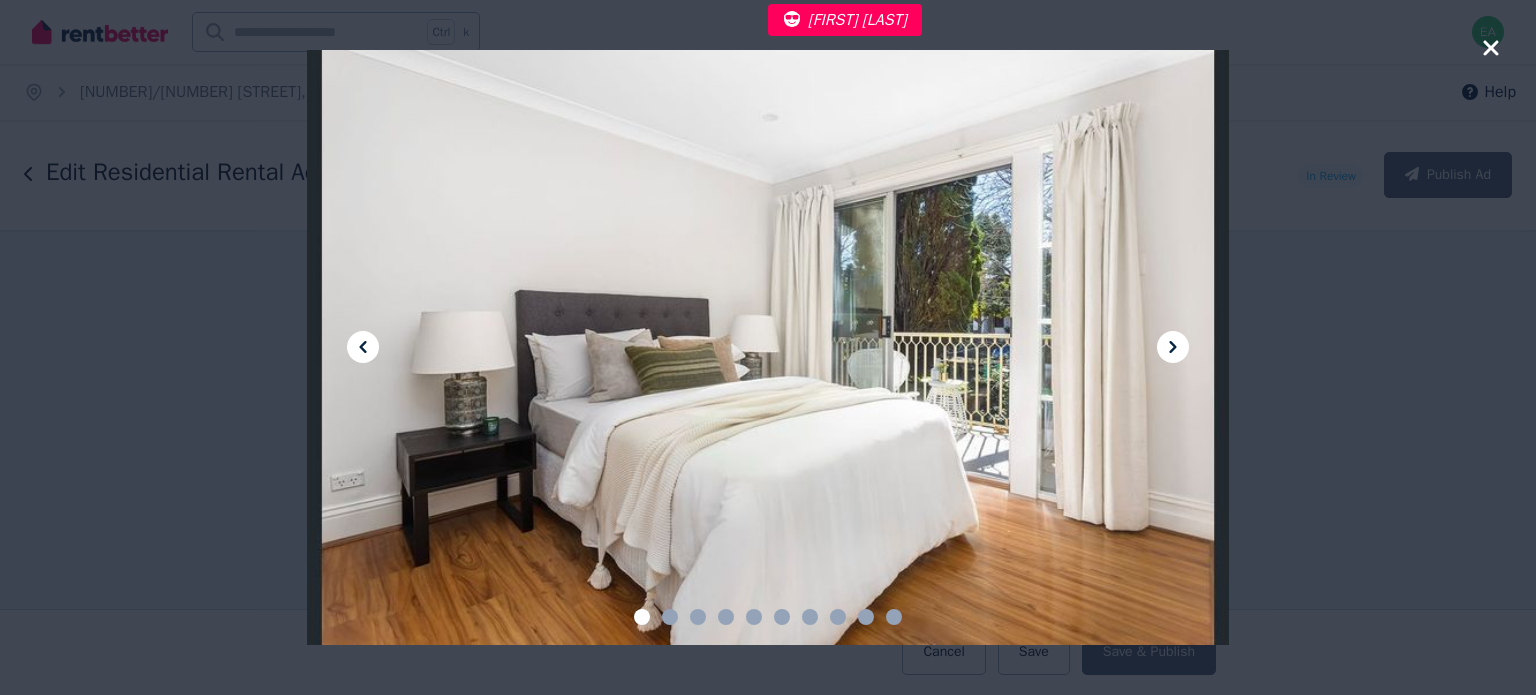 click 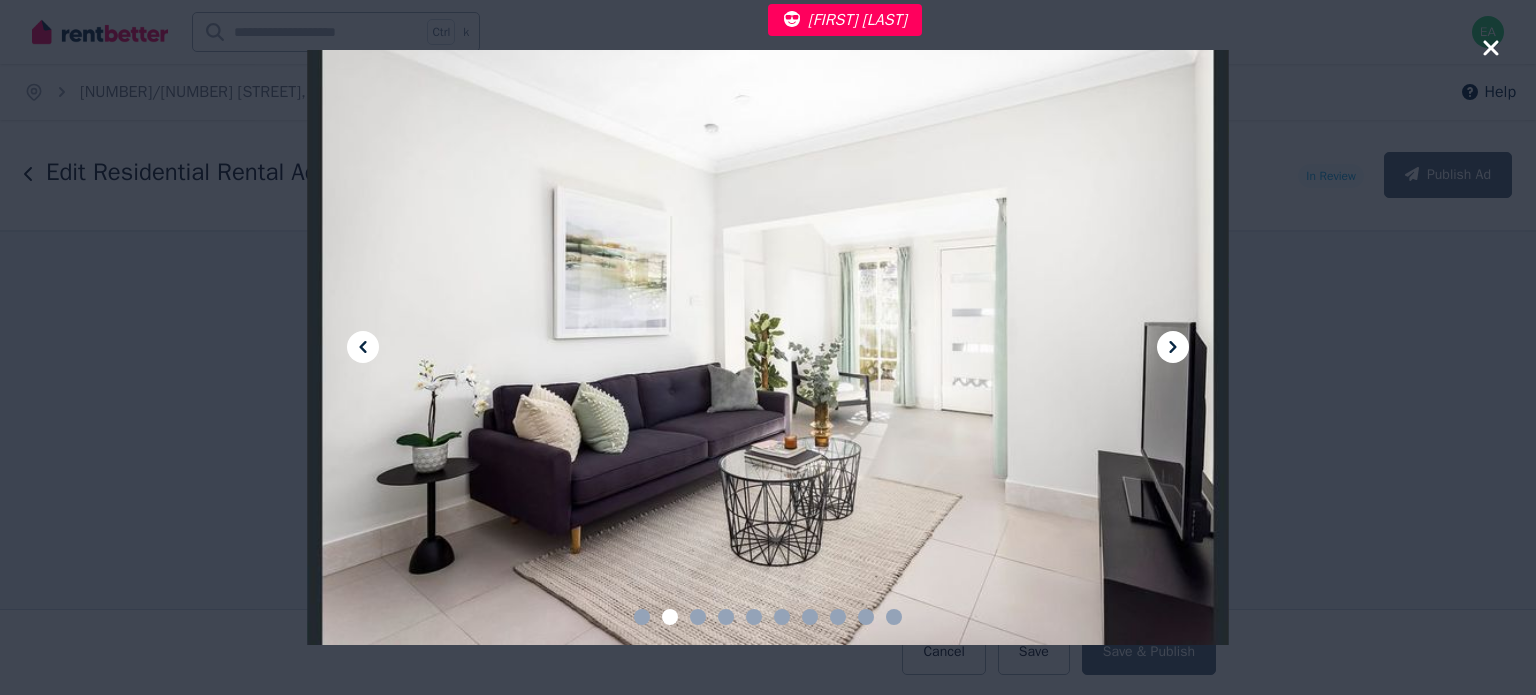 click 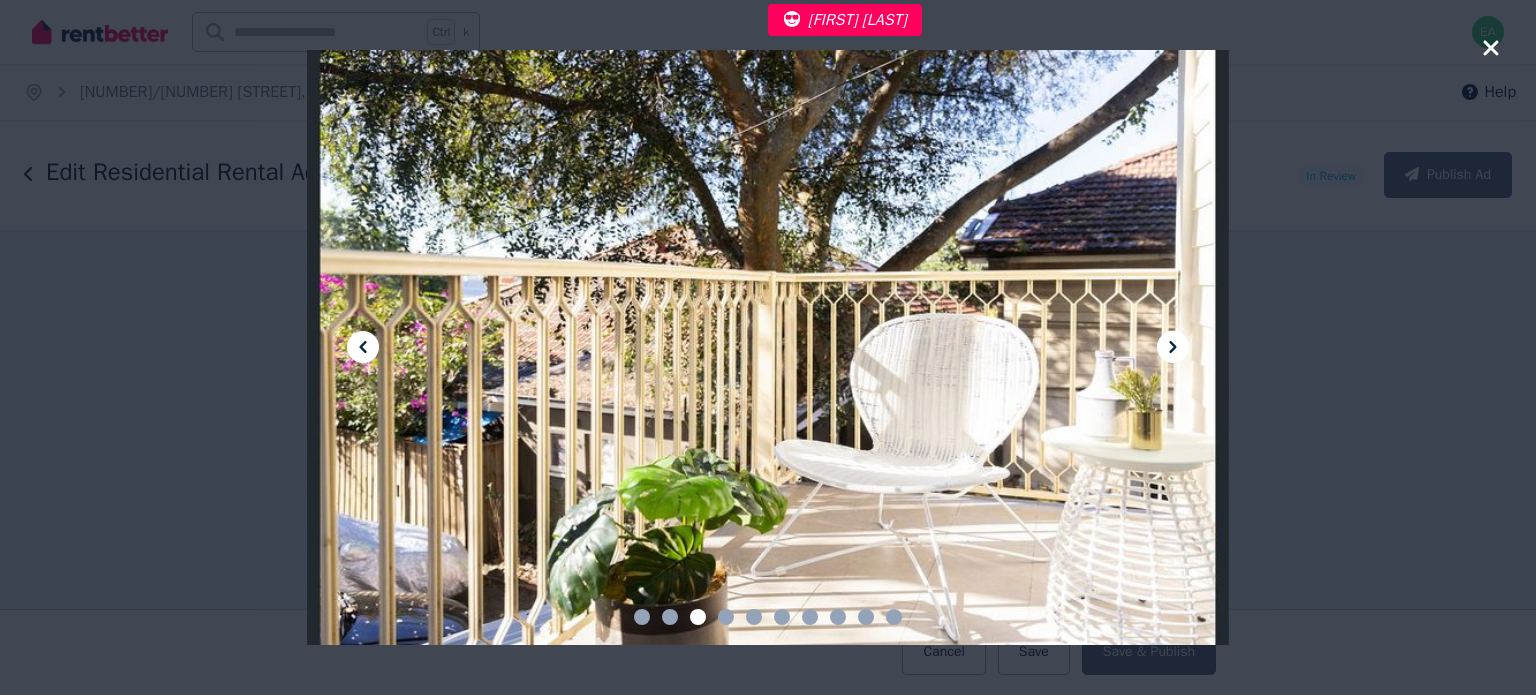 click 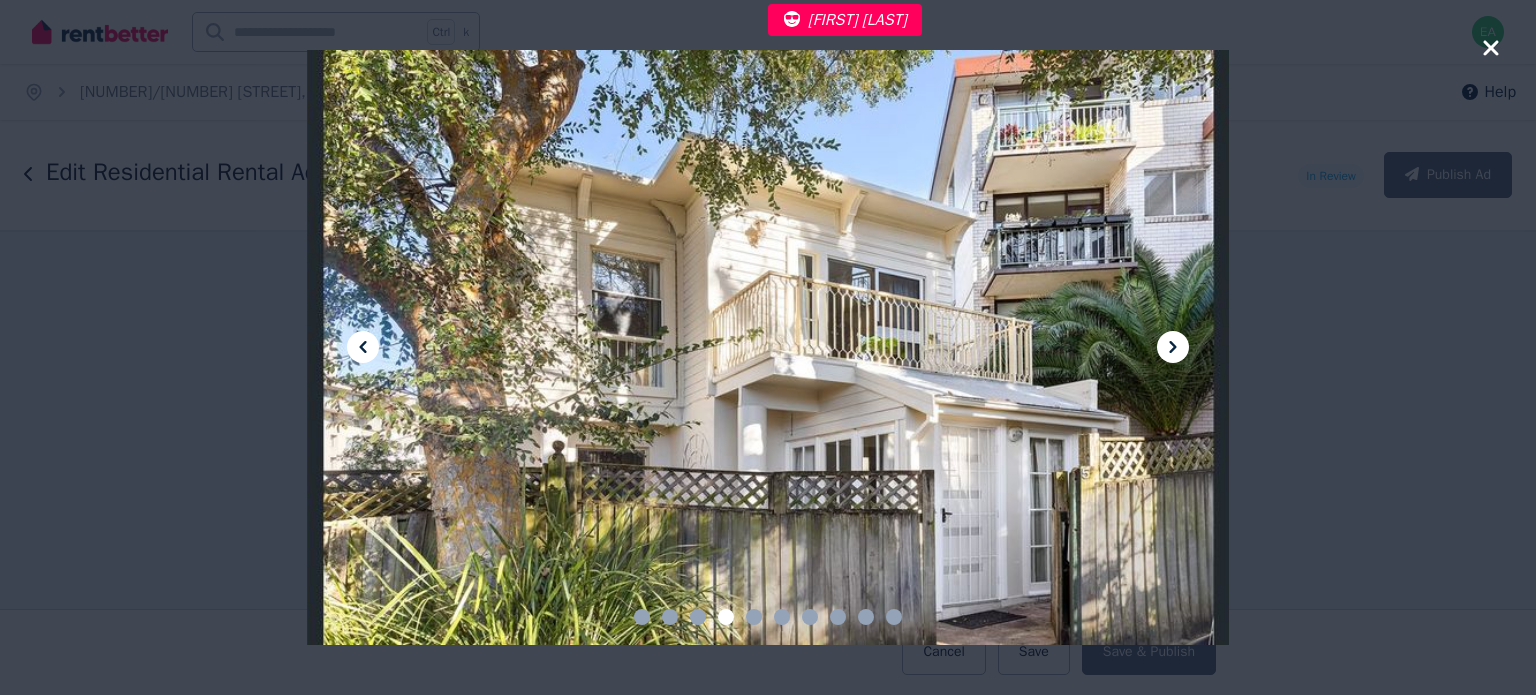 click 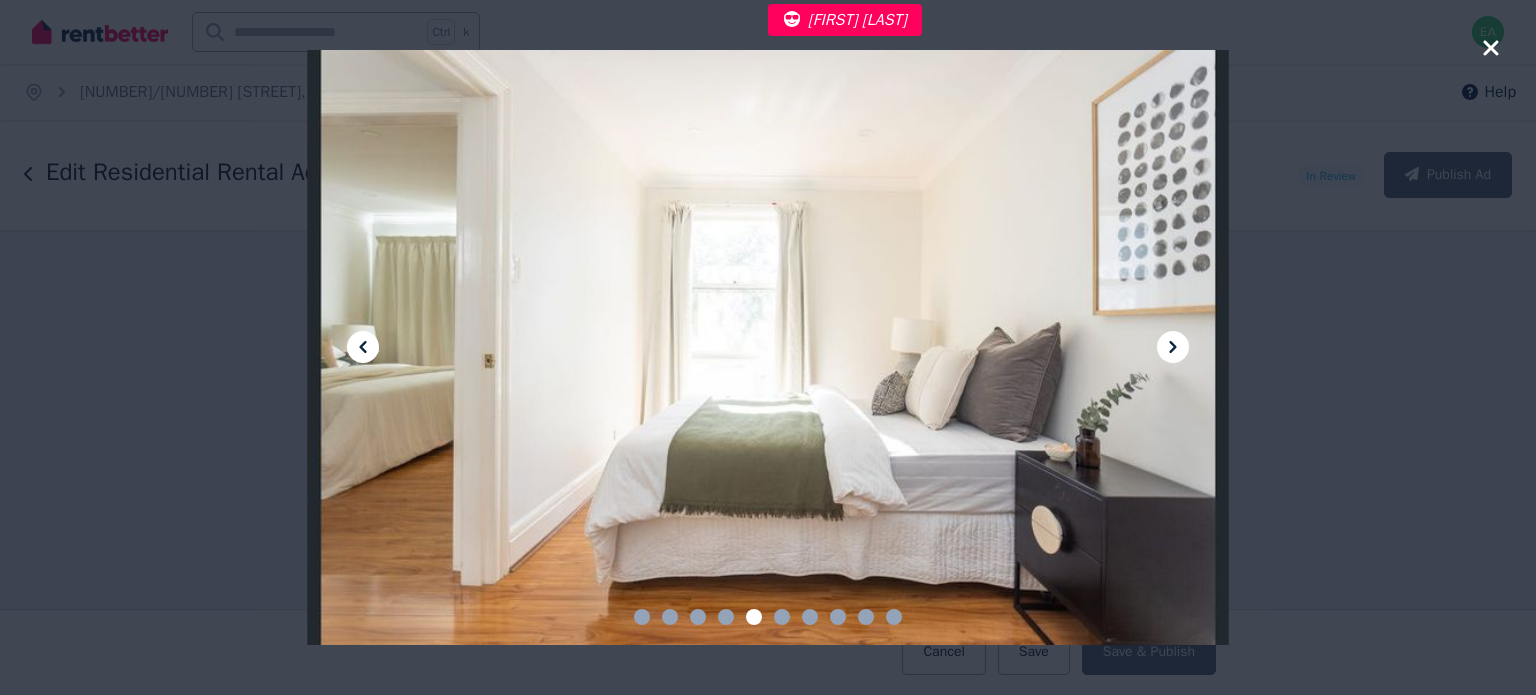 click 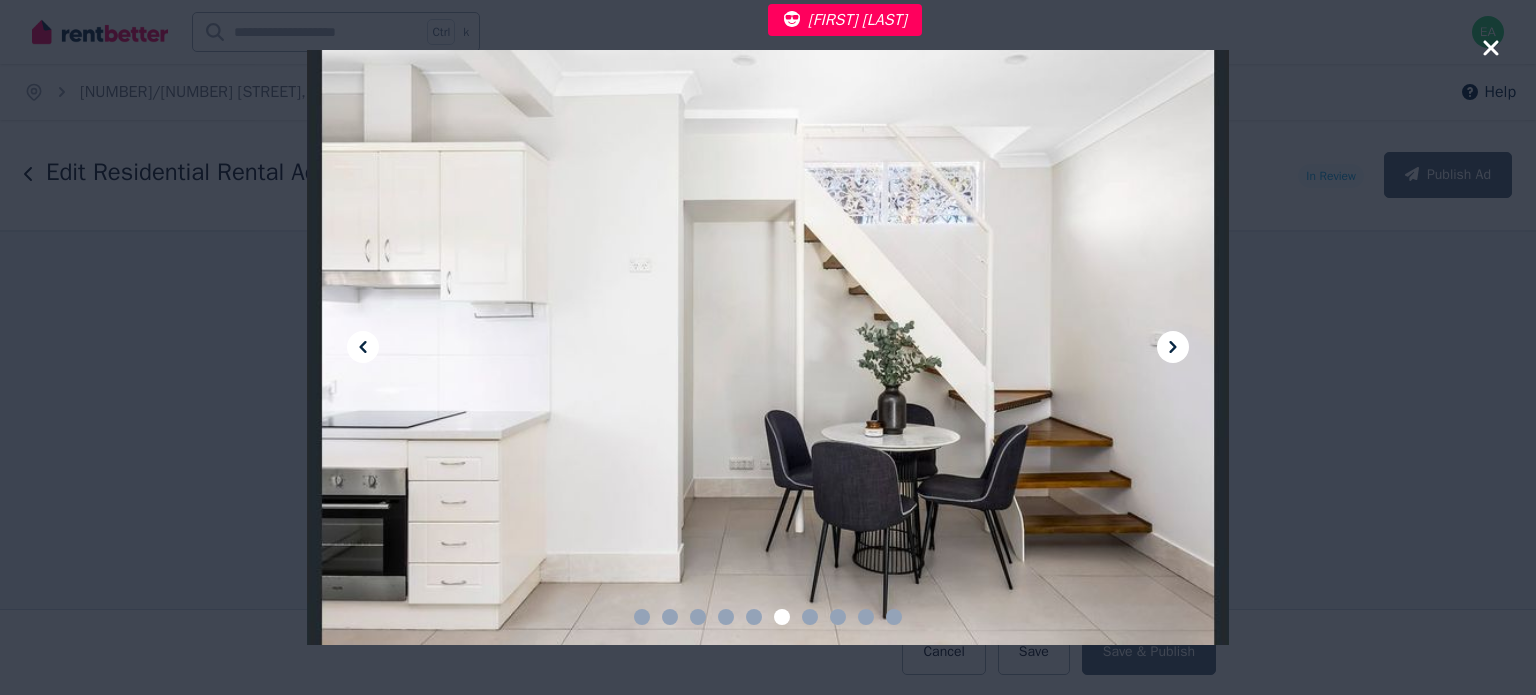 click 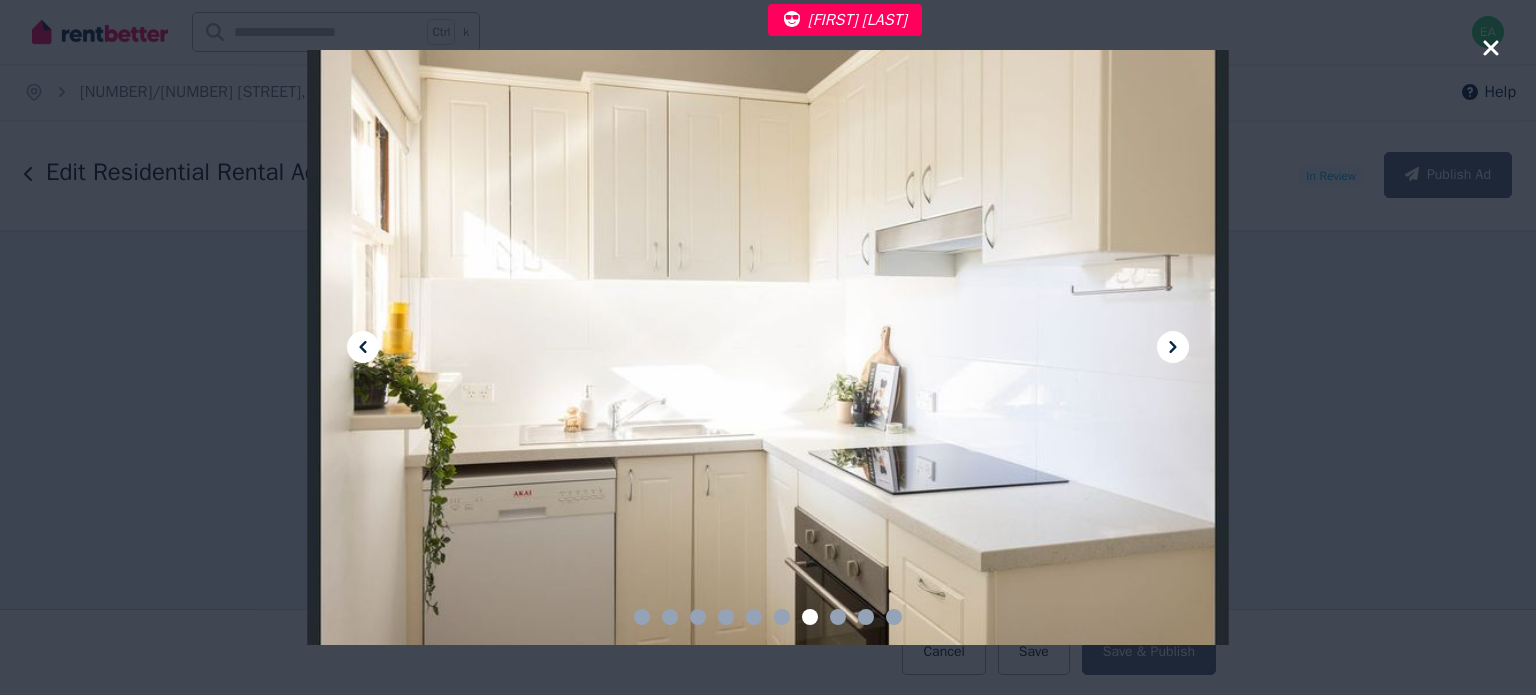 click 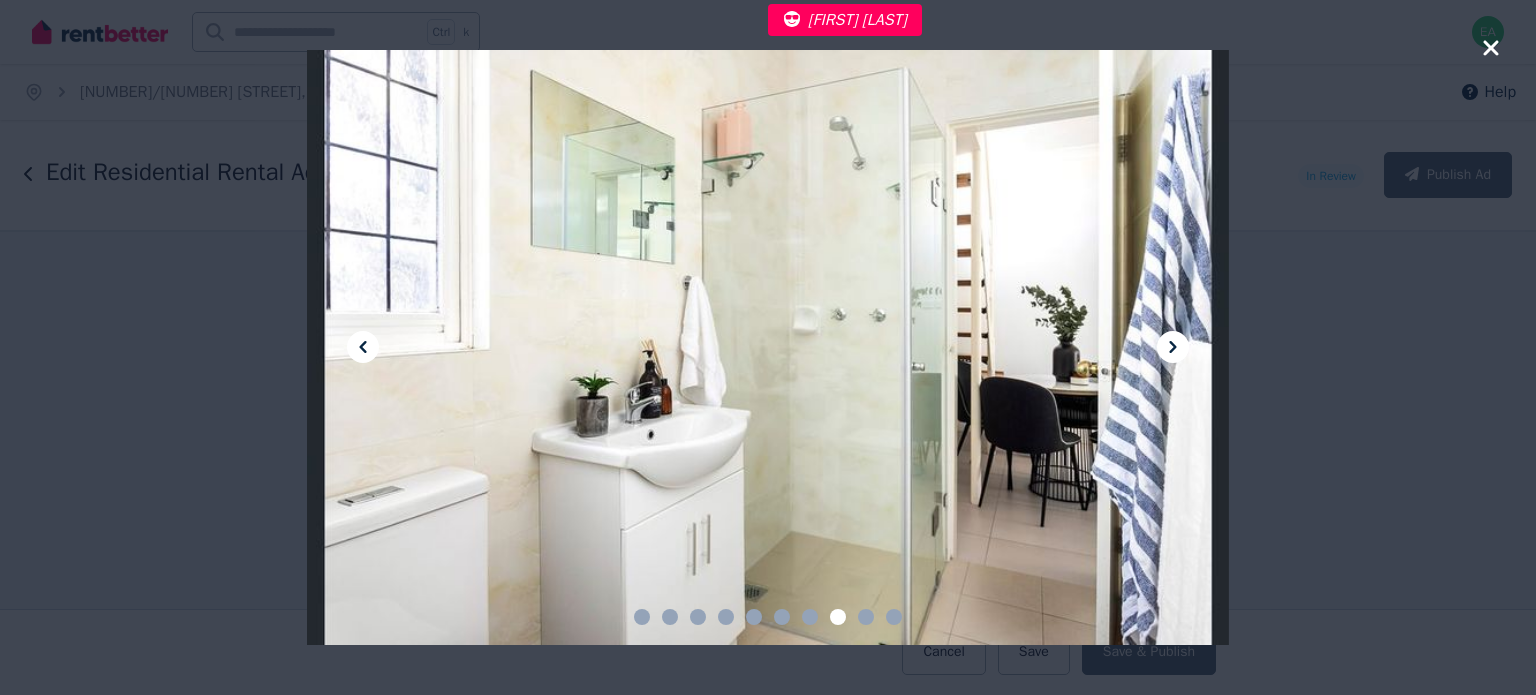 click 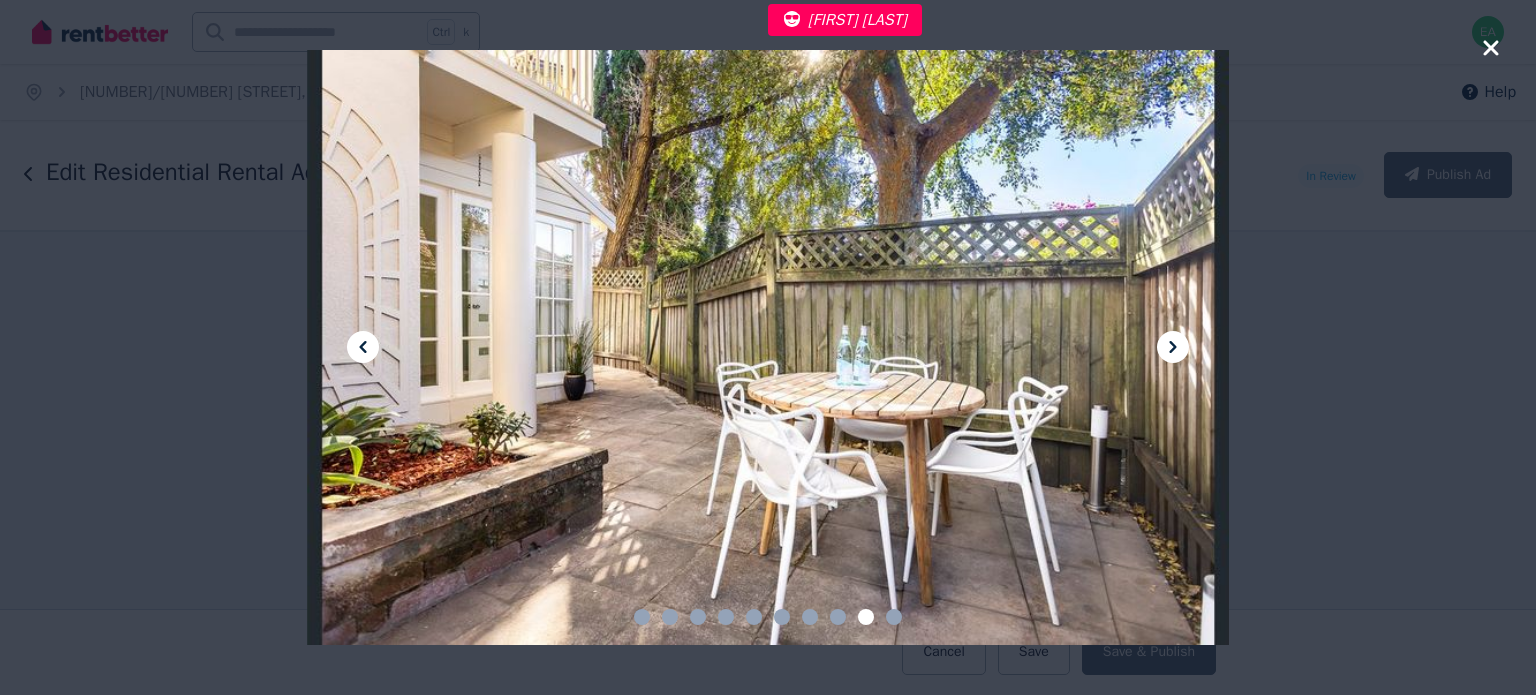 click 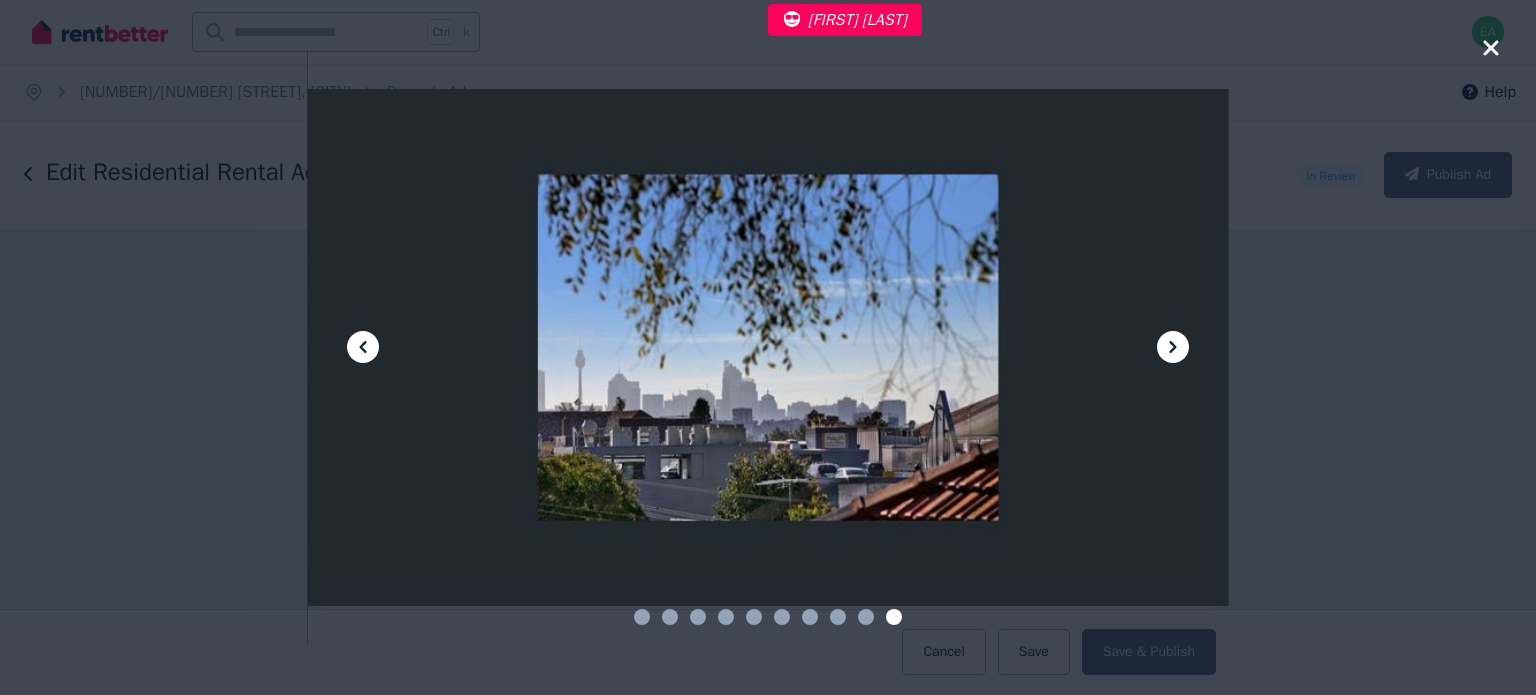 click 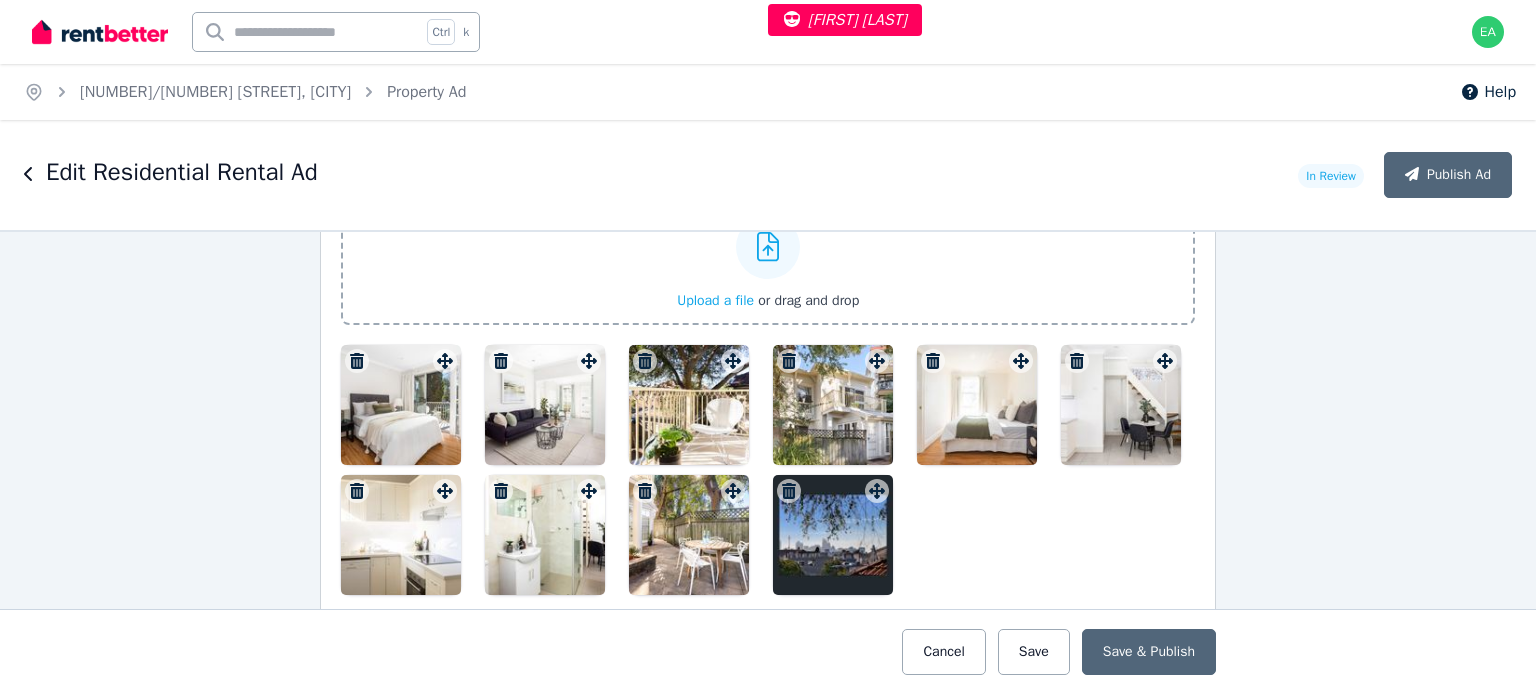 scroll, scrollTop: 2500, scrollLeft: 0, axis: vertical 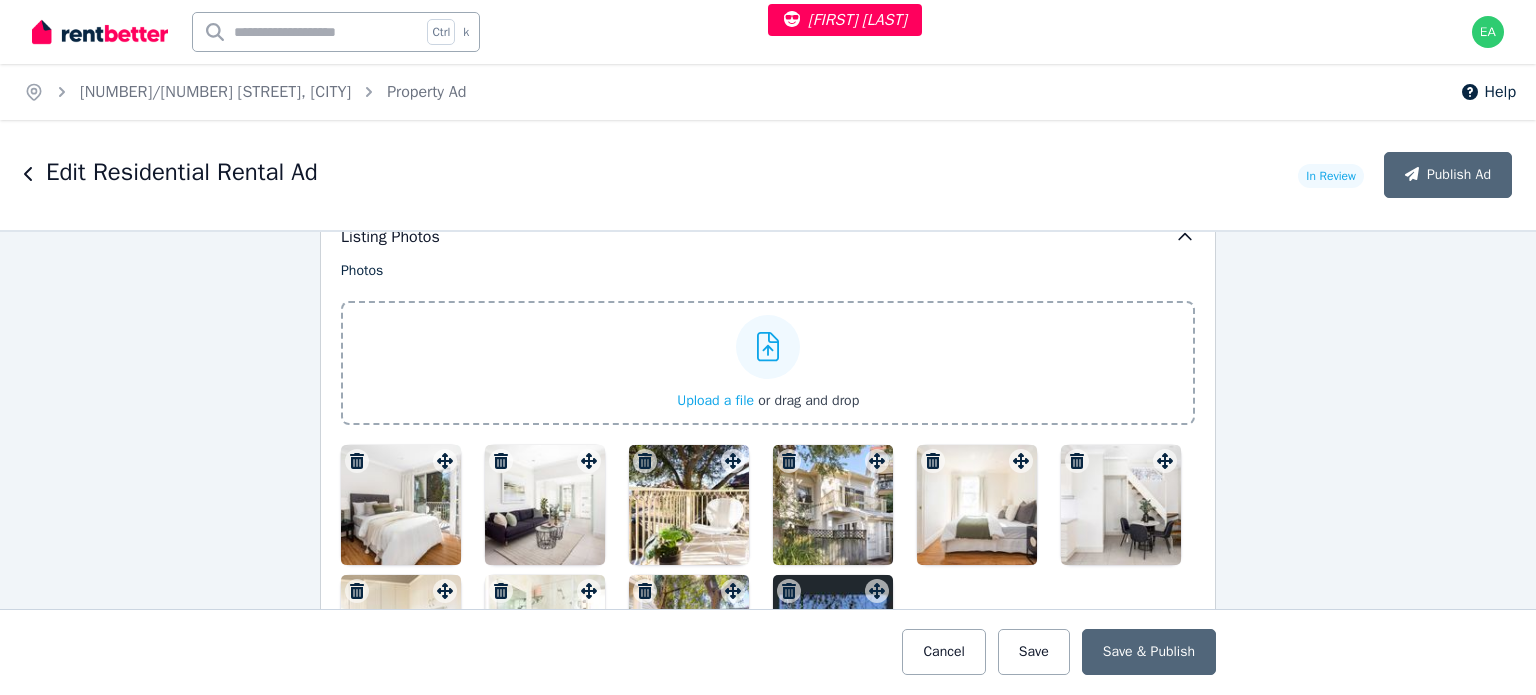 click at bounding box center (401, 505) 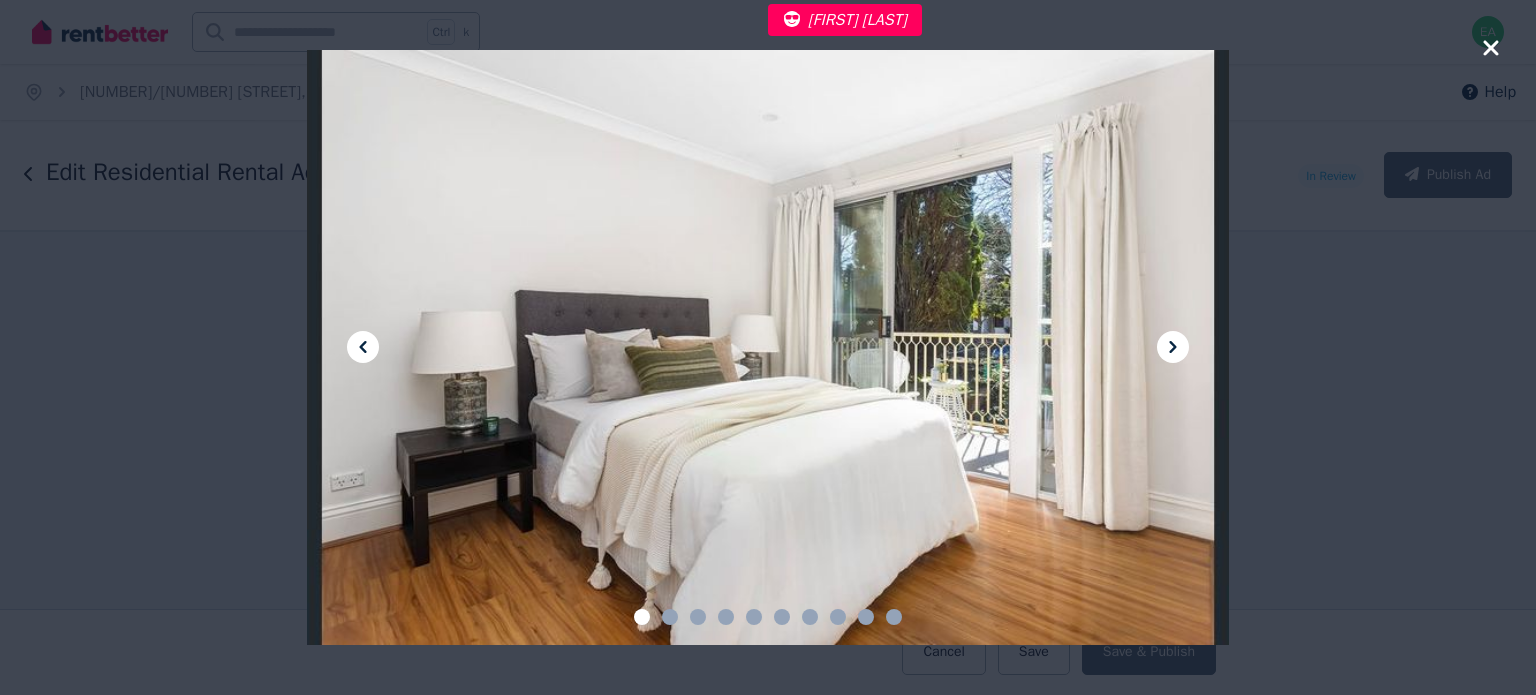 click 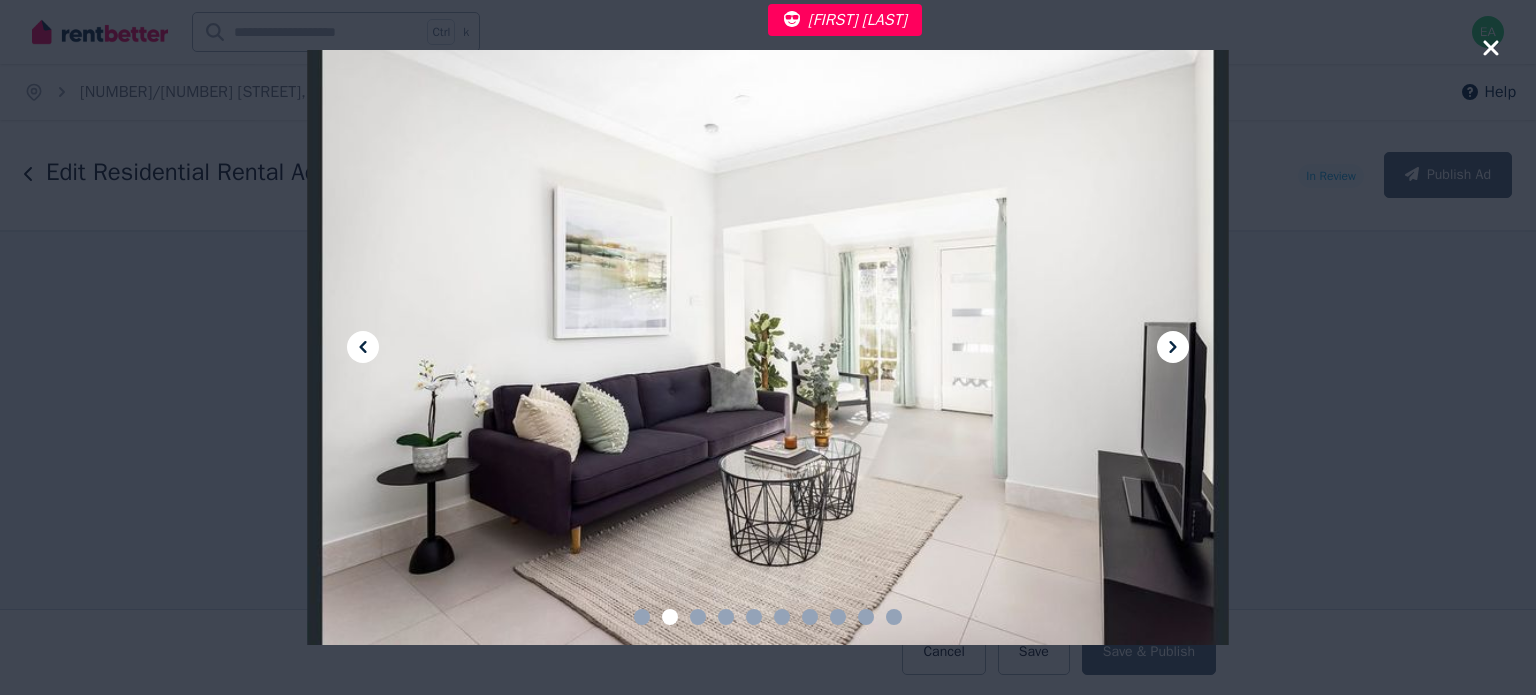 click 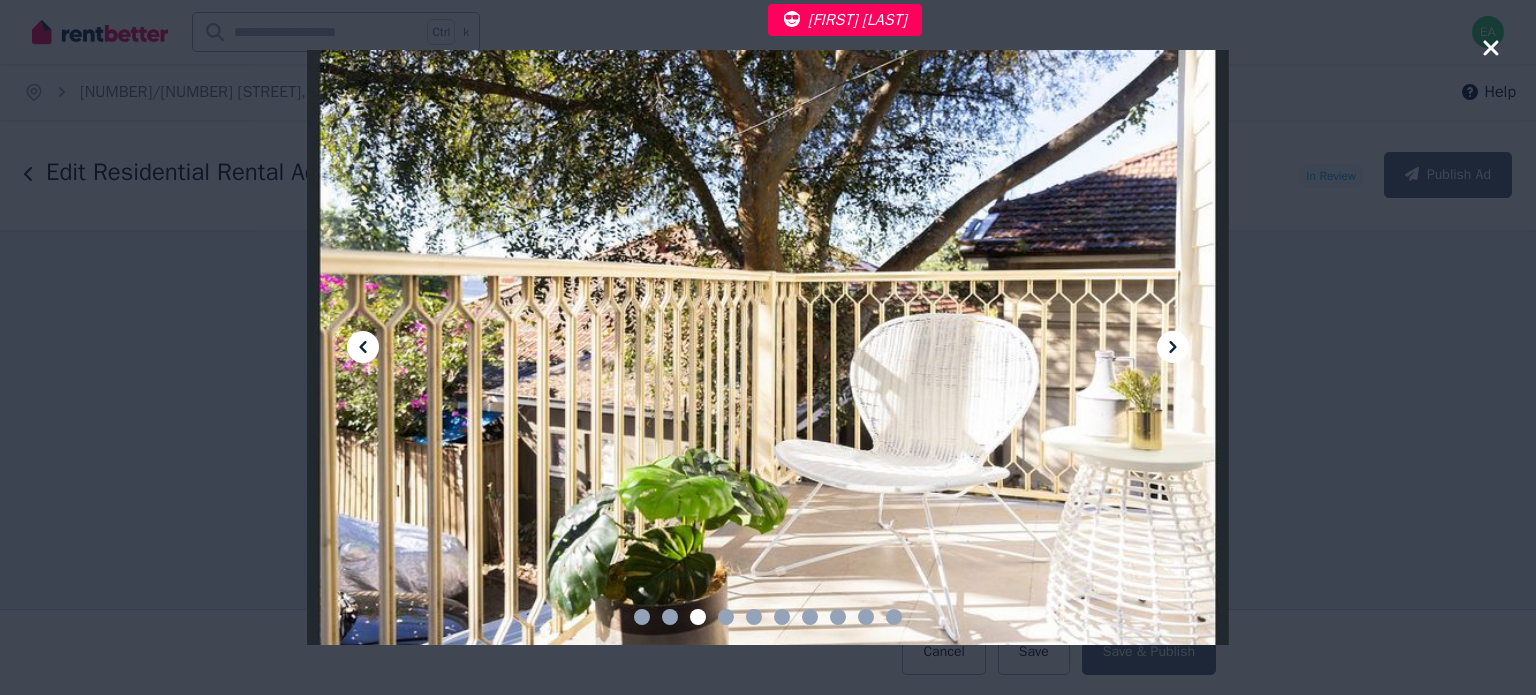 click 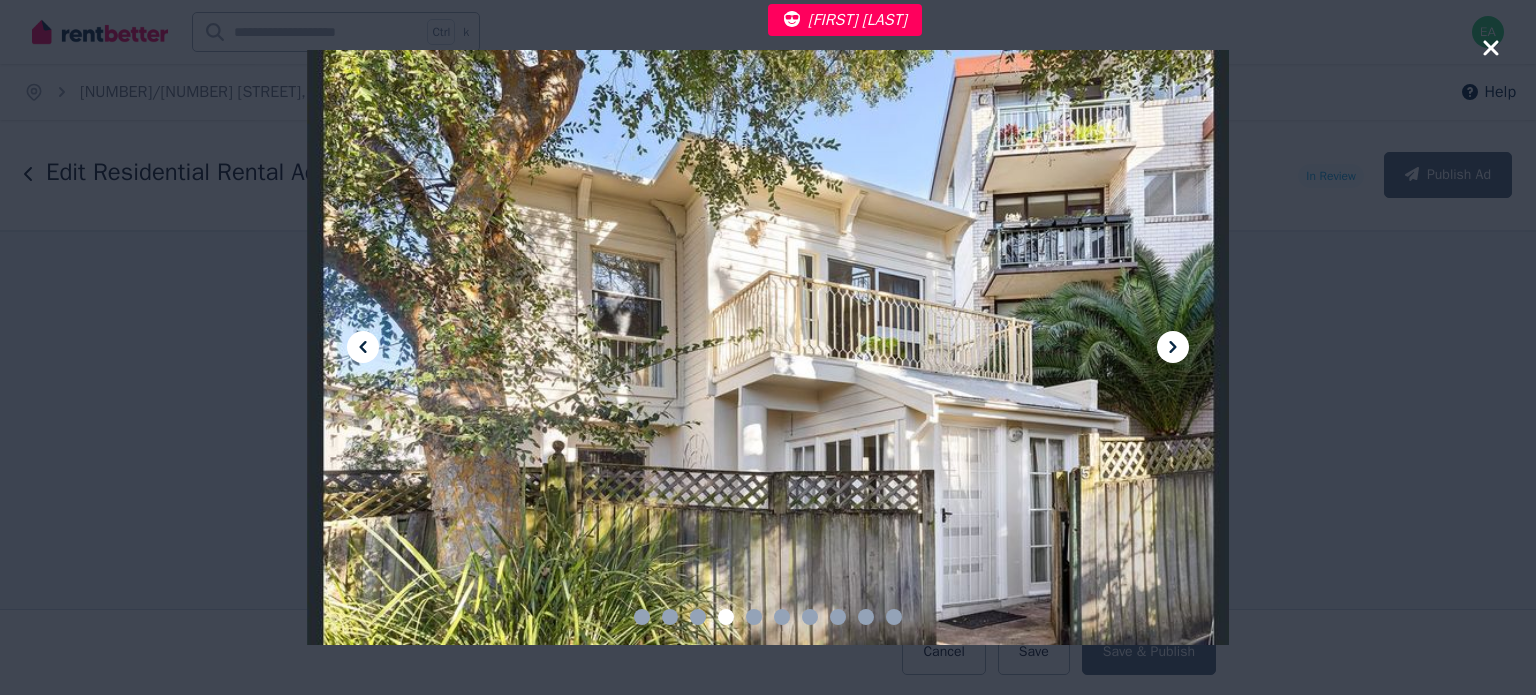 click 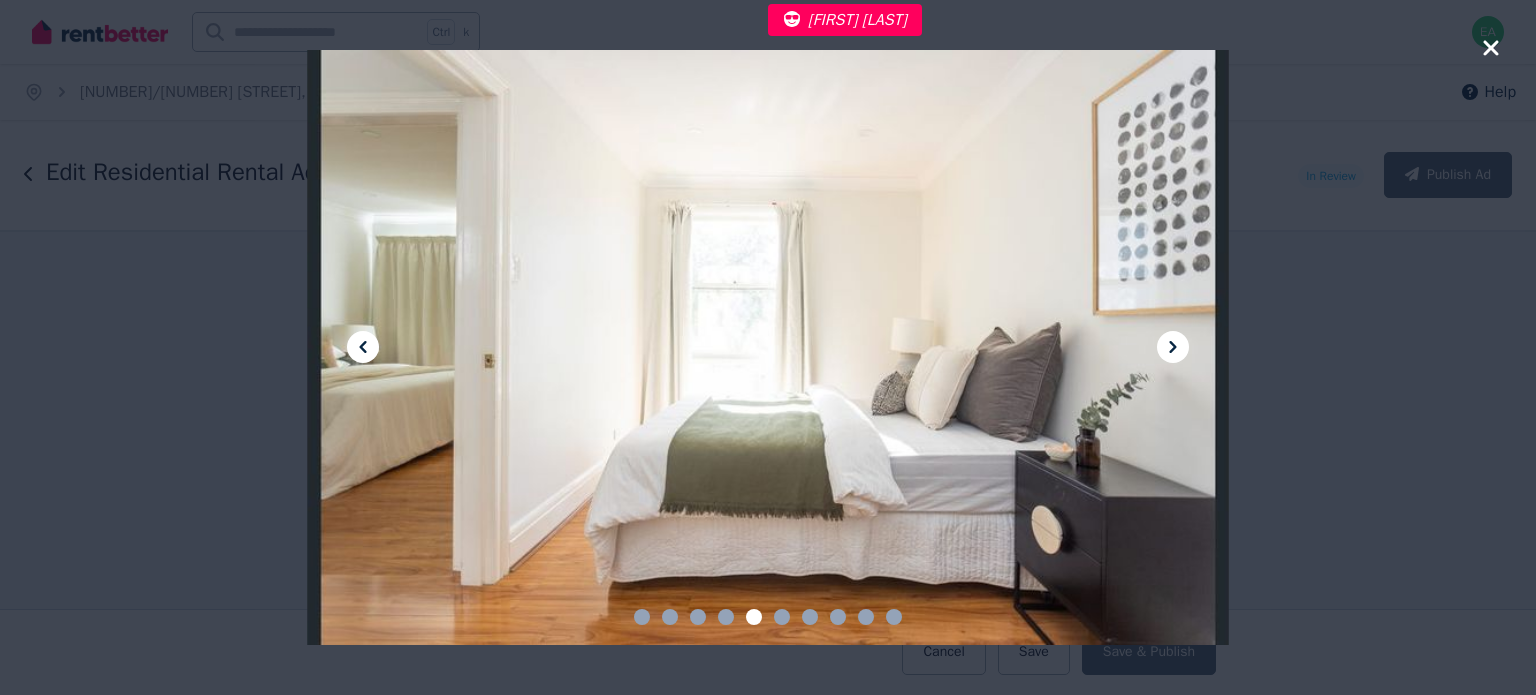 click 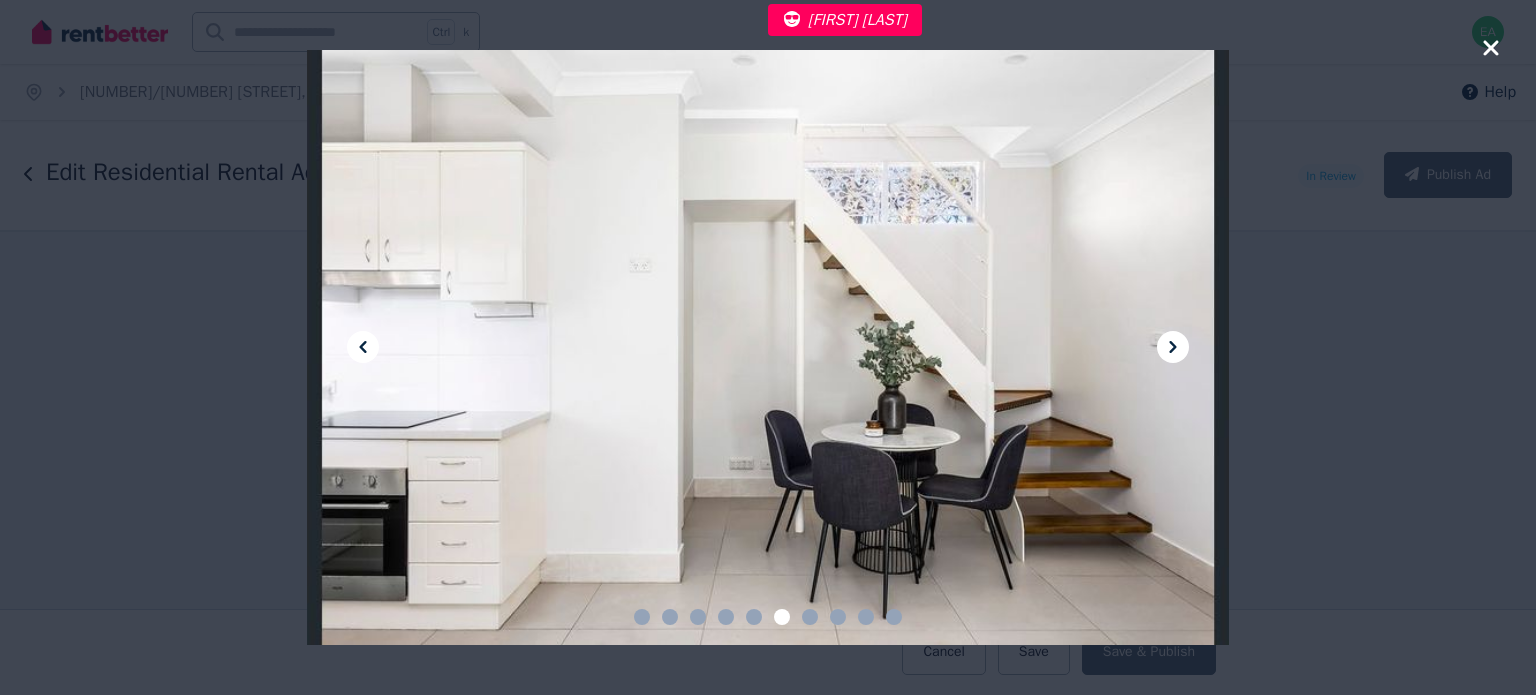 click 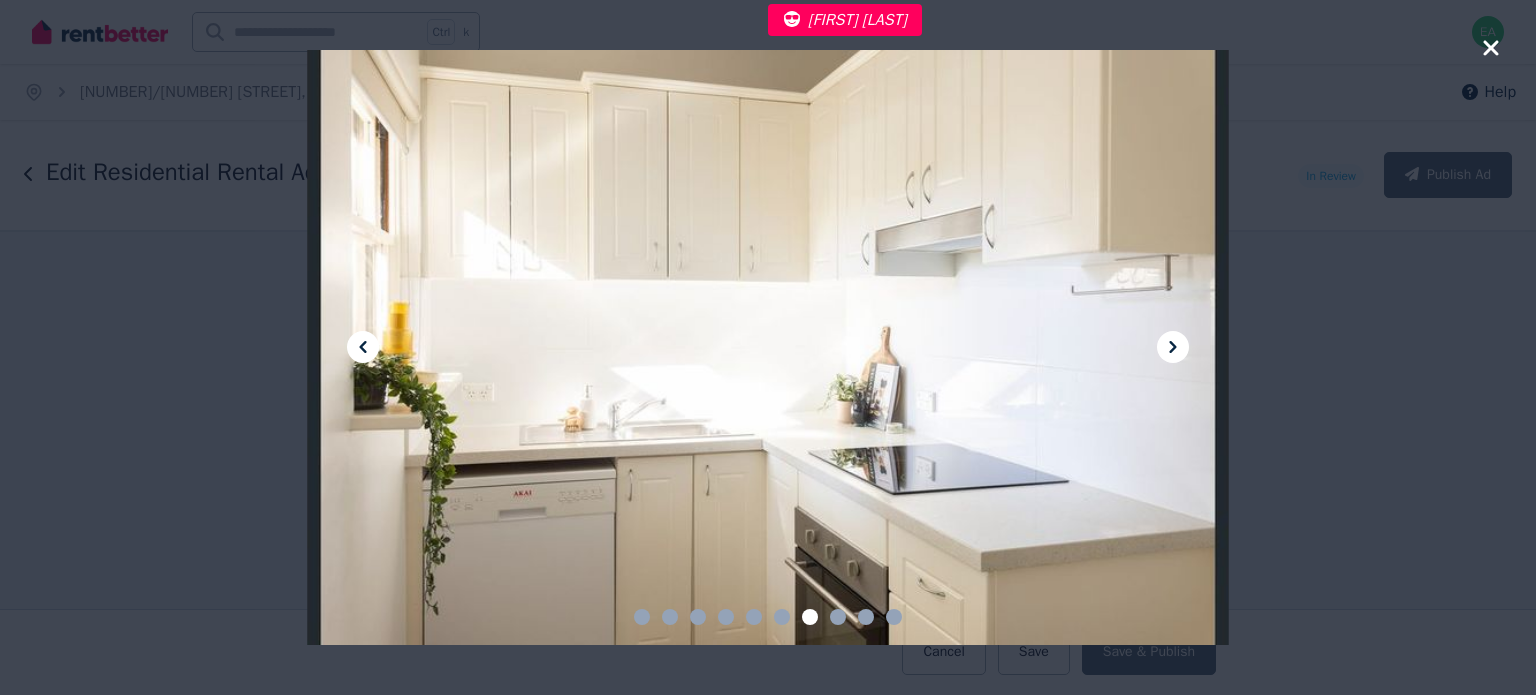 click 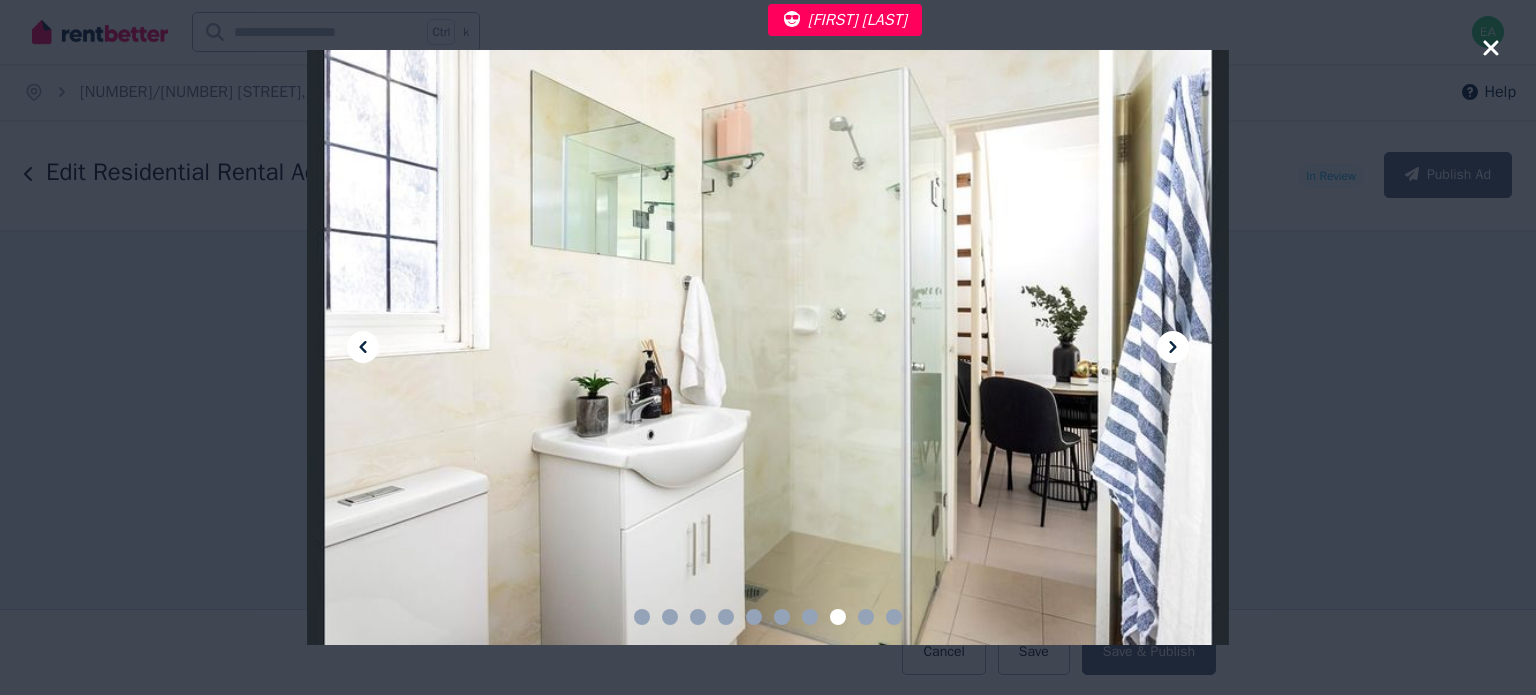 click 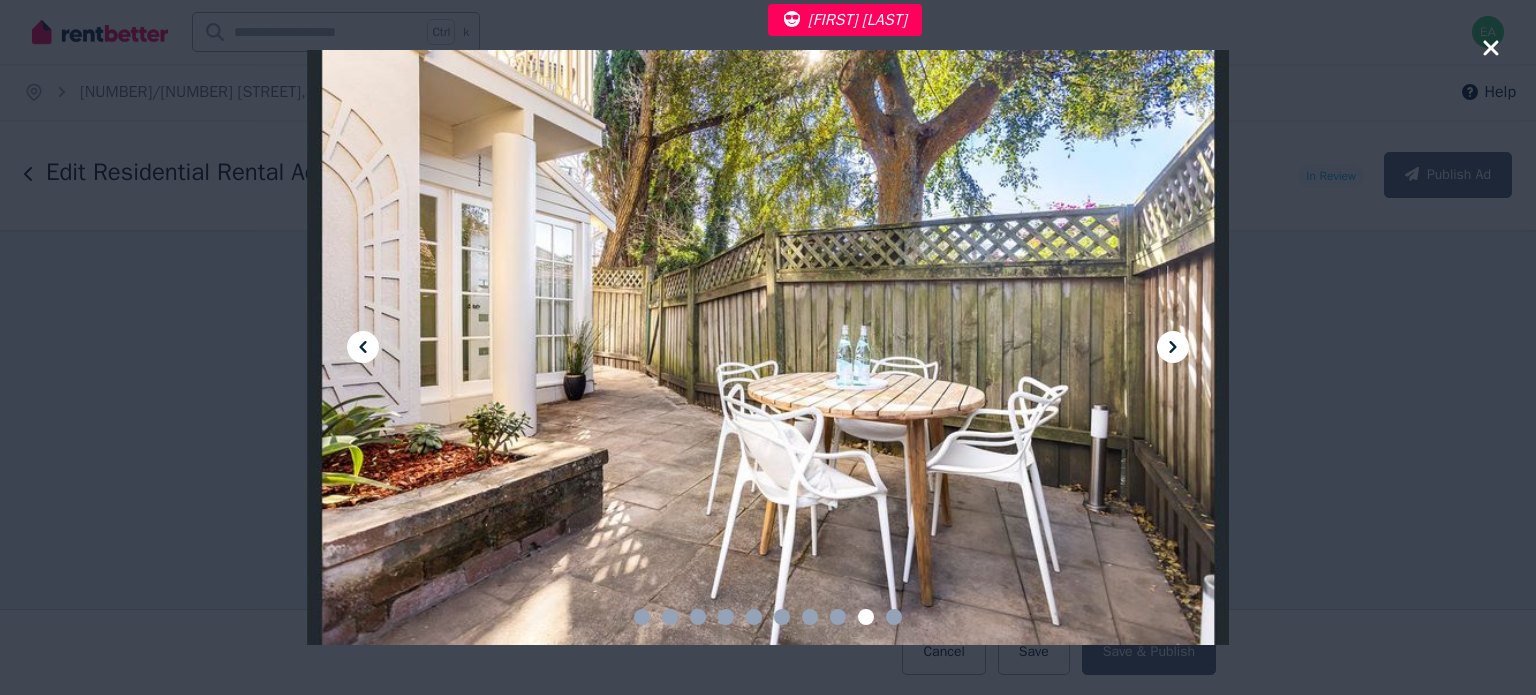 click 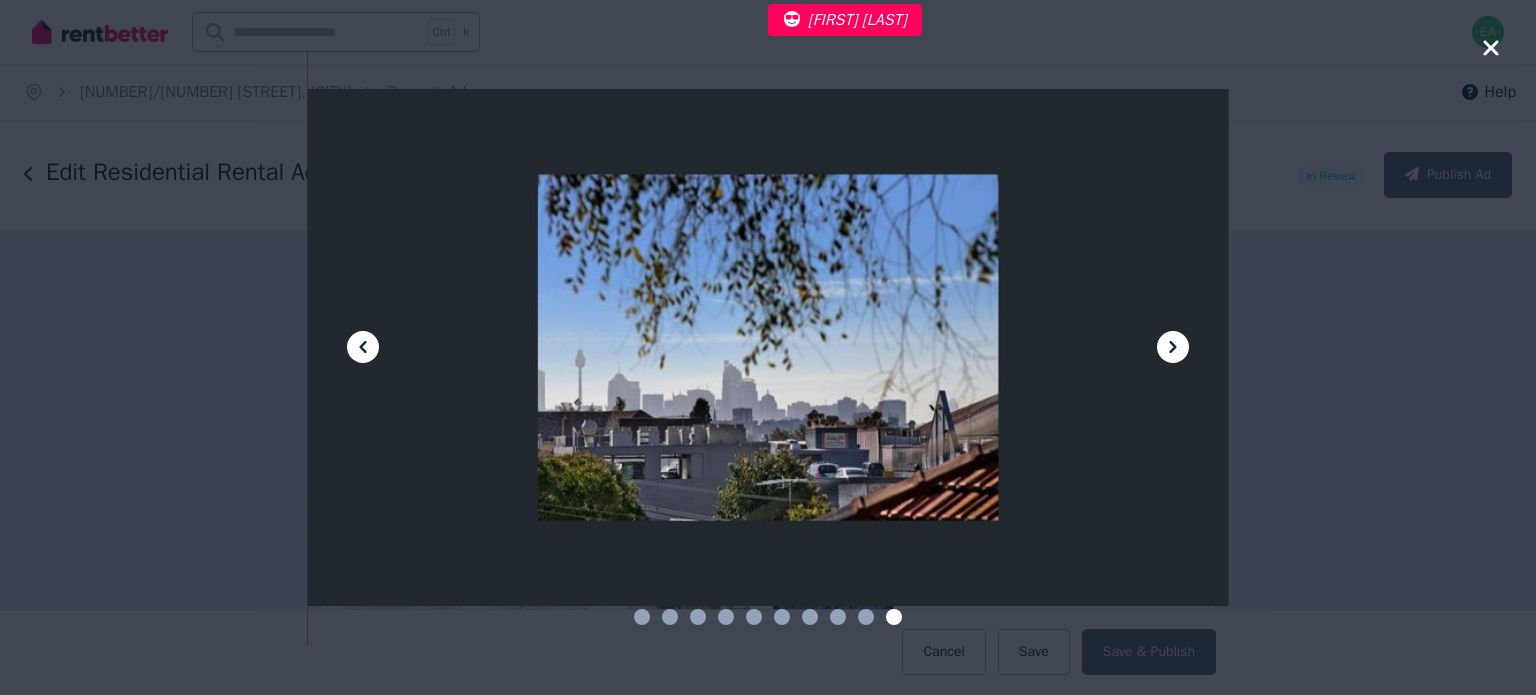 click 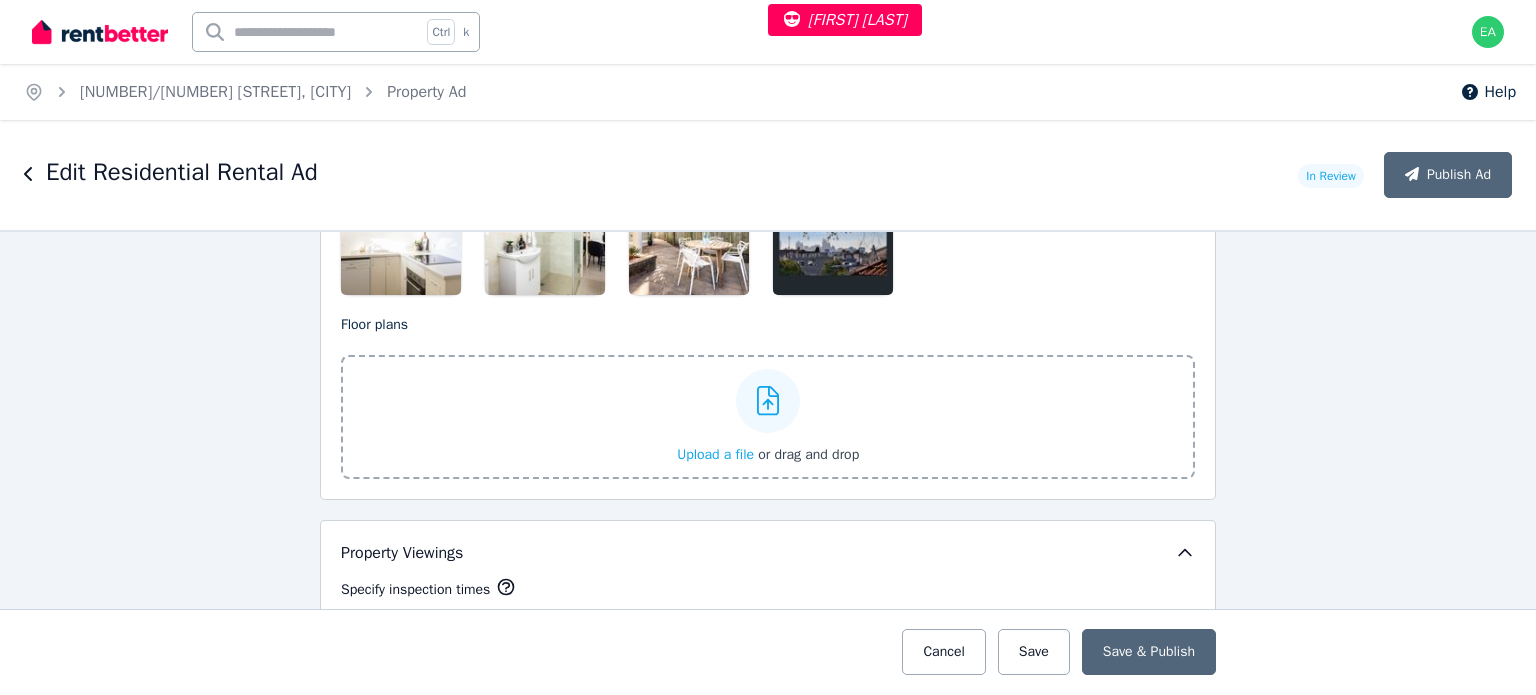 scroll, scrollTop: 2600, scrollLeft: 0, axis: vertical 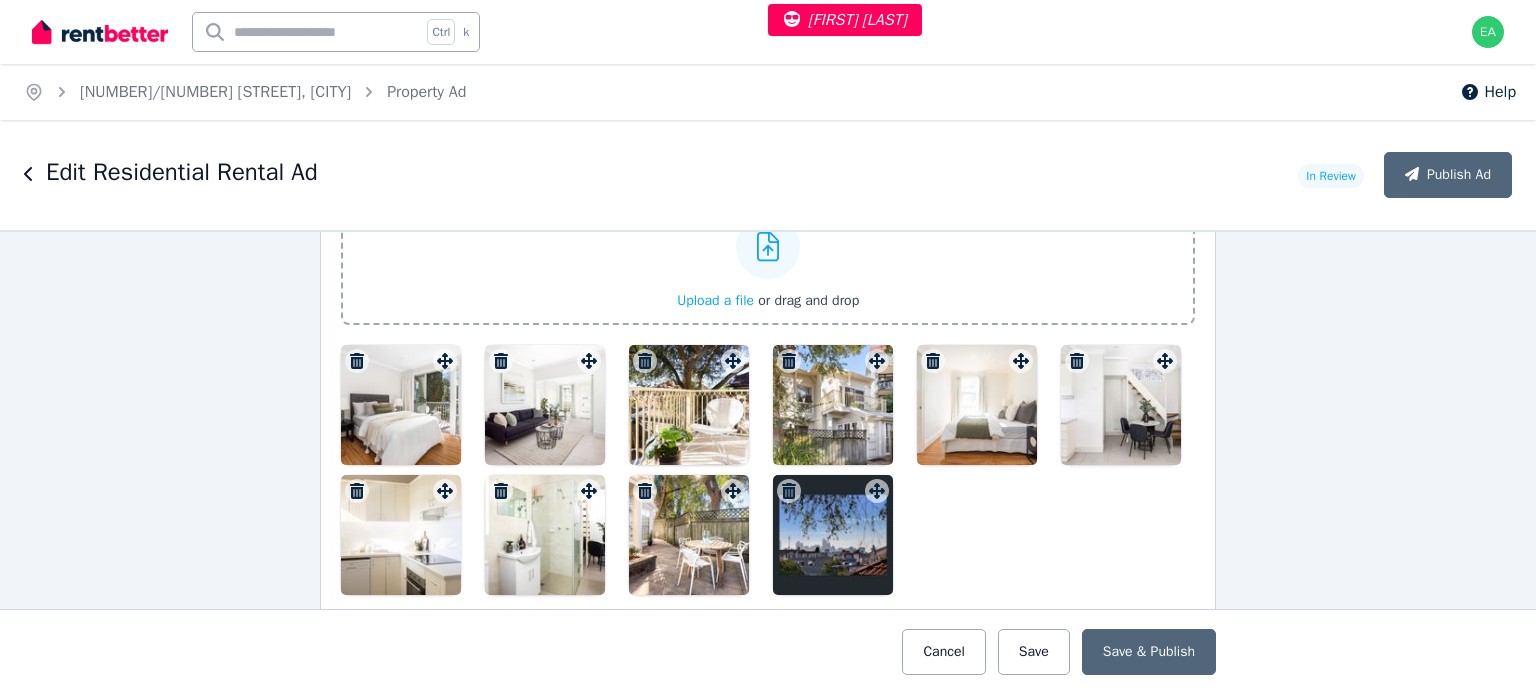 click at bounding box center (401, 405) 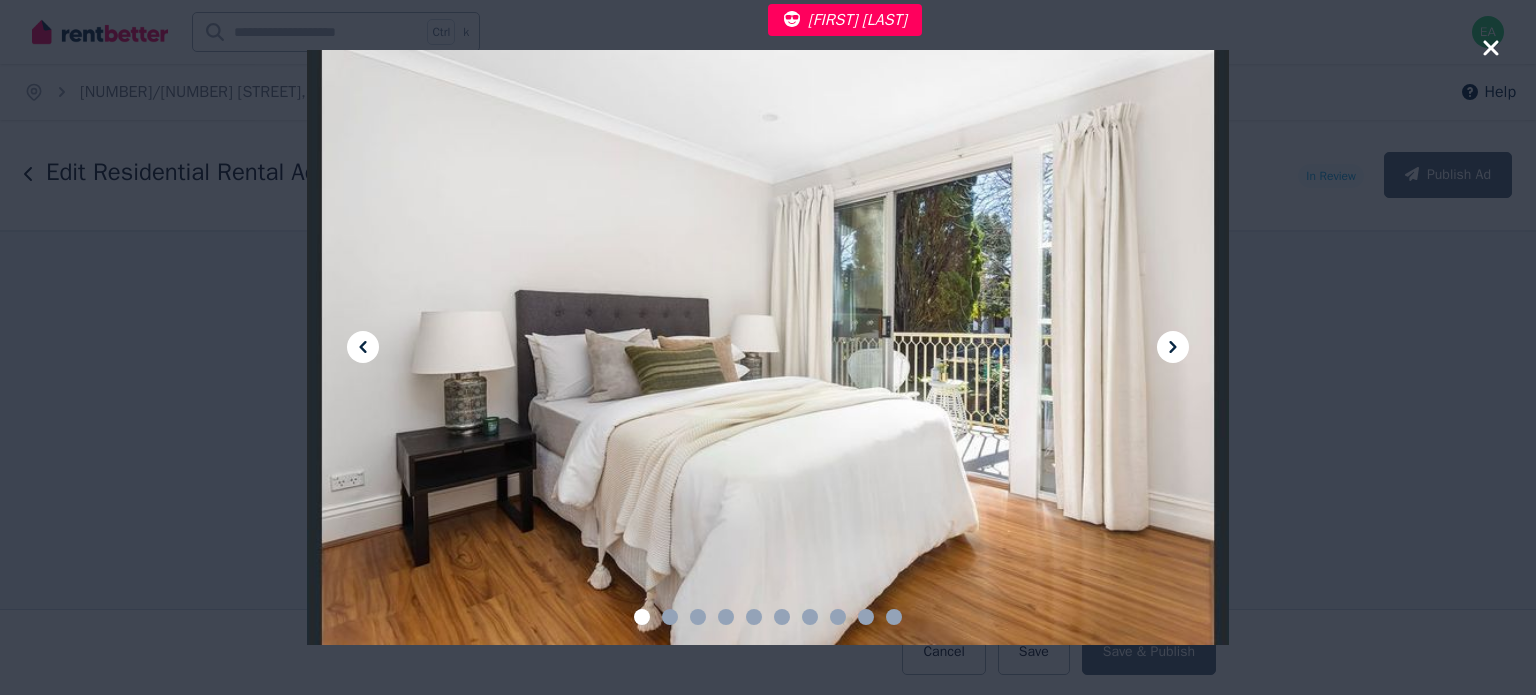 click 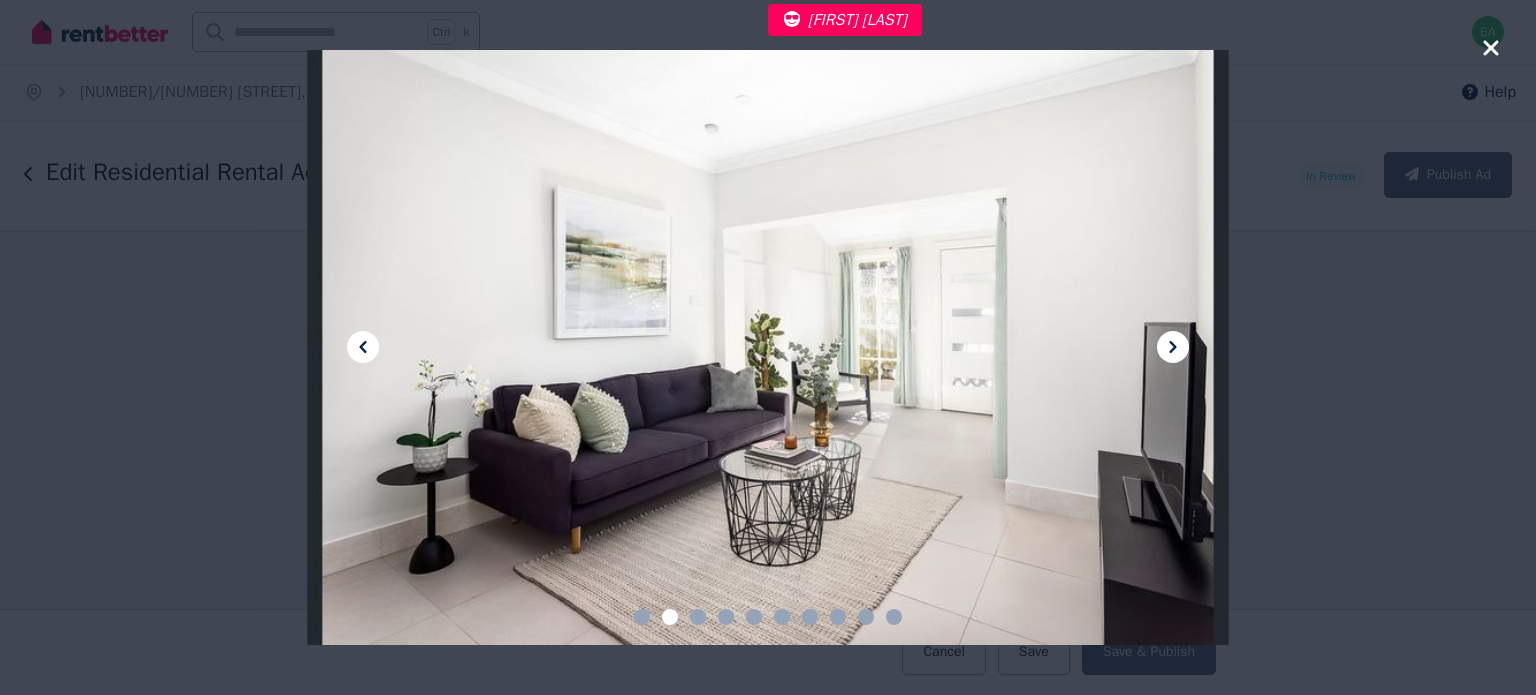 click 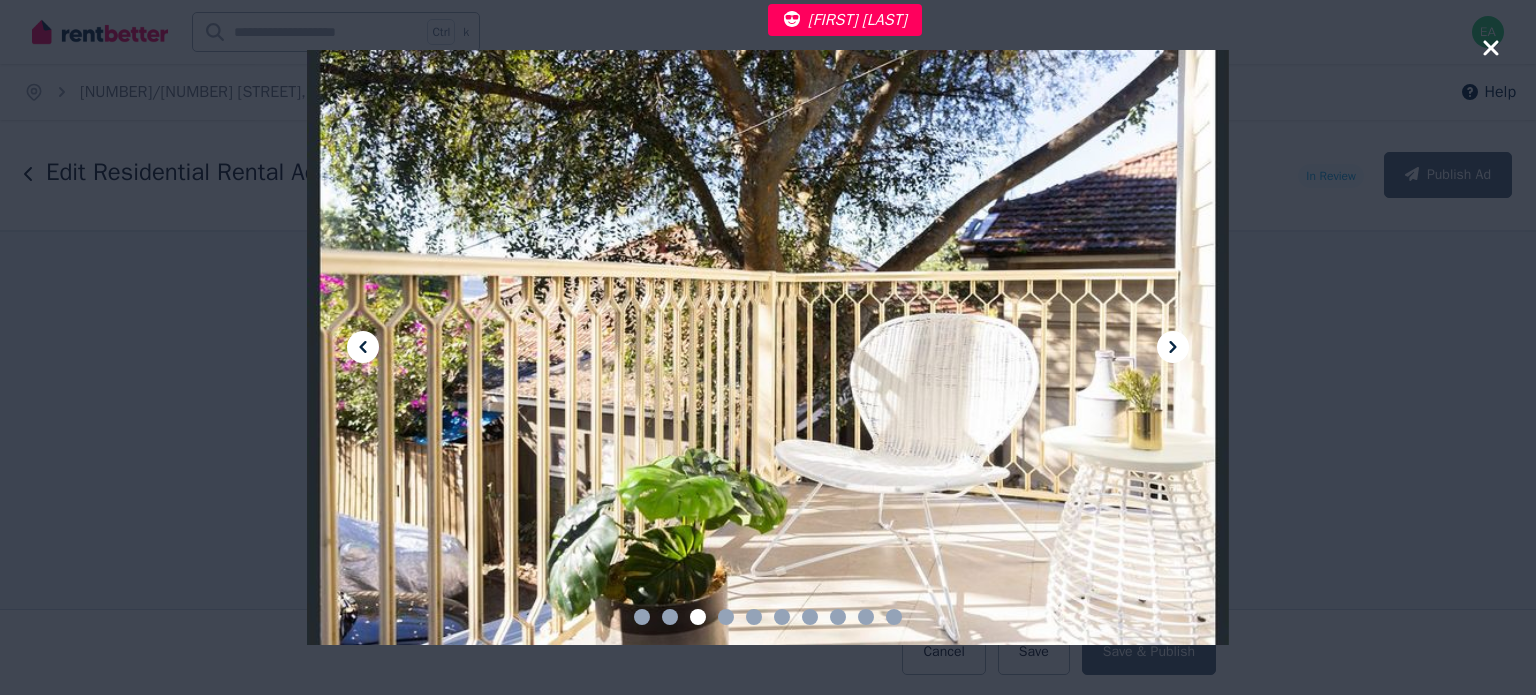 click 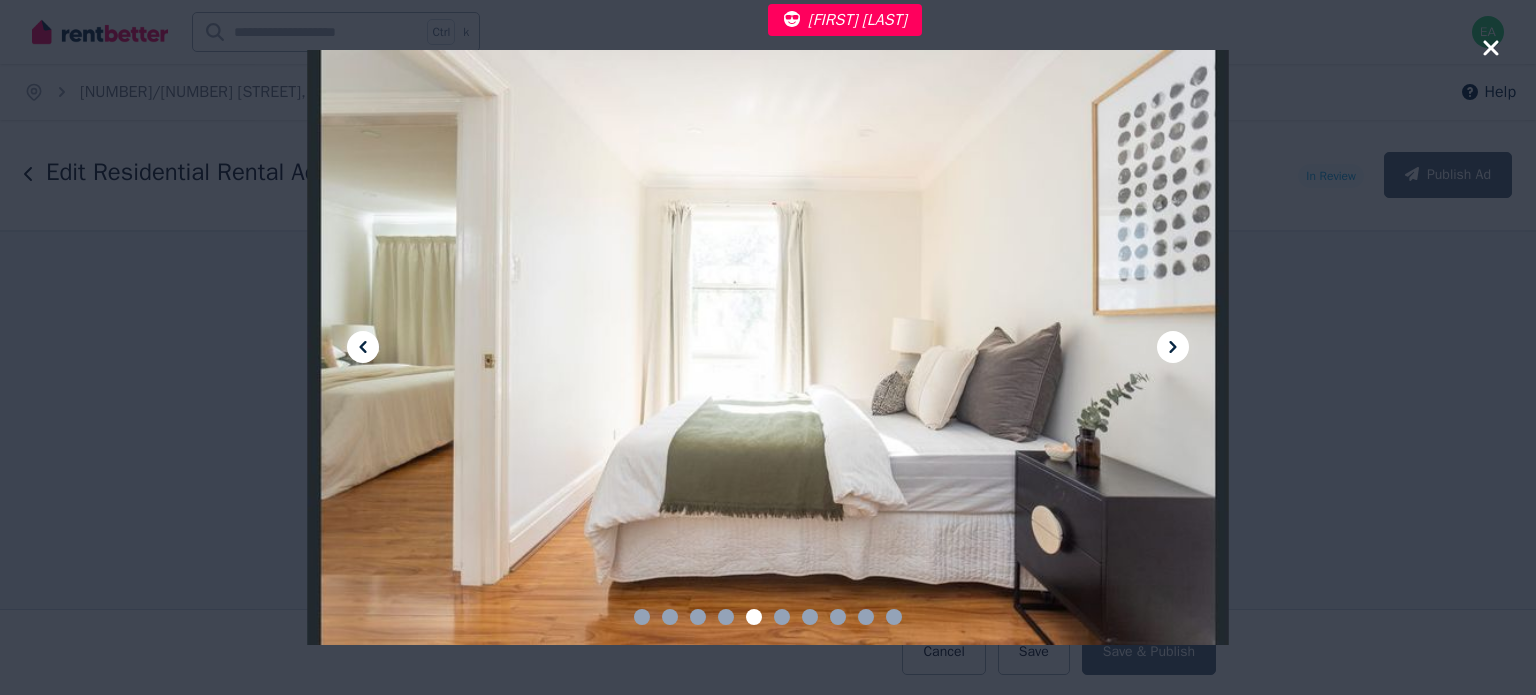 click 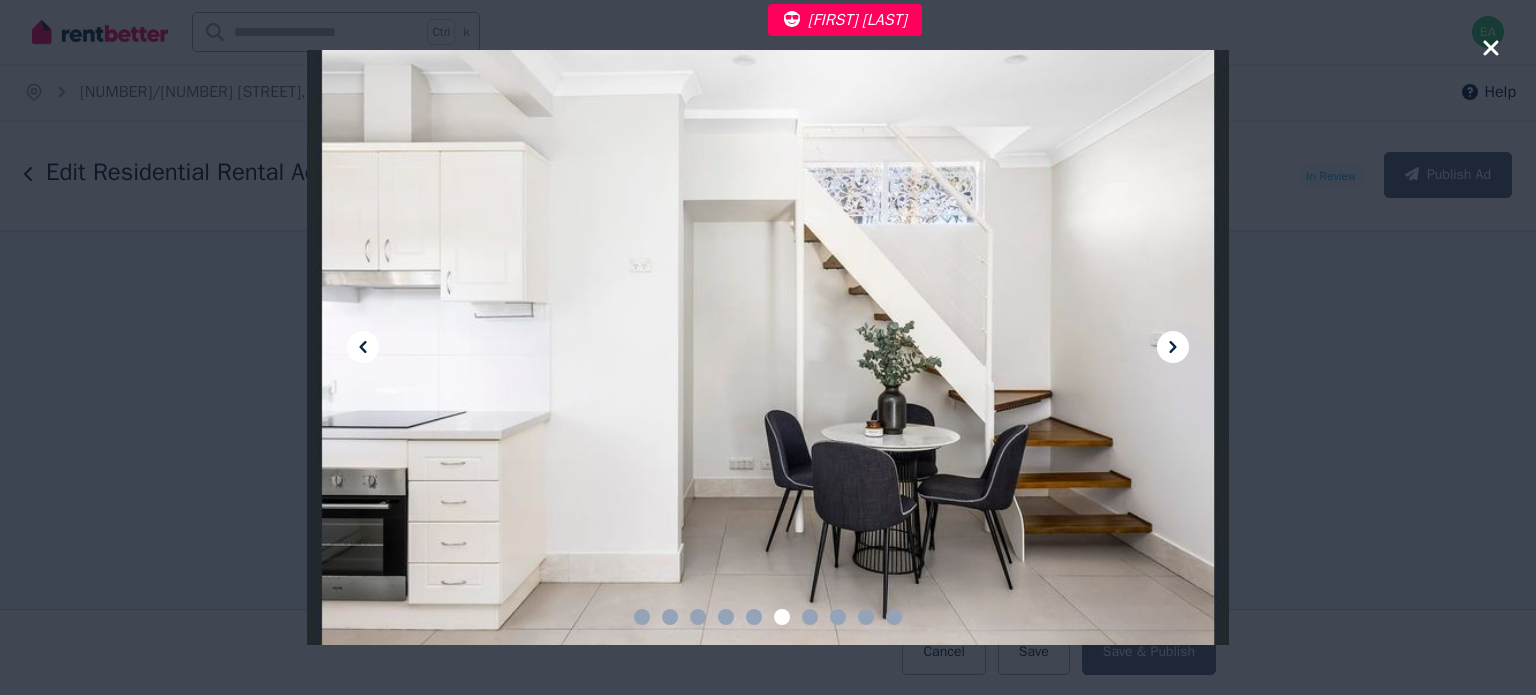 click 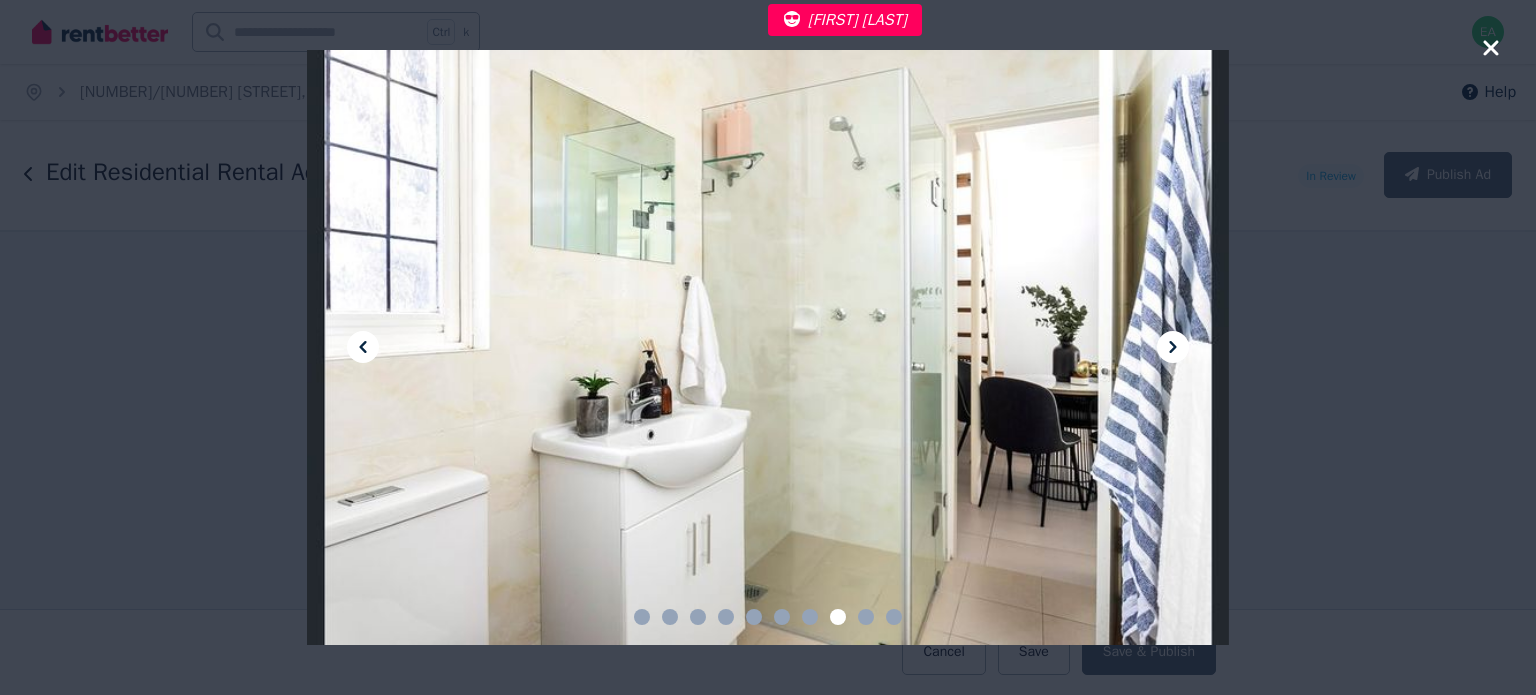 click 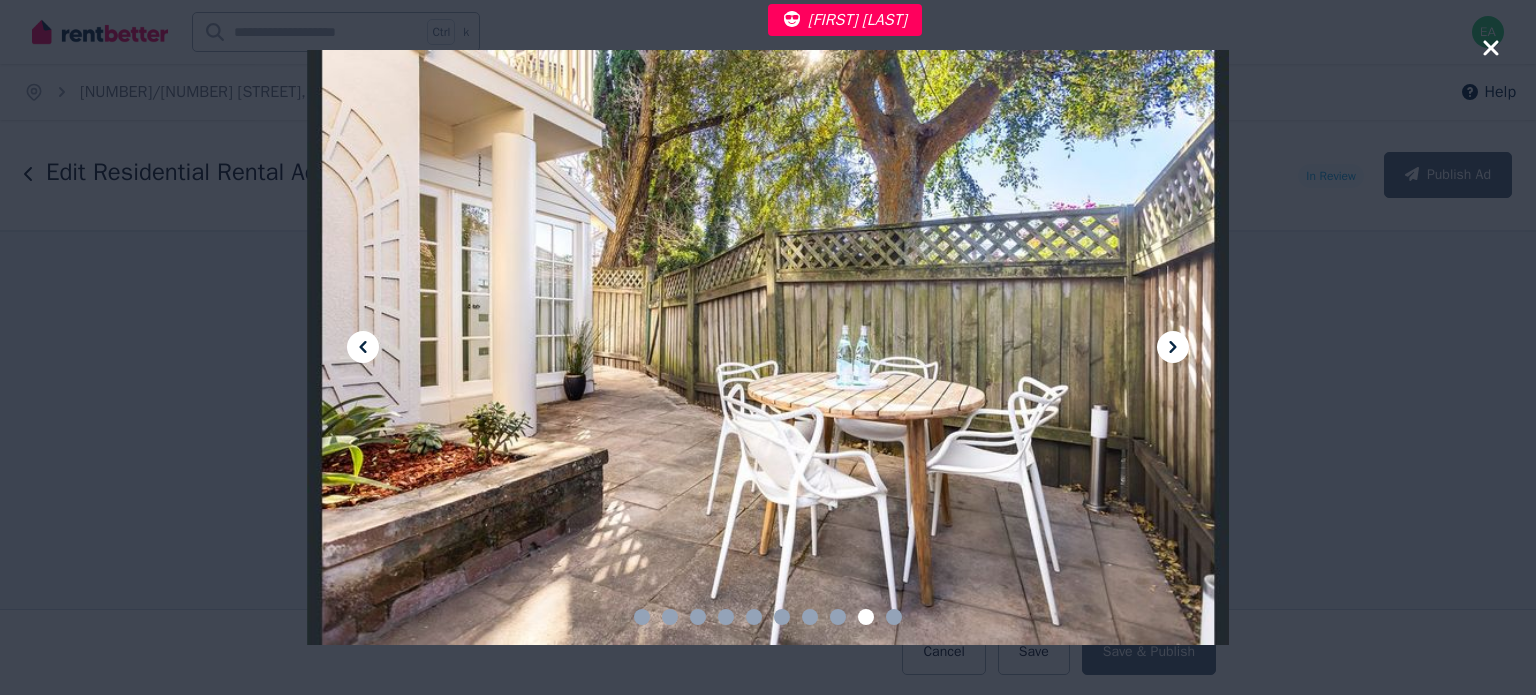 click 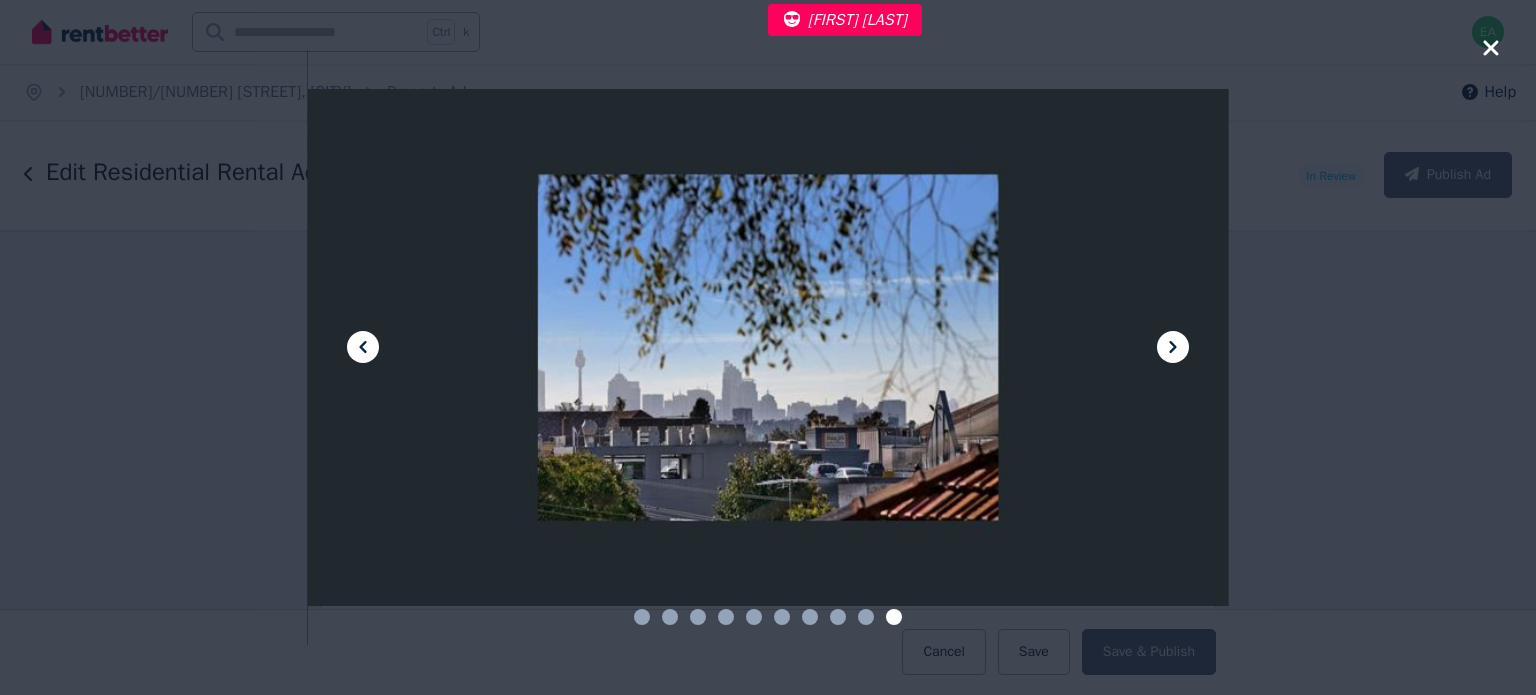 click 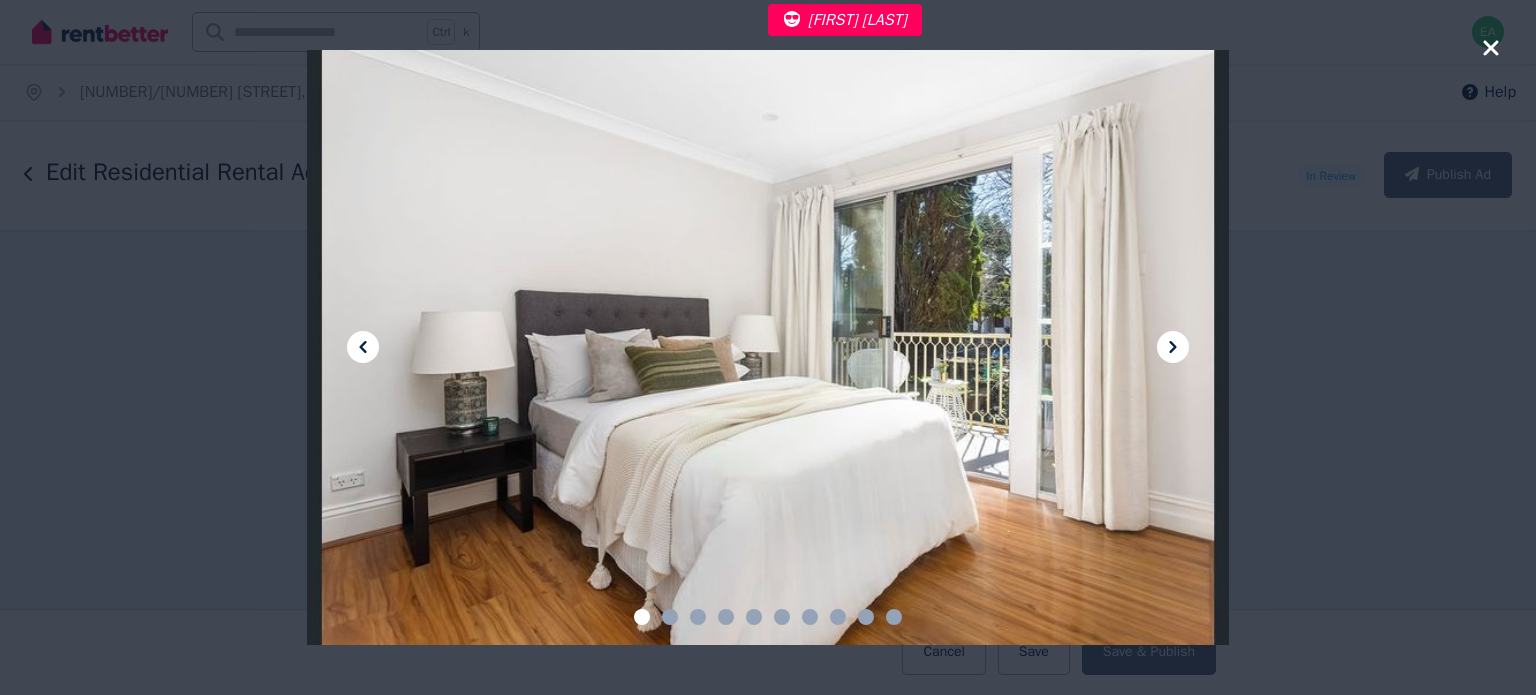 click 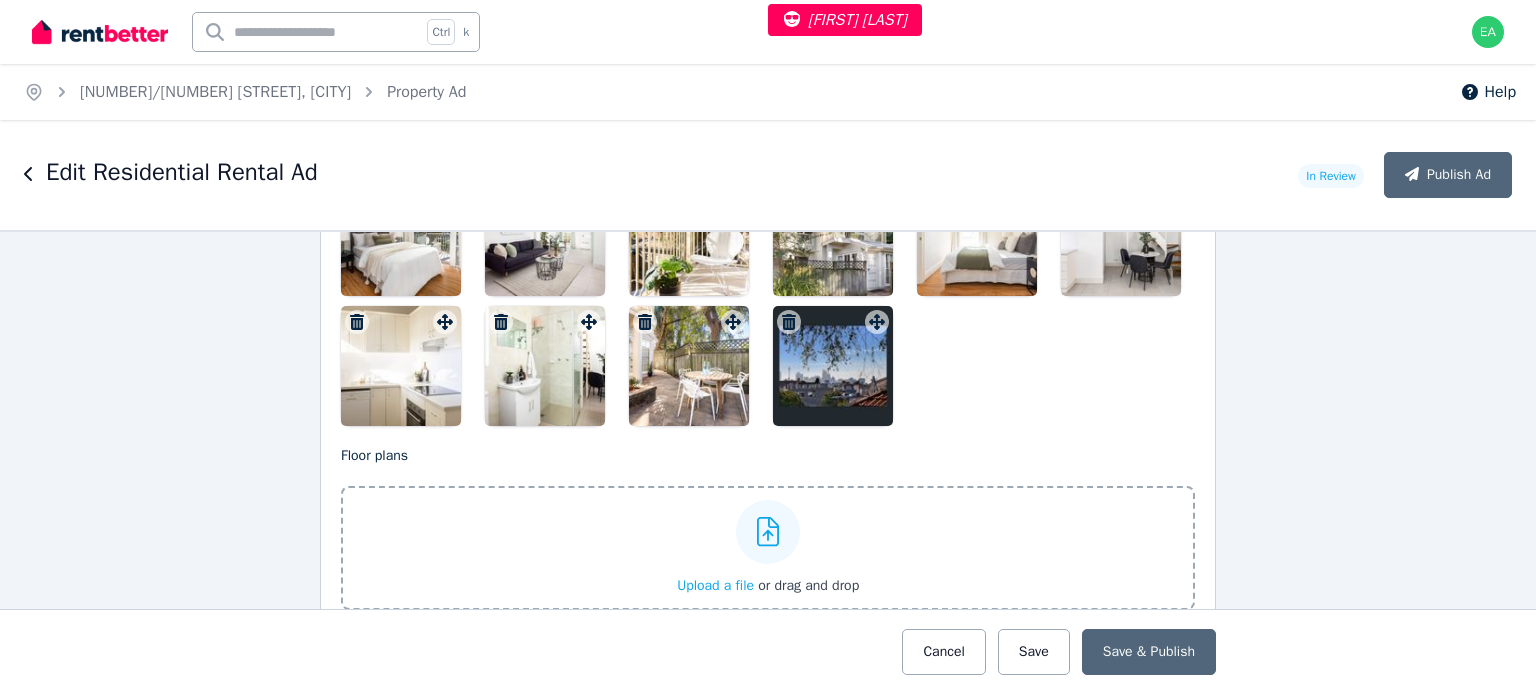 scroll, scrollTop: 2569, scrollLeft: 0, axis: vertical 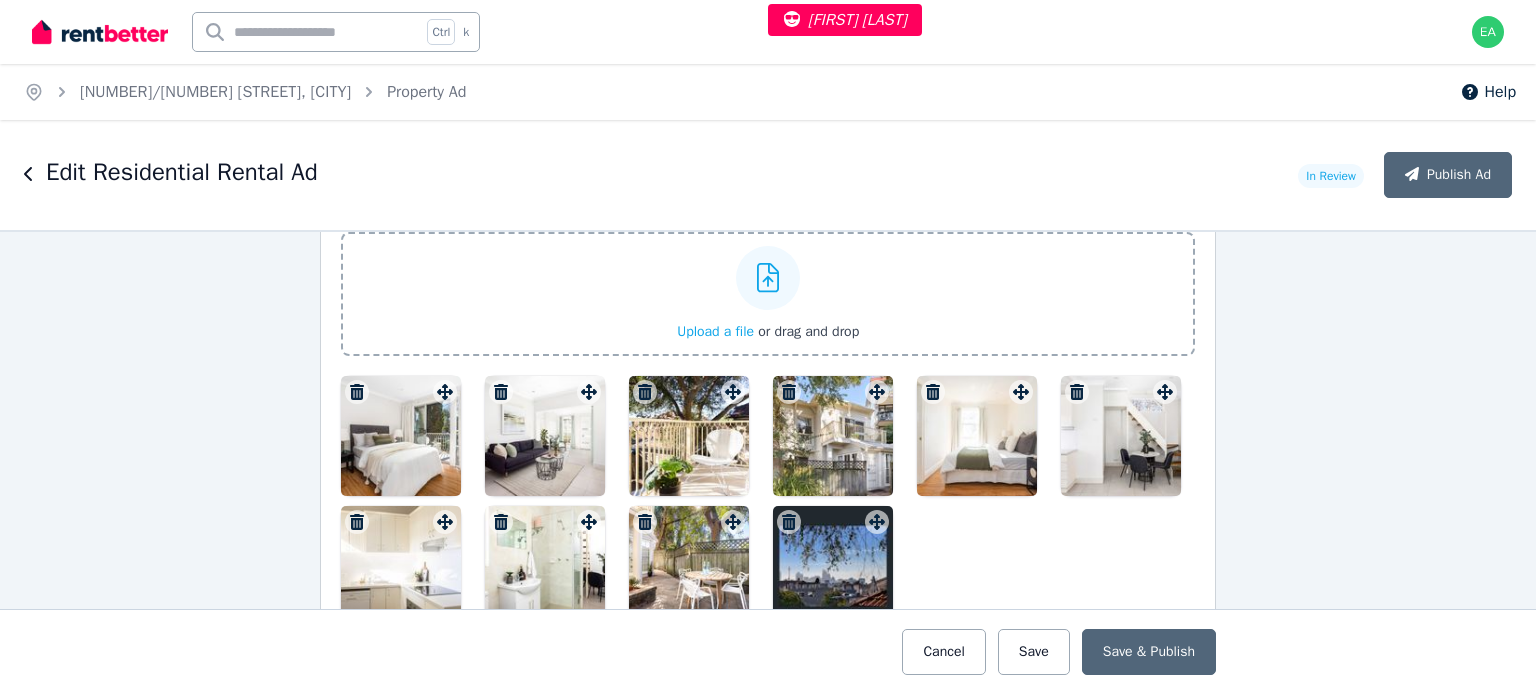 click at bounding box center [401, 436] 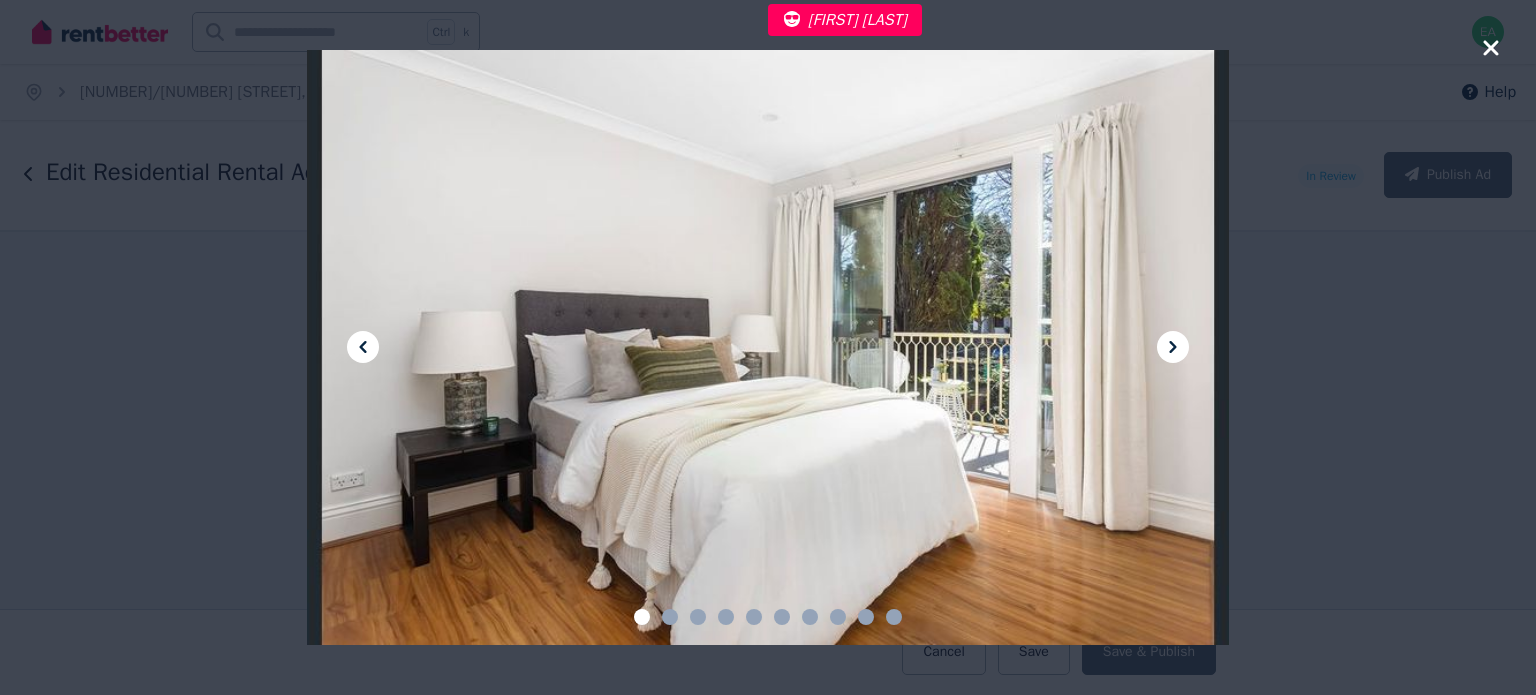 click at bounding box center (1173, 347) 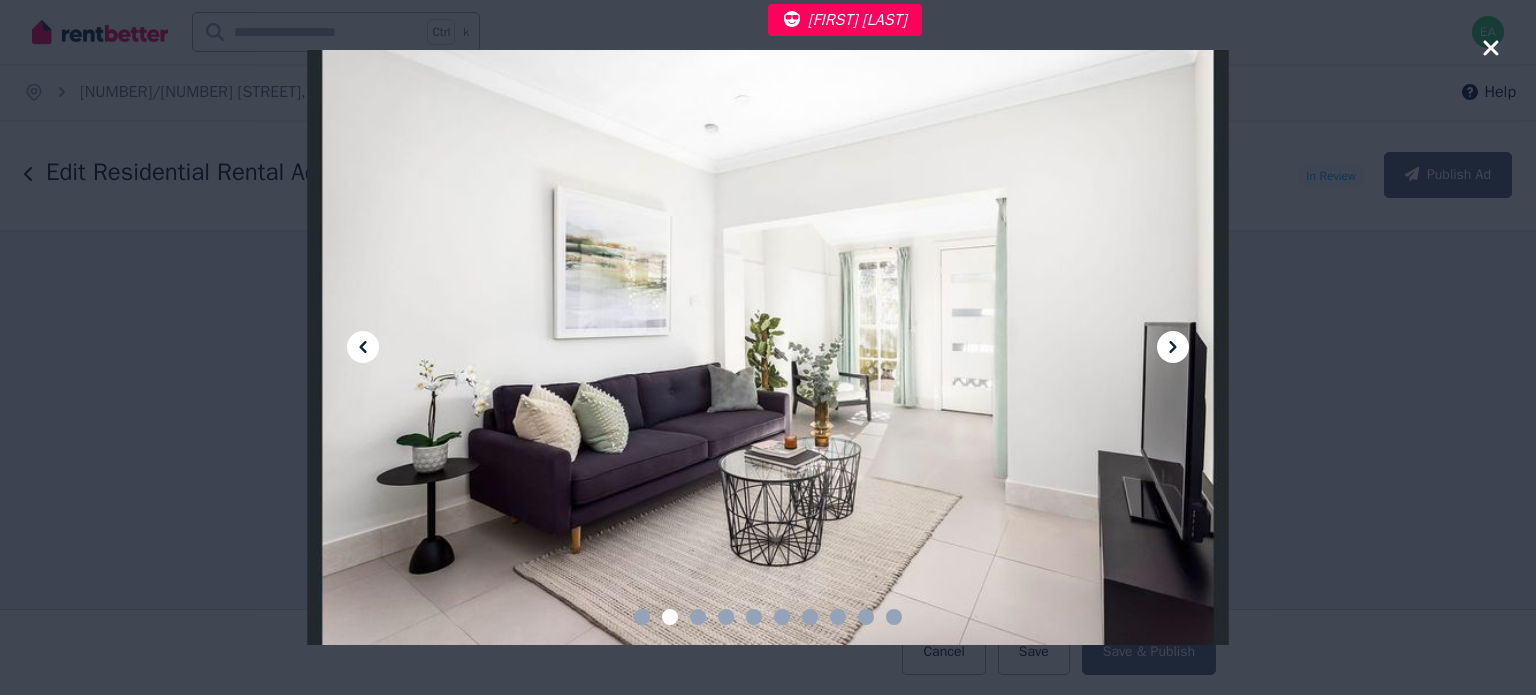 click at bounding box center (1173, 347) 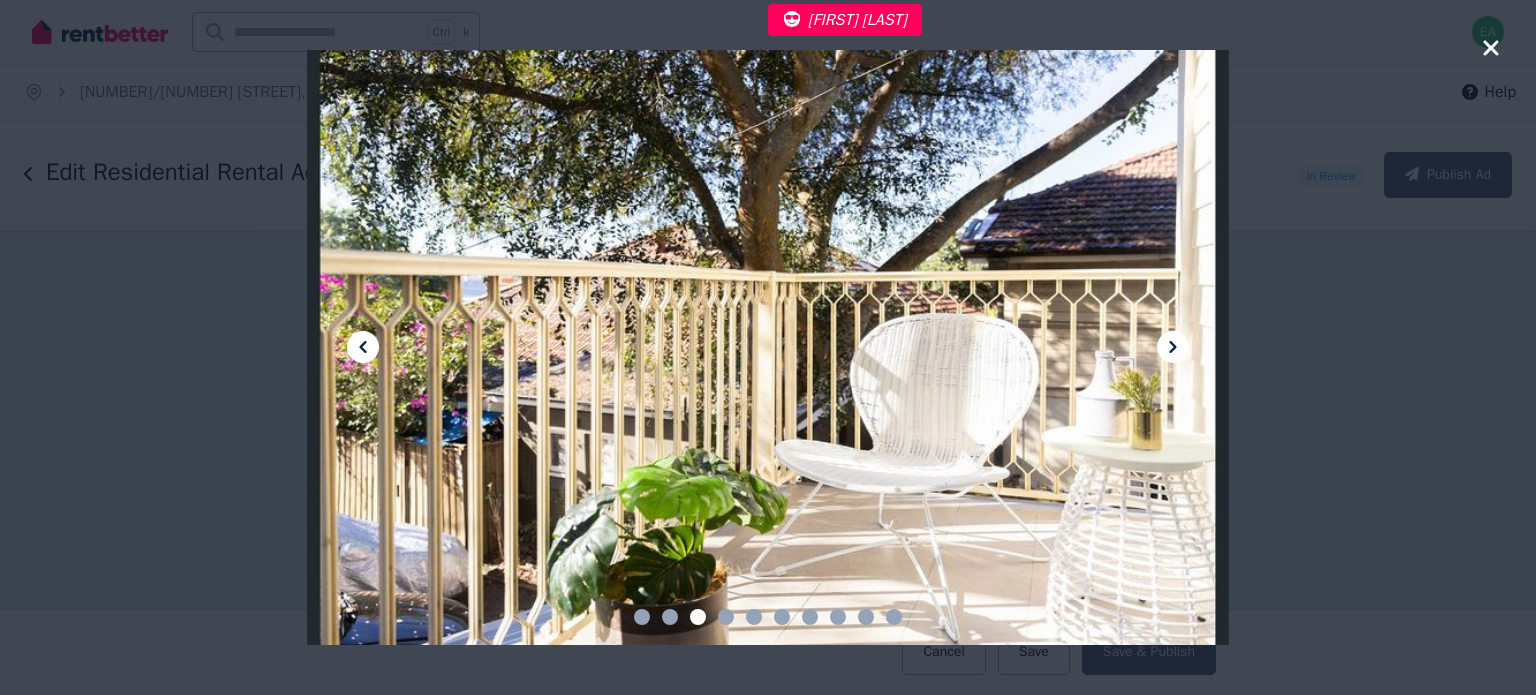 click at bounding box center (1173, 347) 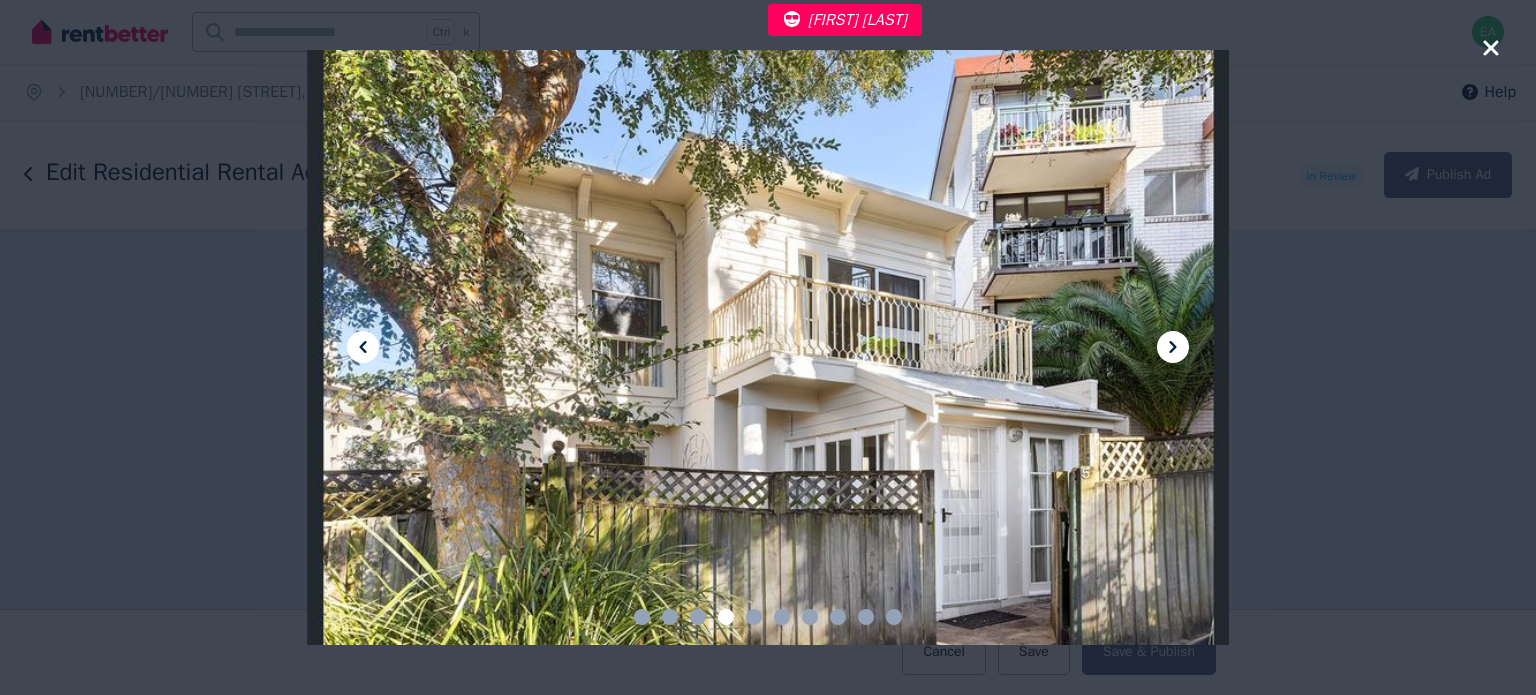 click at bounding box center (1173, 347) 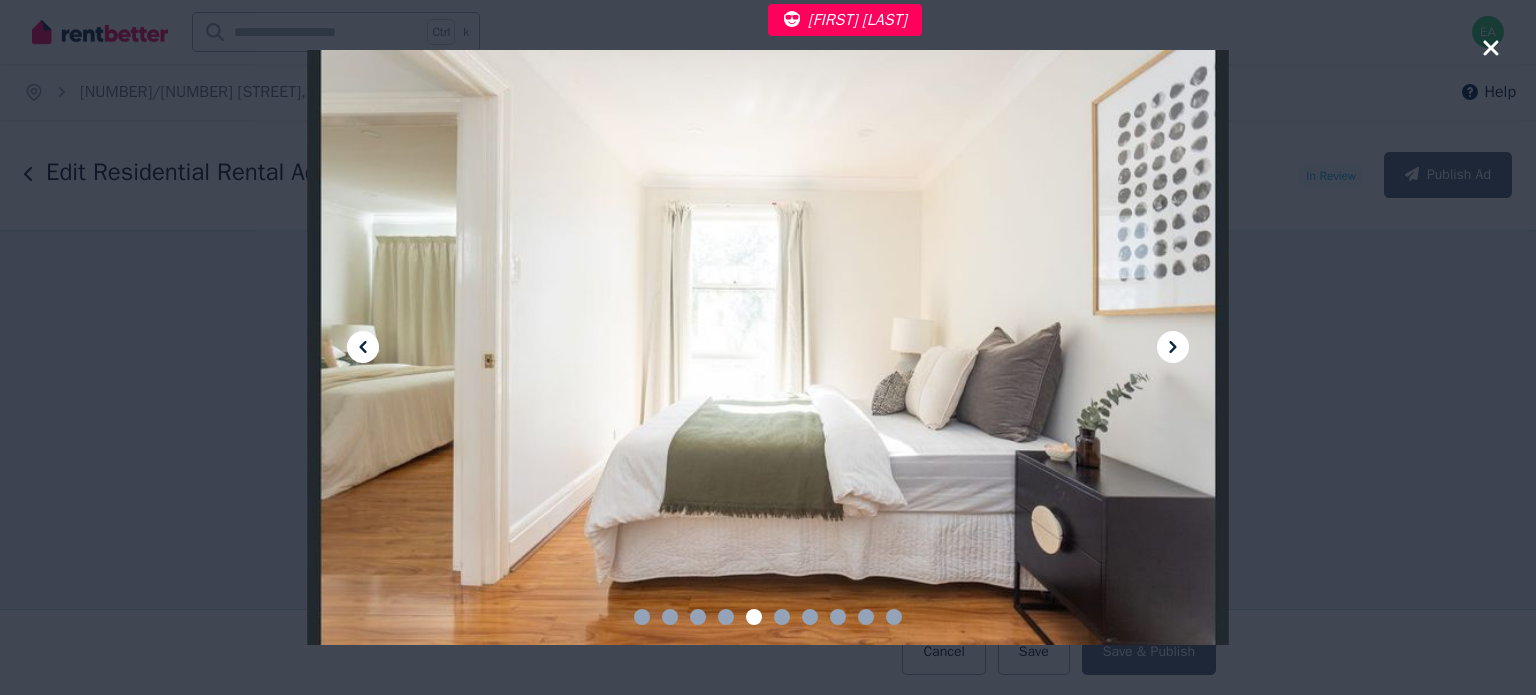 click at bounding box center [1173, 347] 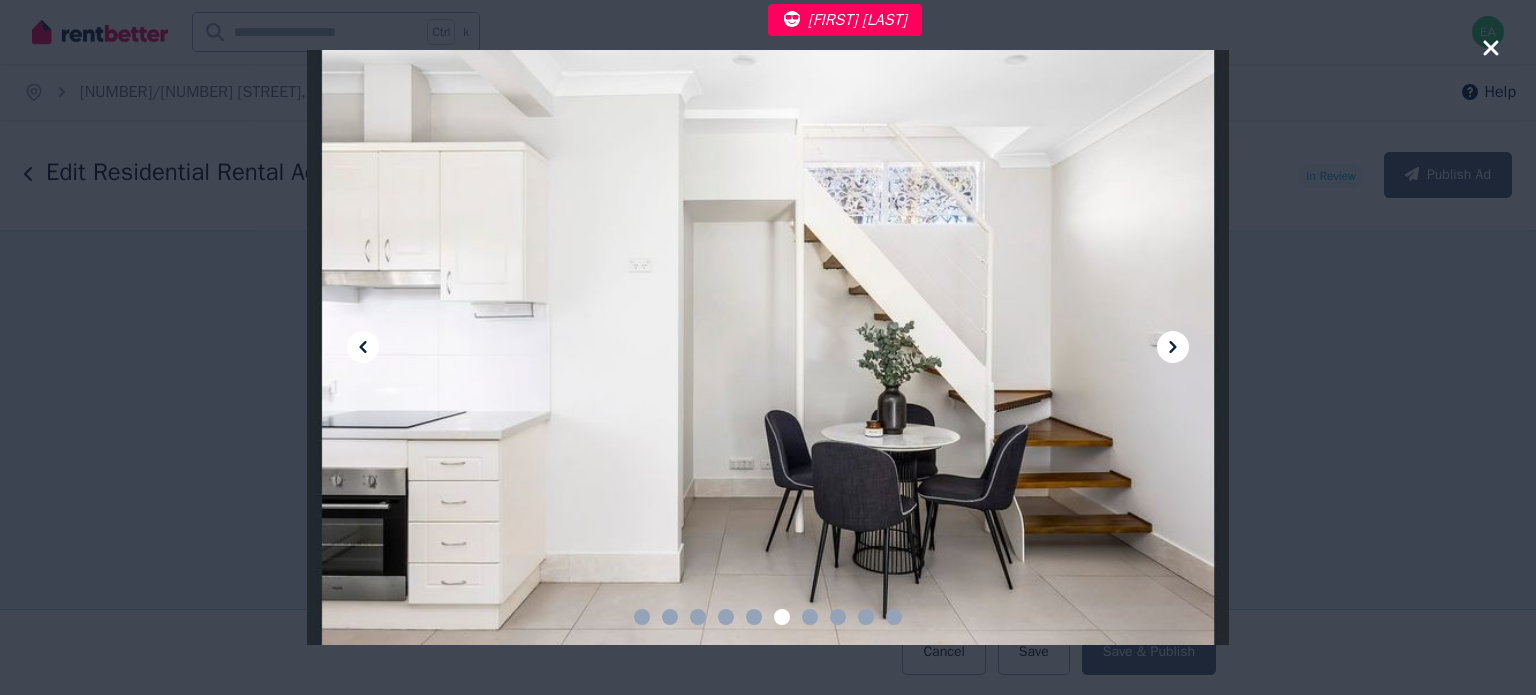 click at bounding box center [1173, 347] 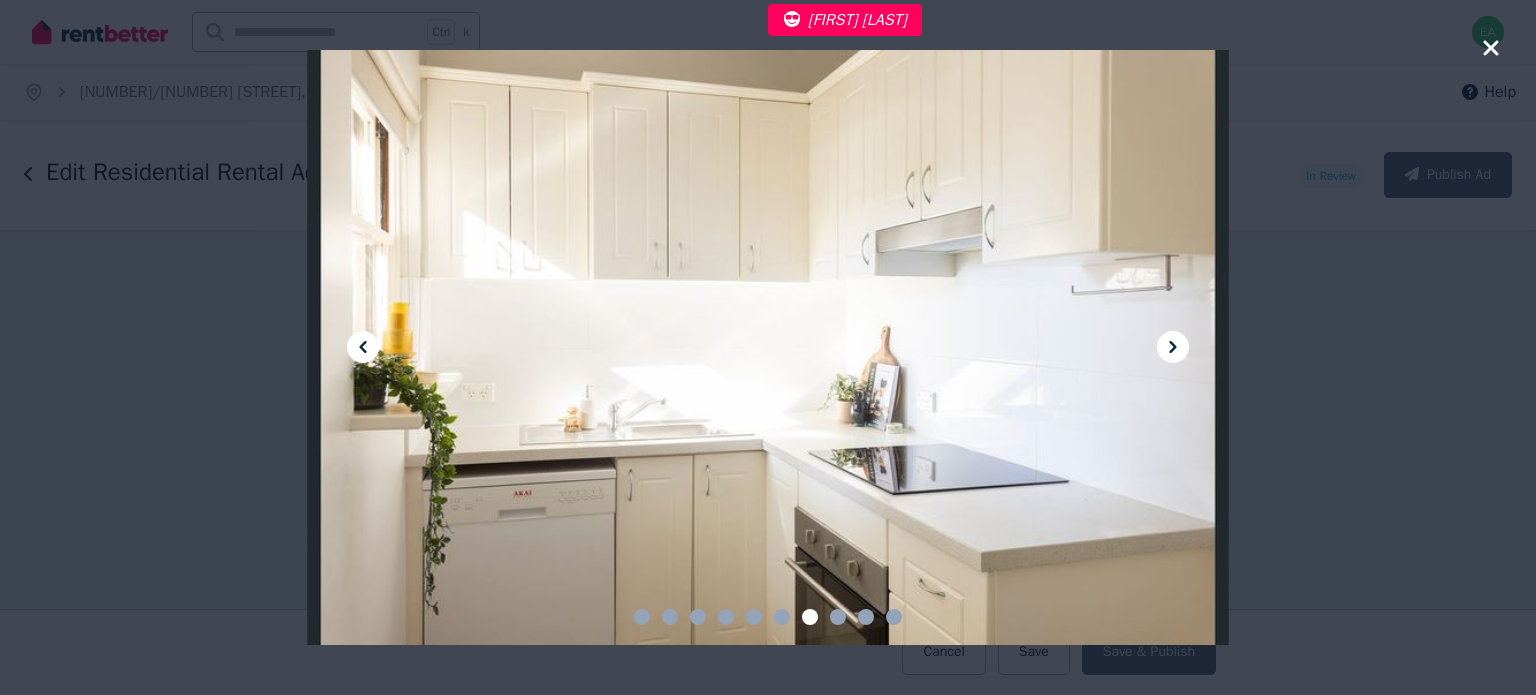 click at bounding box center [1173, 347] 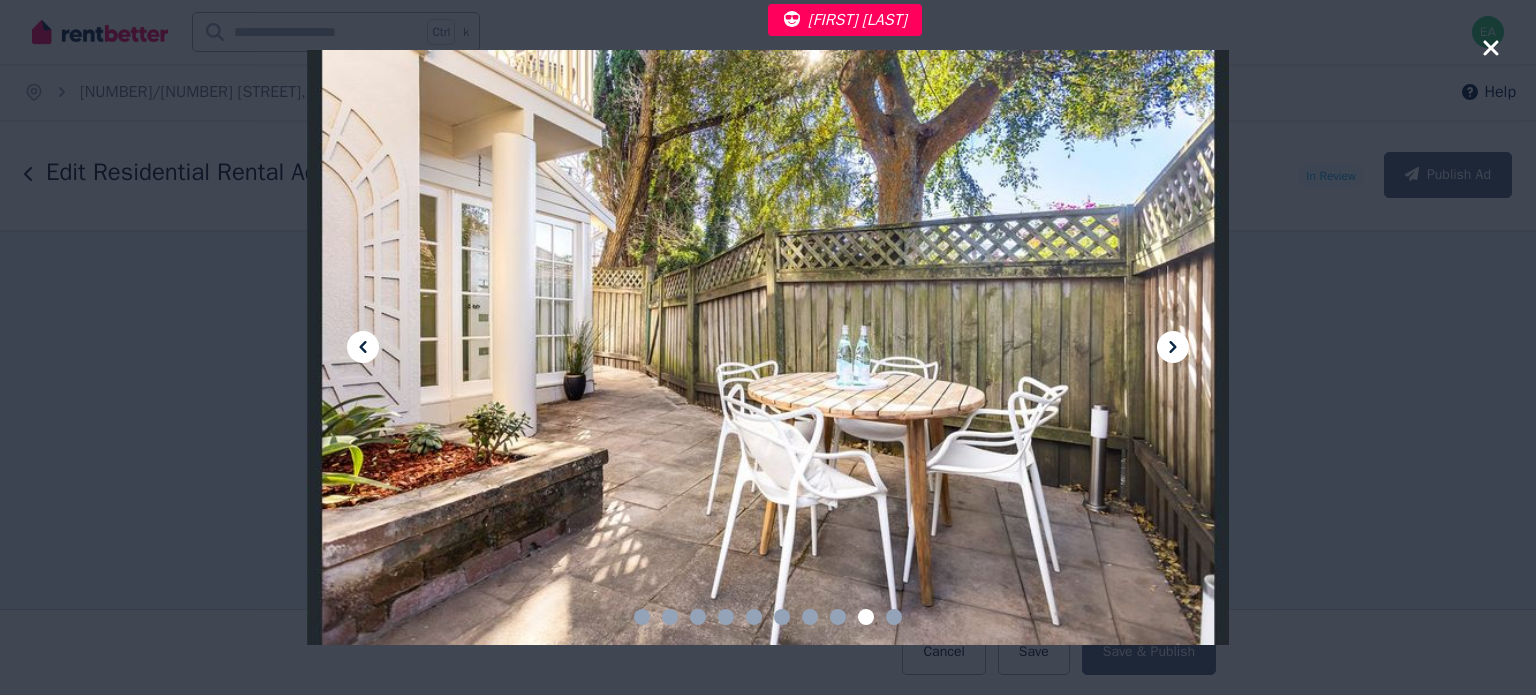 click at bounding box center (1173, 347) 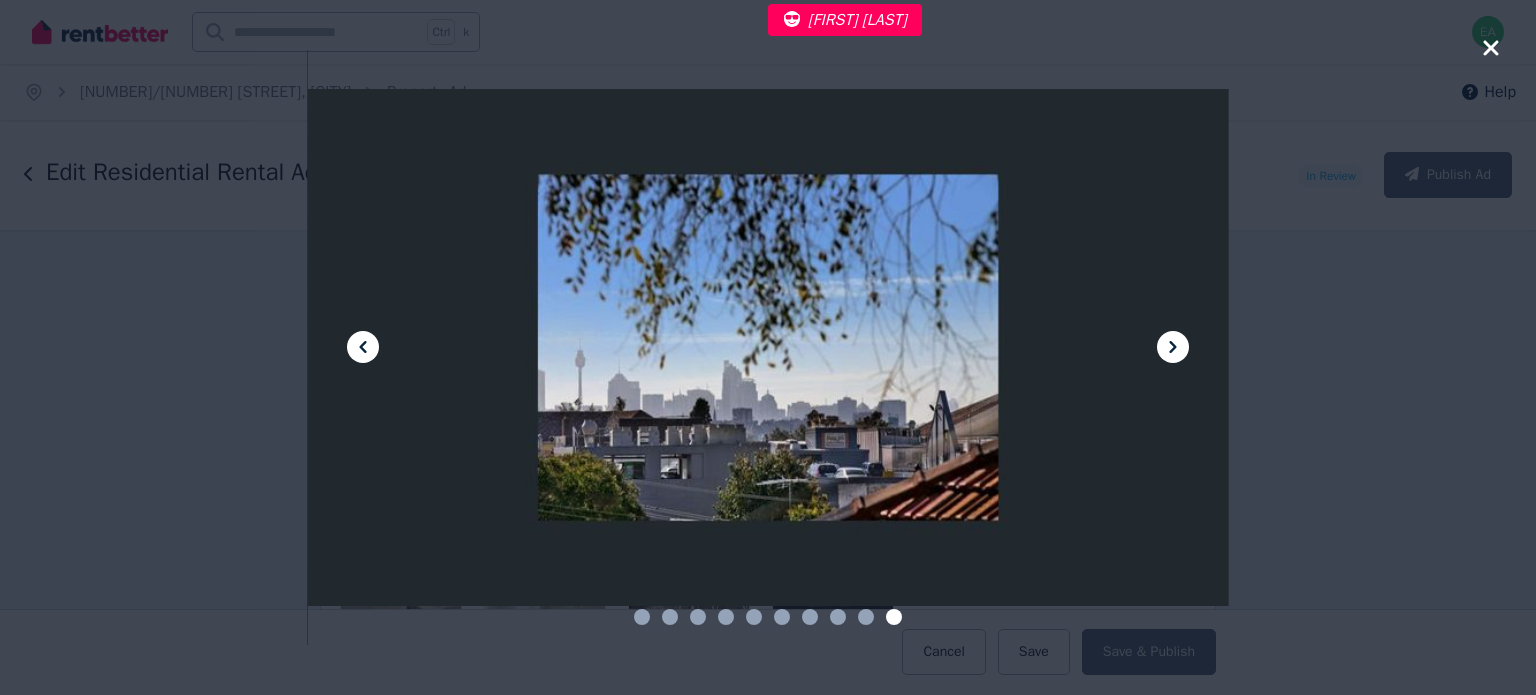 click 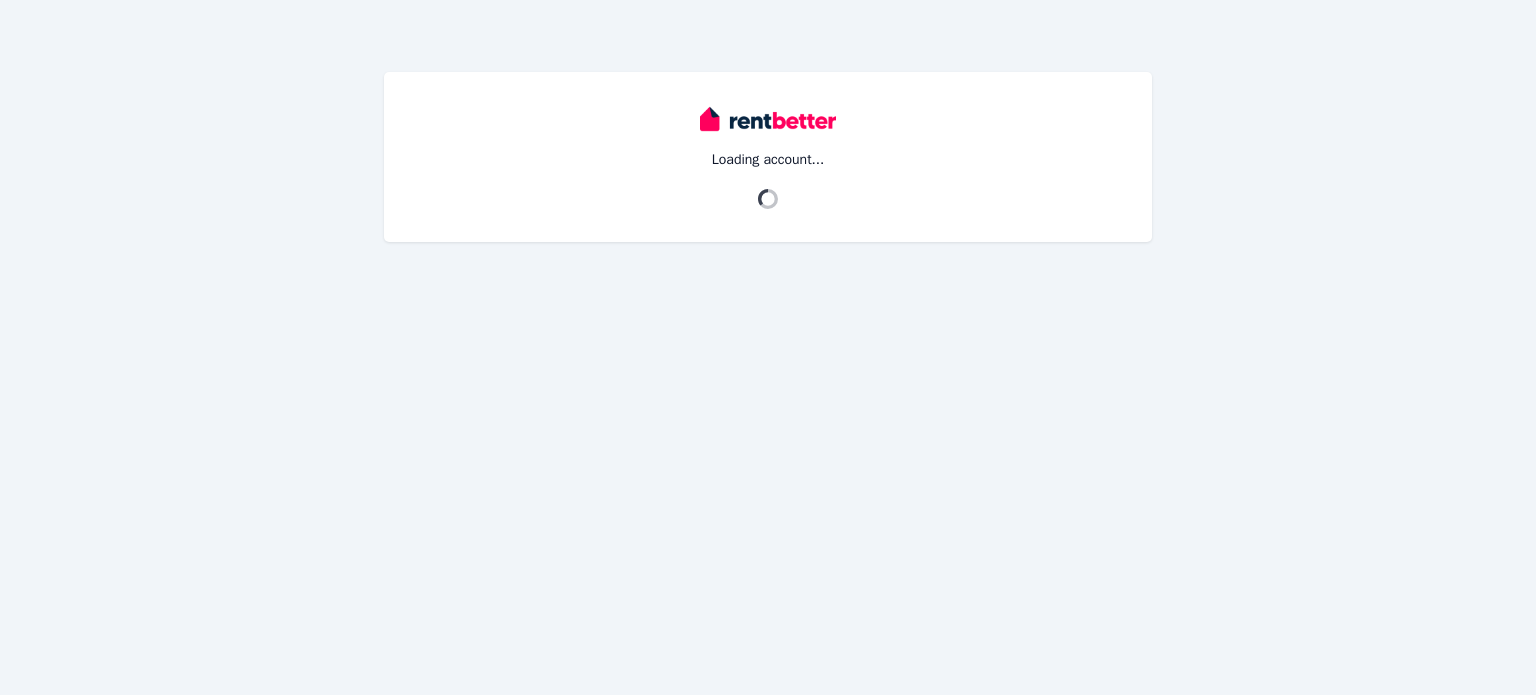scroll, scrollTop: 0, scrollLeft: 0, axis: both 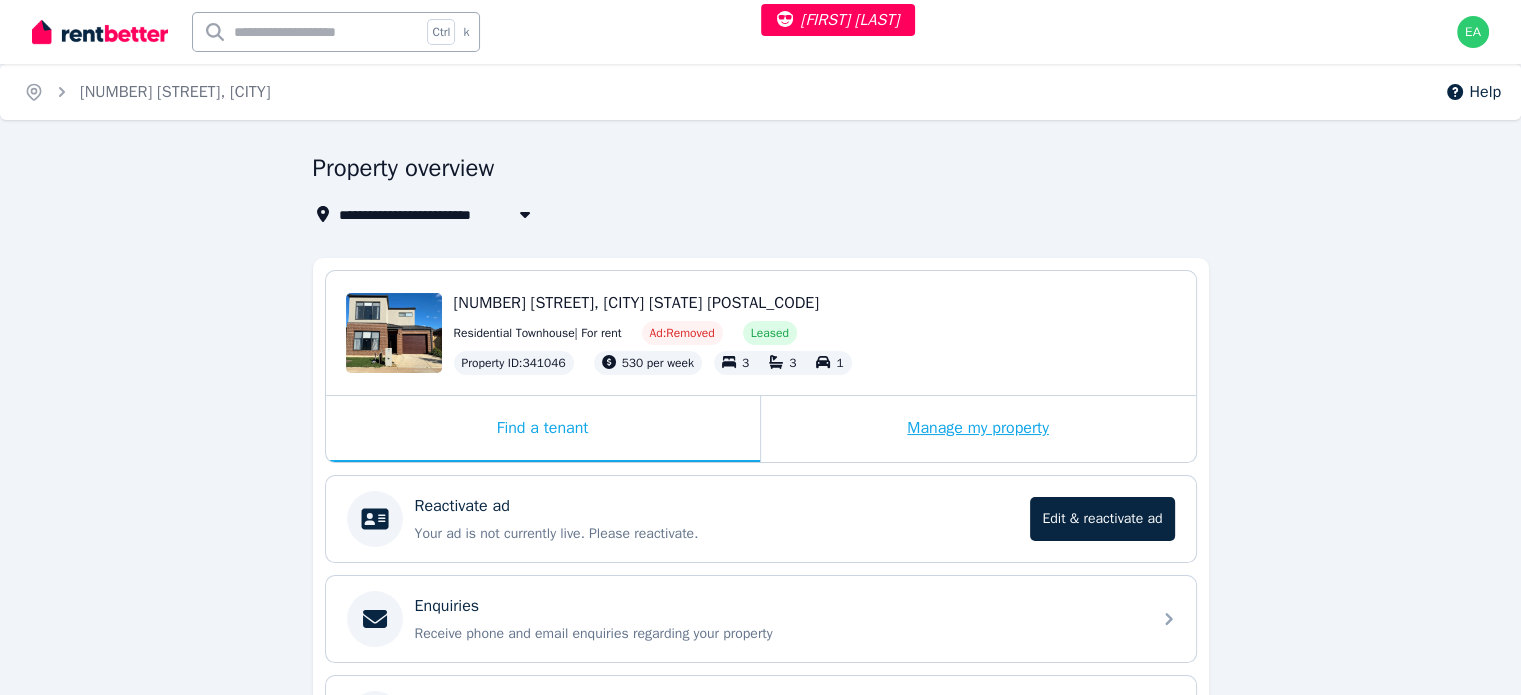 click on "Manage my property" at bounding box center [978, 429] 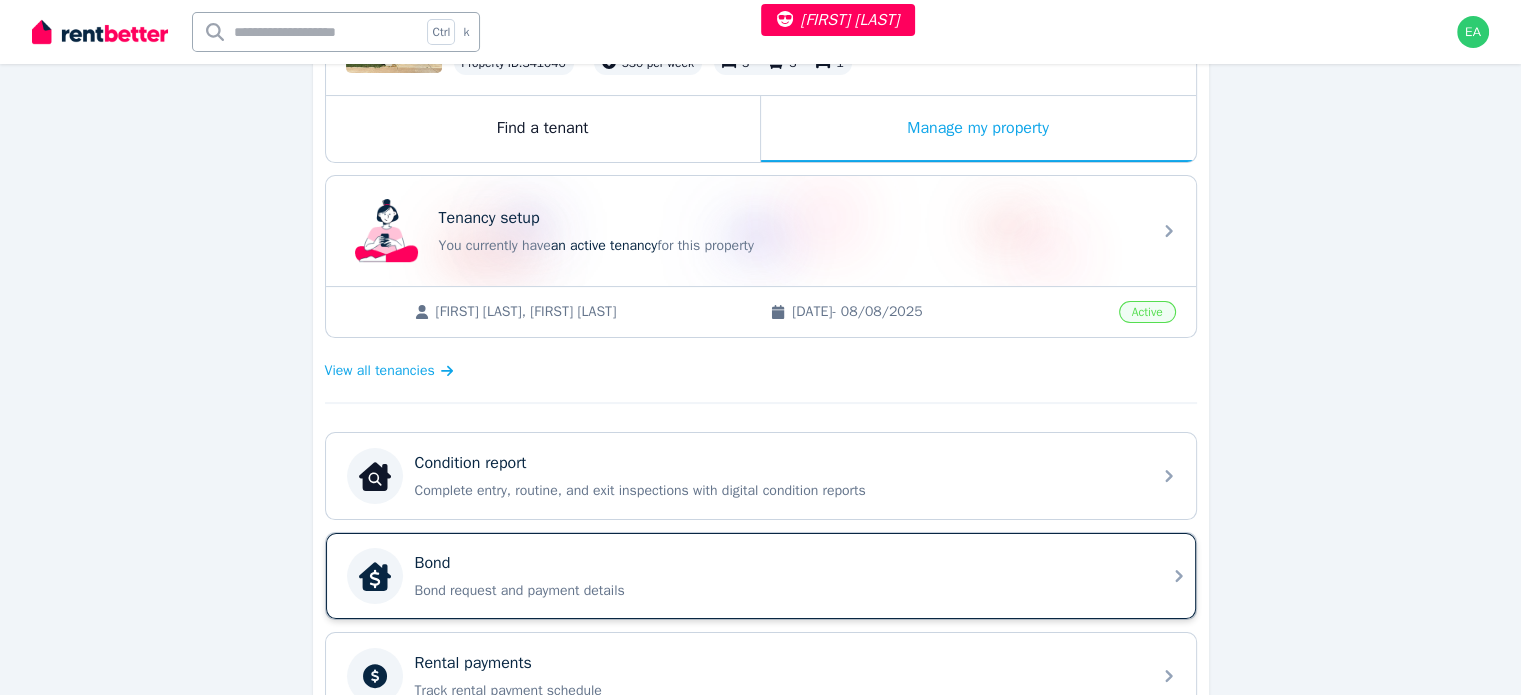 scroll, scrollTop: 500, scrollLeft: 0, axis: vertical 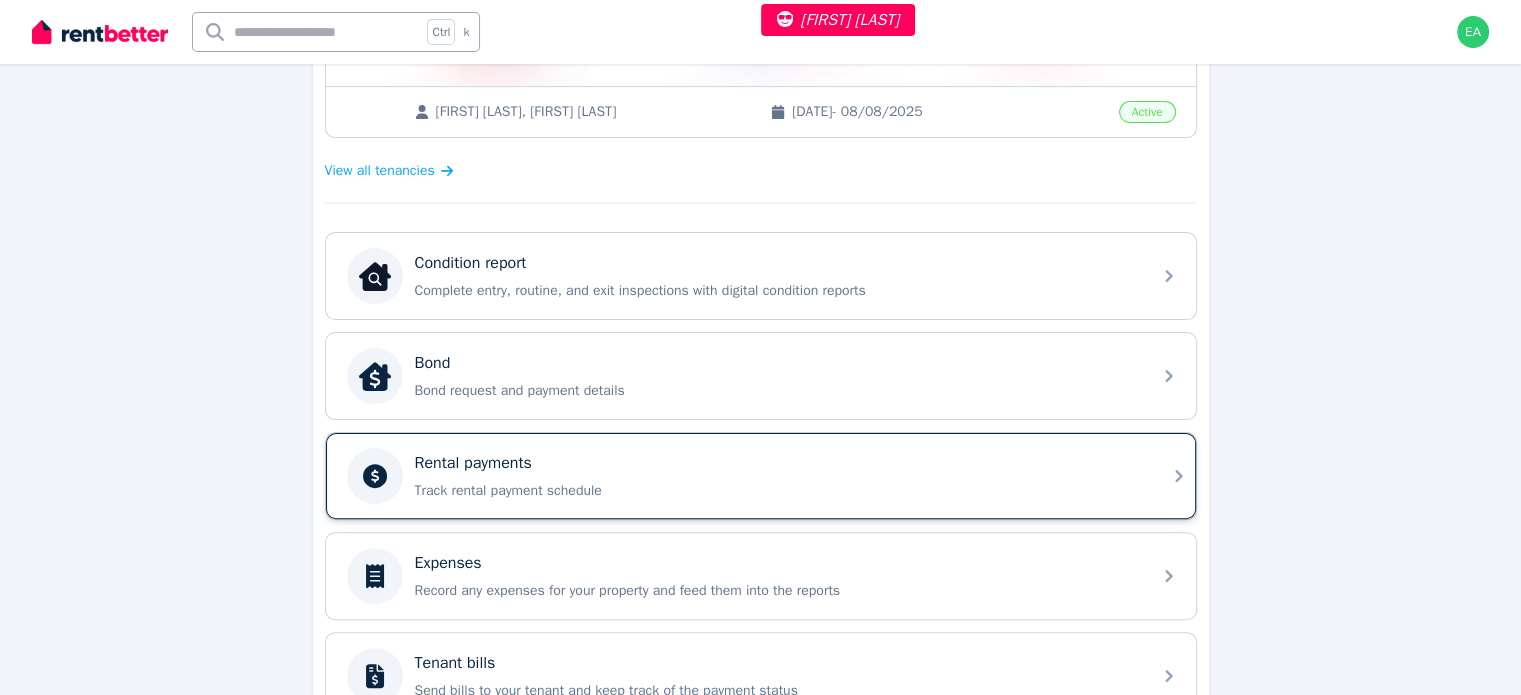 click on "Rental payments Track rental payment schedule" at bounding box center (777, 476) 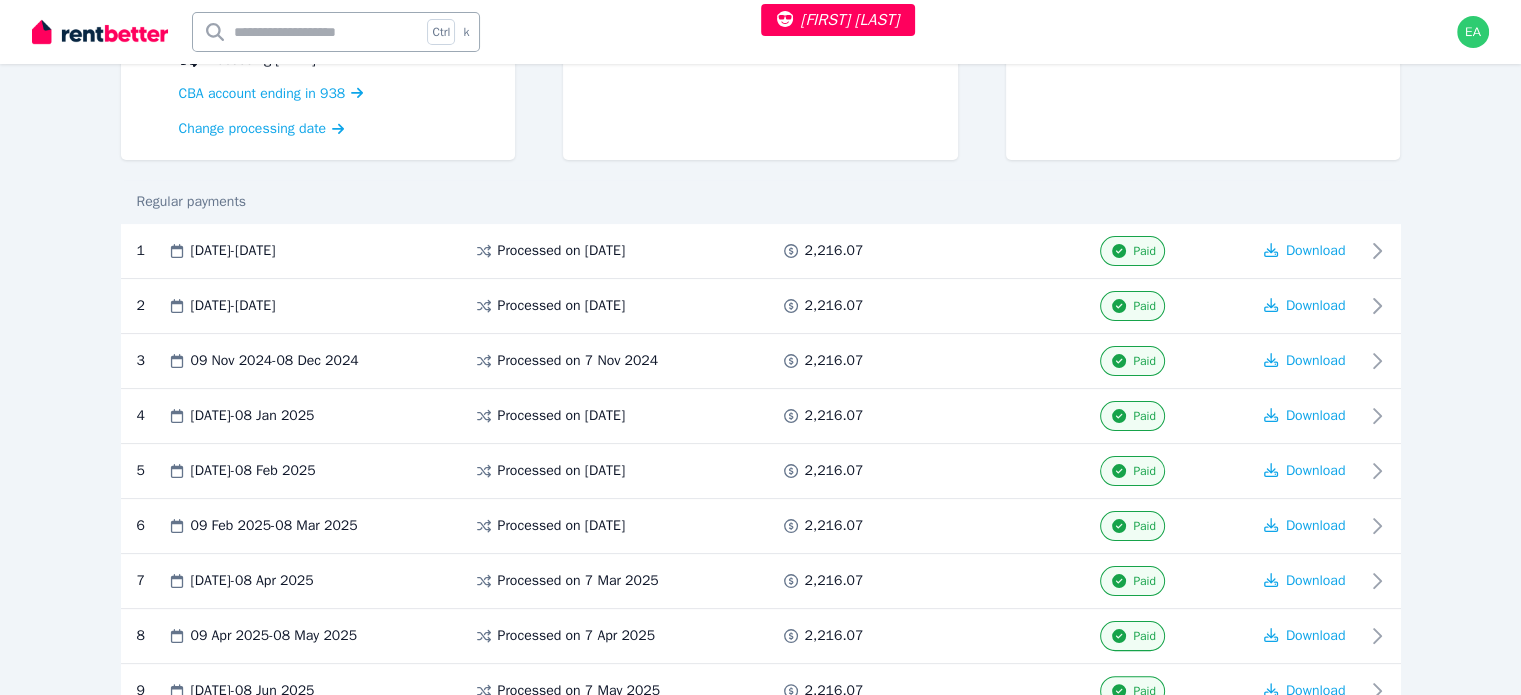 scroll, scrollTop: 600, scrollLeft: 0, axis: vertical 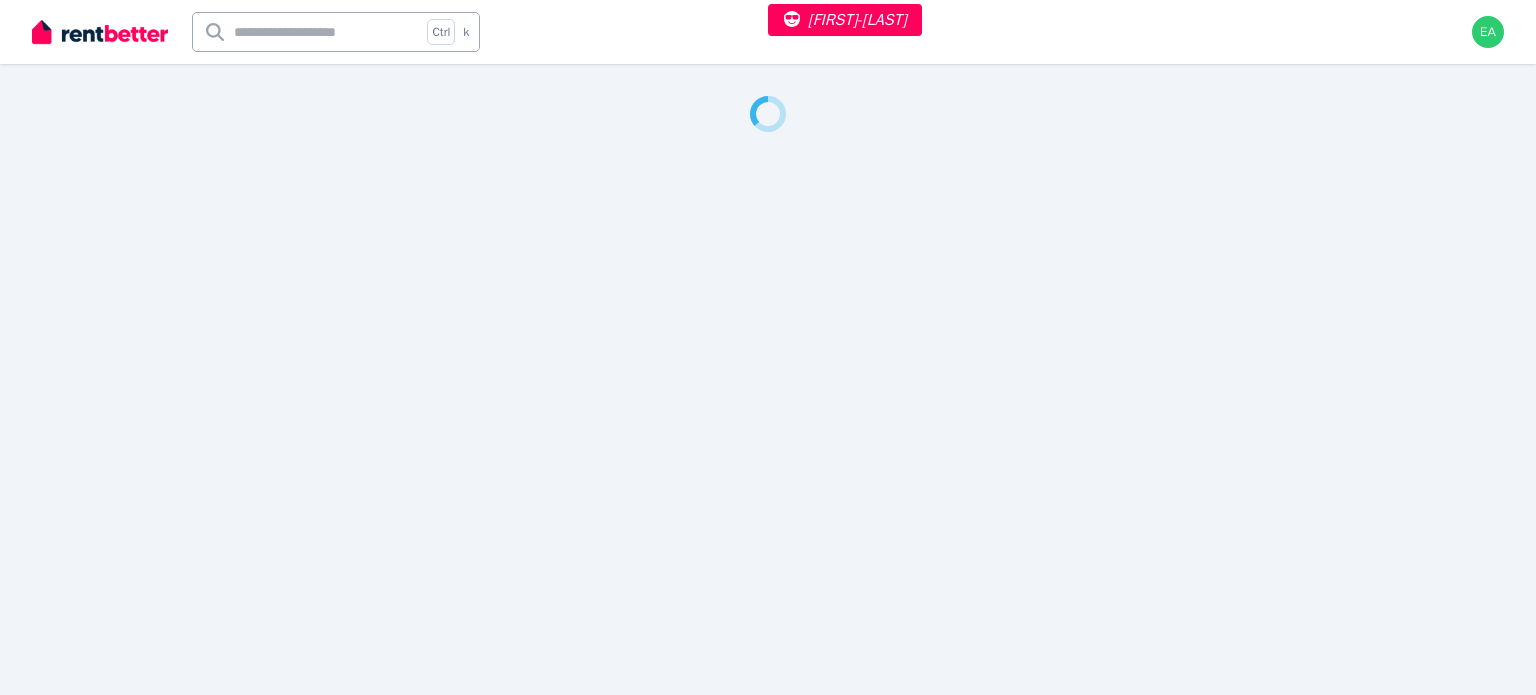 select on "***" 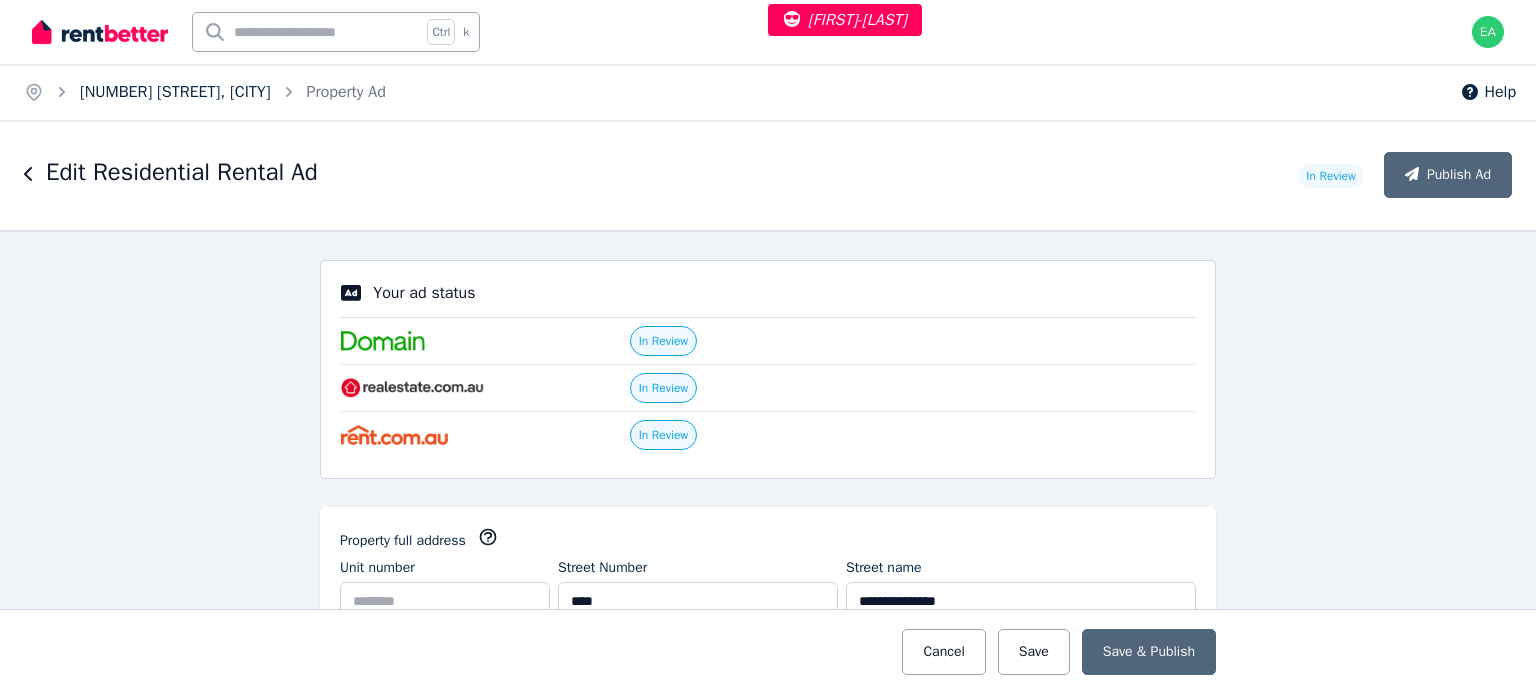 click on "[NUMBER] [STREET], [CITY]" at bounding box center (175, 92) 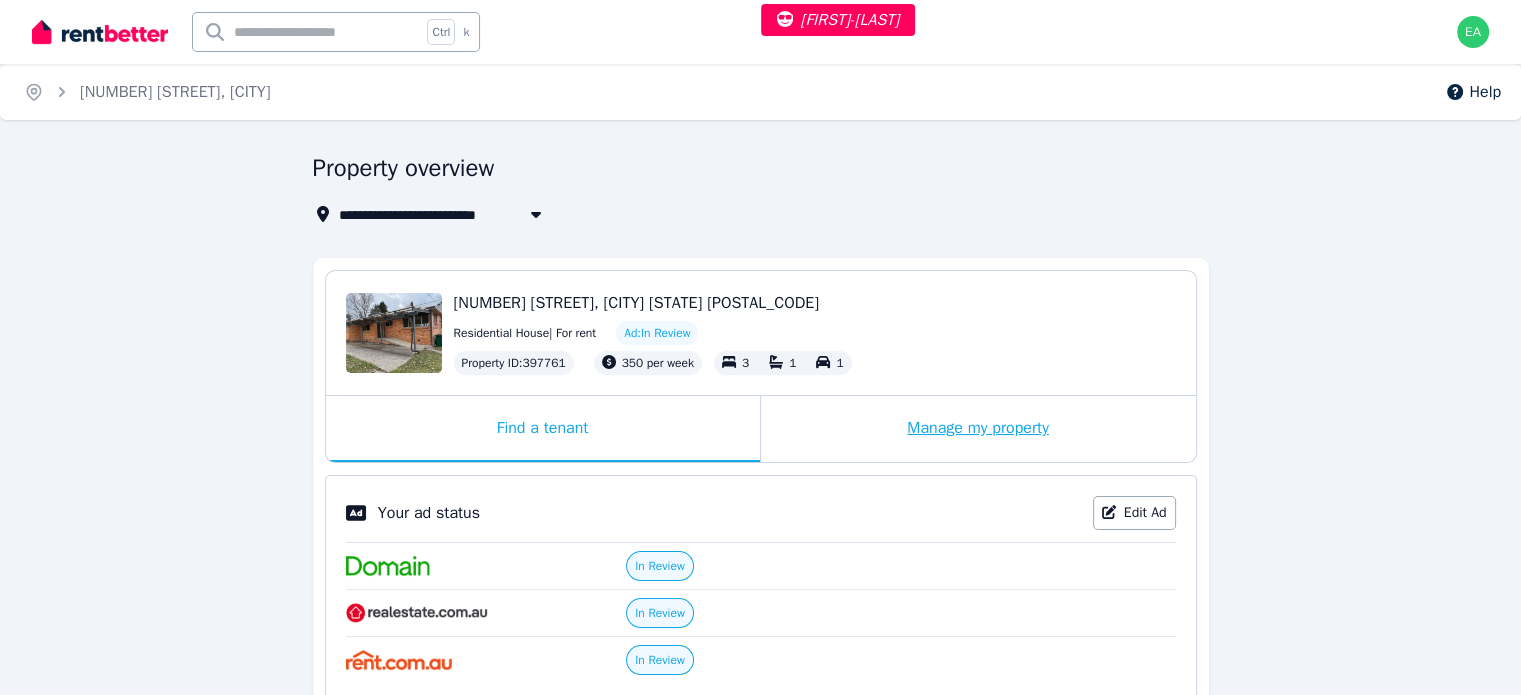 click on "Manage my property" at bounding box center (978, 429) 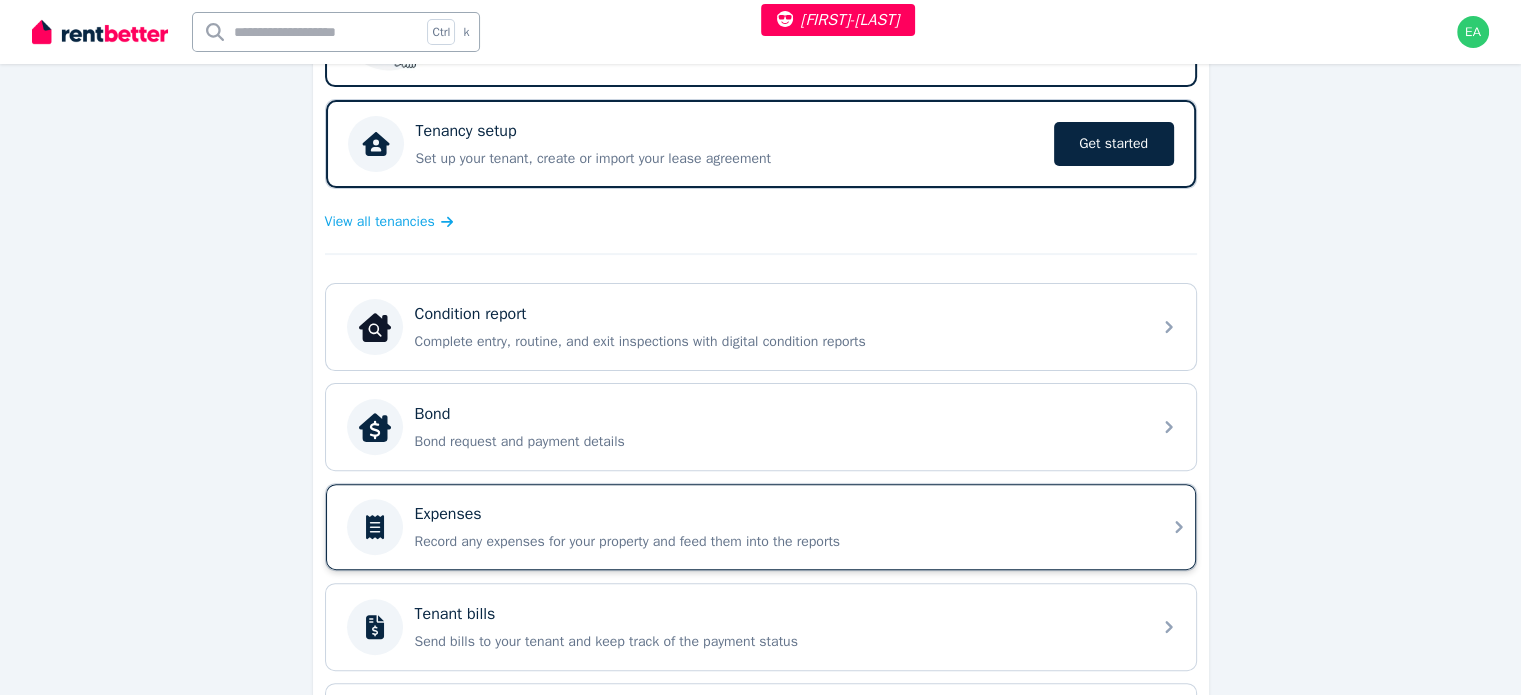 scroll, scrollTop: 600, scrollLeft: 0, axis: vertical 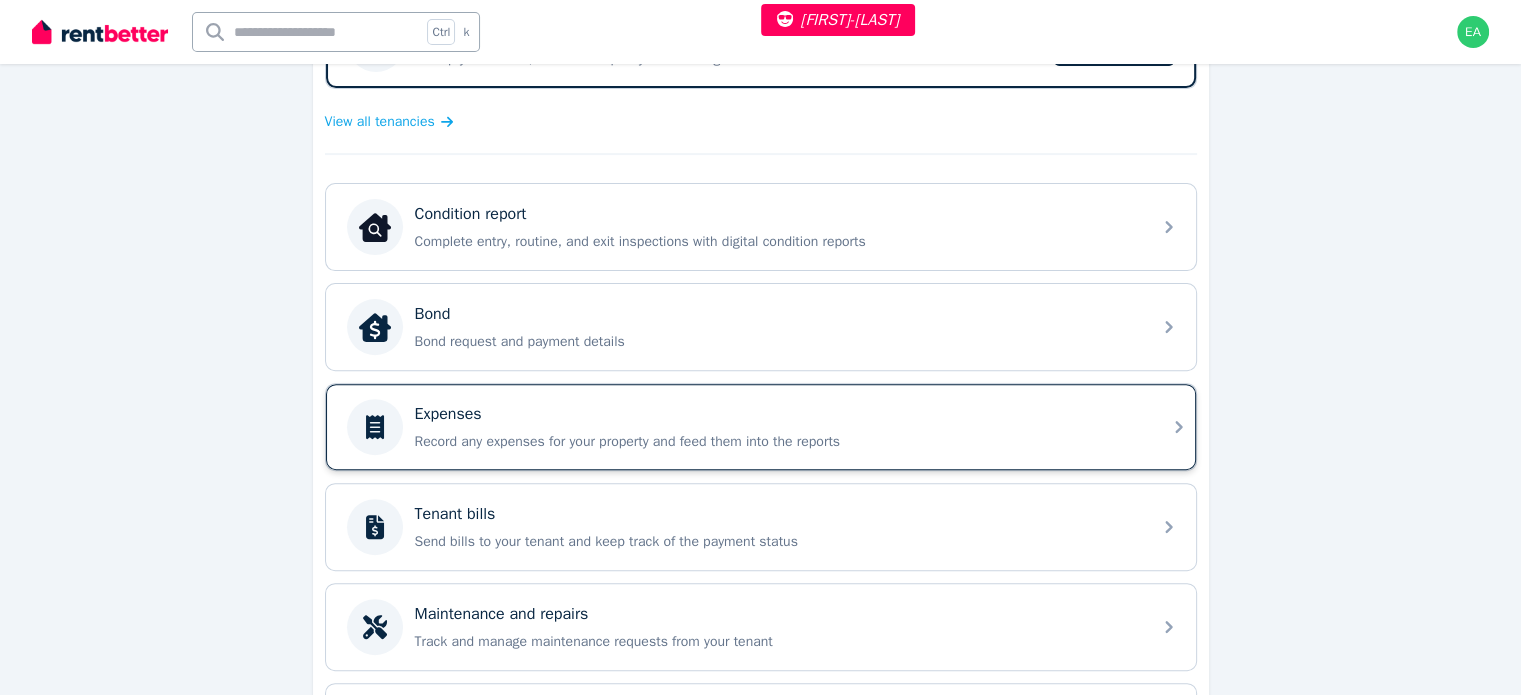 click on "Record any expenses for your property and feed them into the reports" at bounding box center [777, 442] 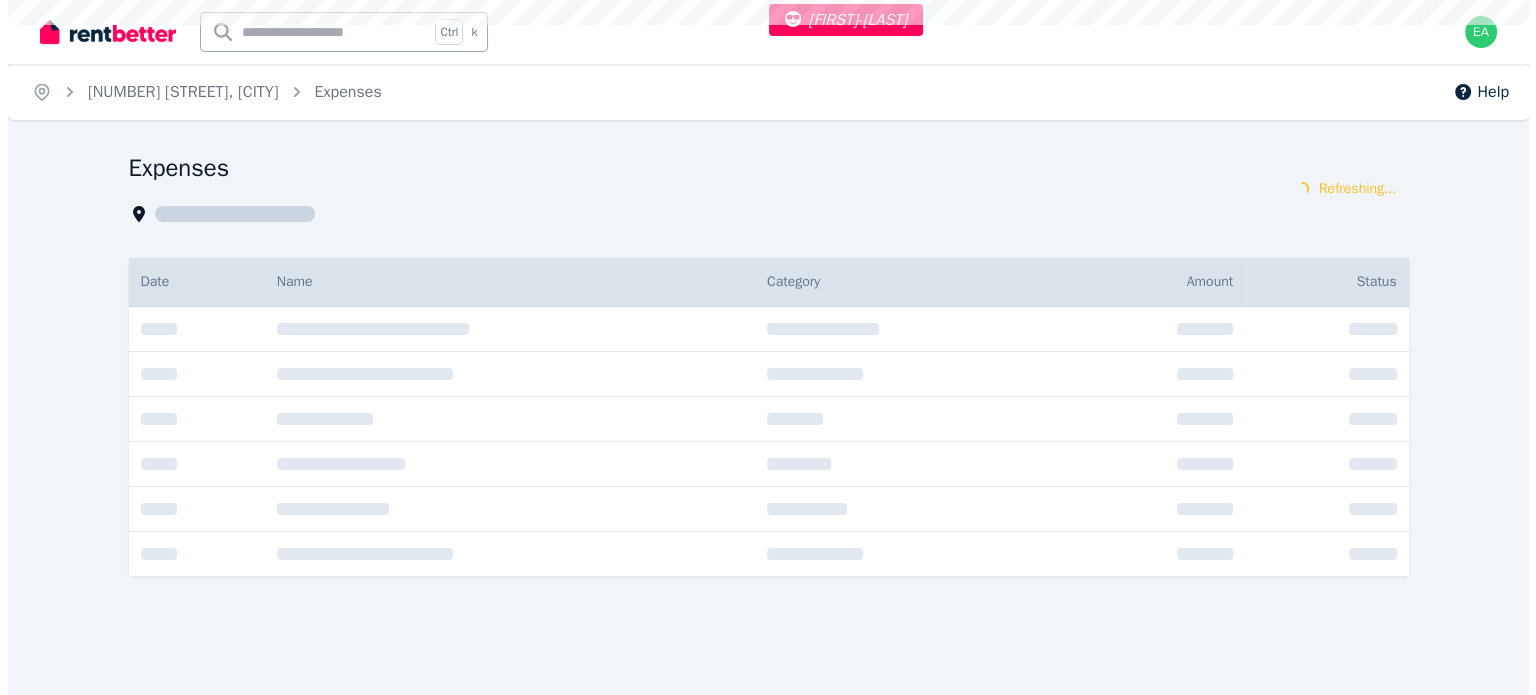 scroll, scrollTop: 0, scrollLeft: 0, axis: both 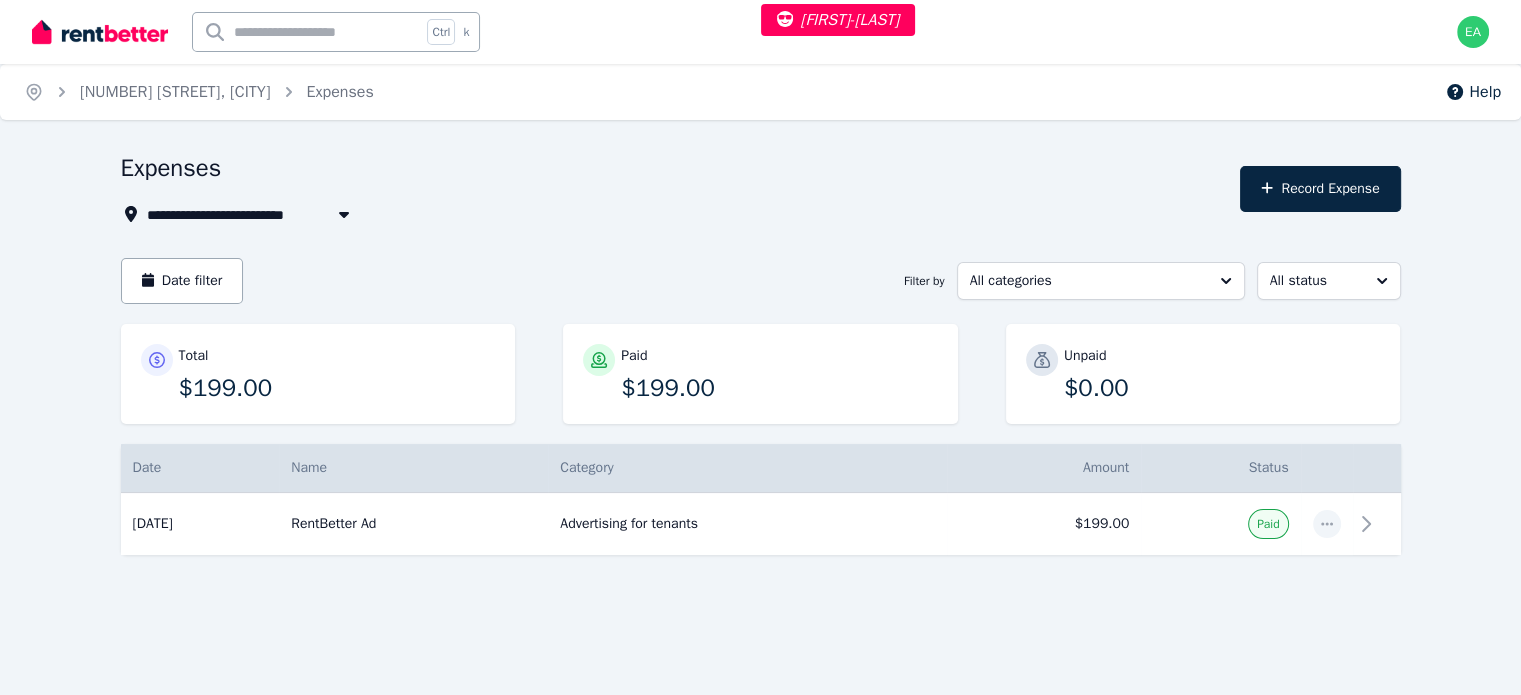 select on "***" 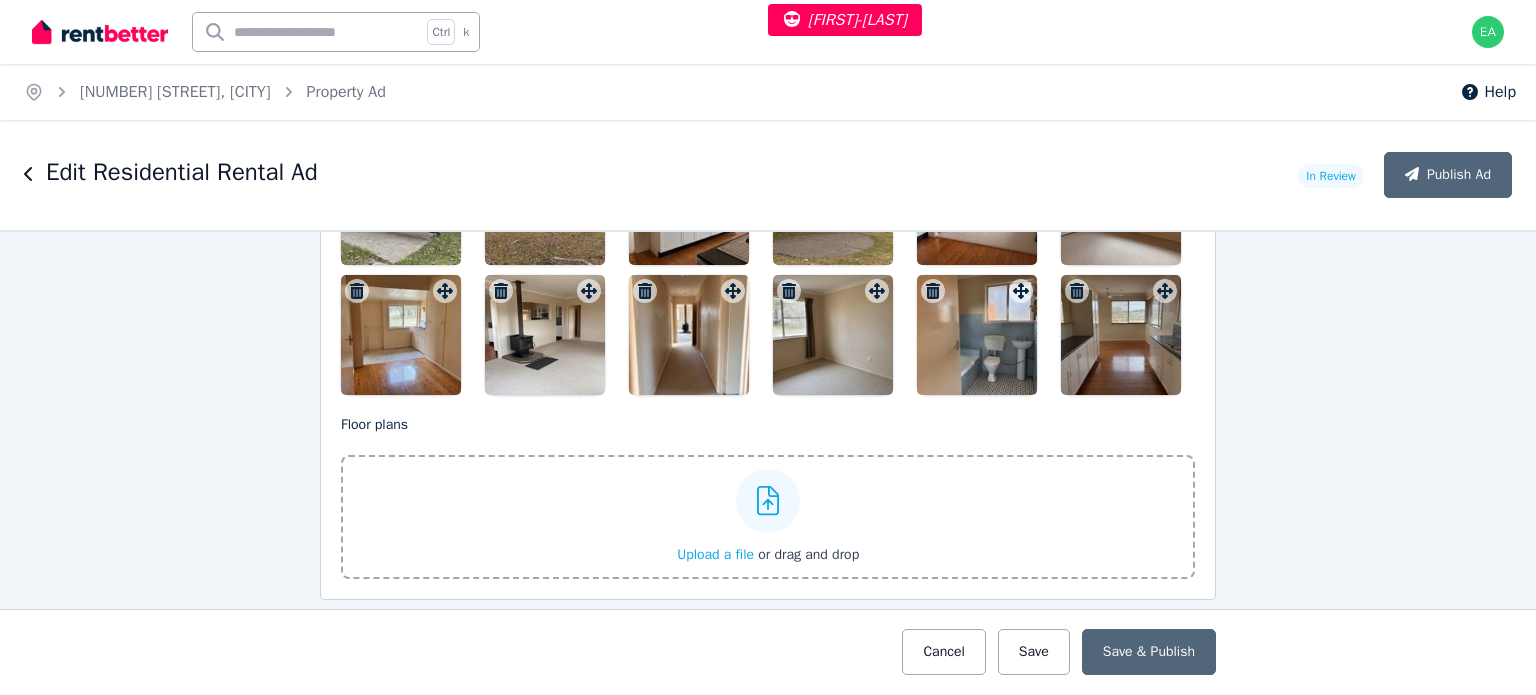 scroll, scrollTop: 2700, scrollLeft: 0, axis: vertical 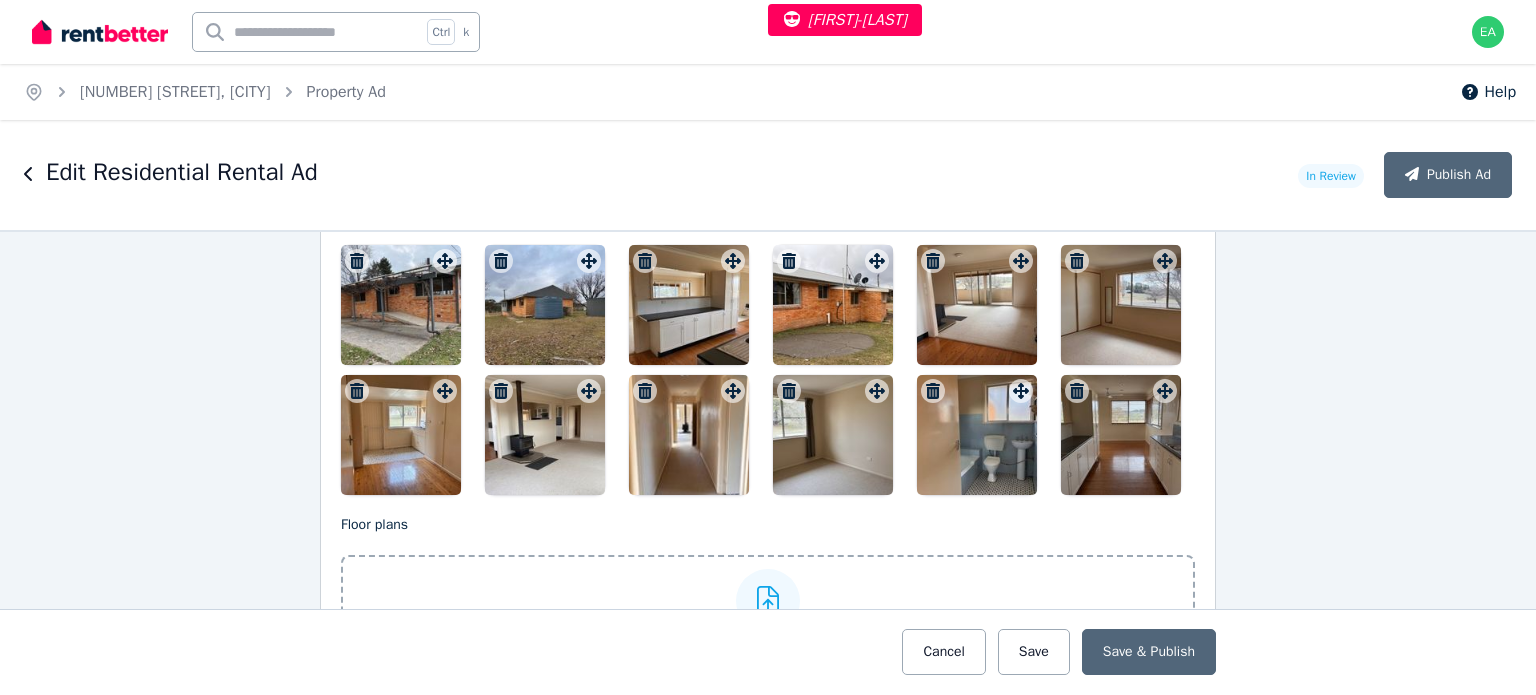 click at bounding box center (401, 305) 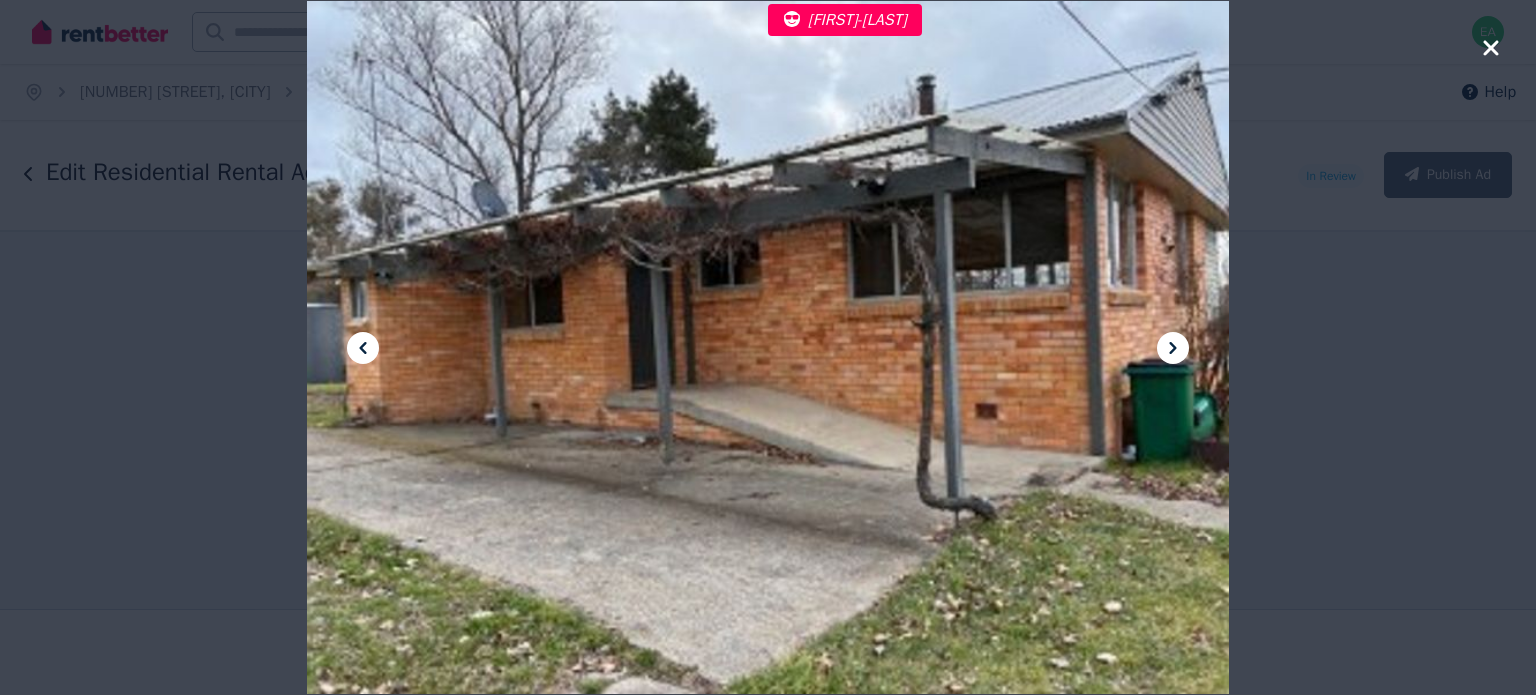 click 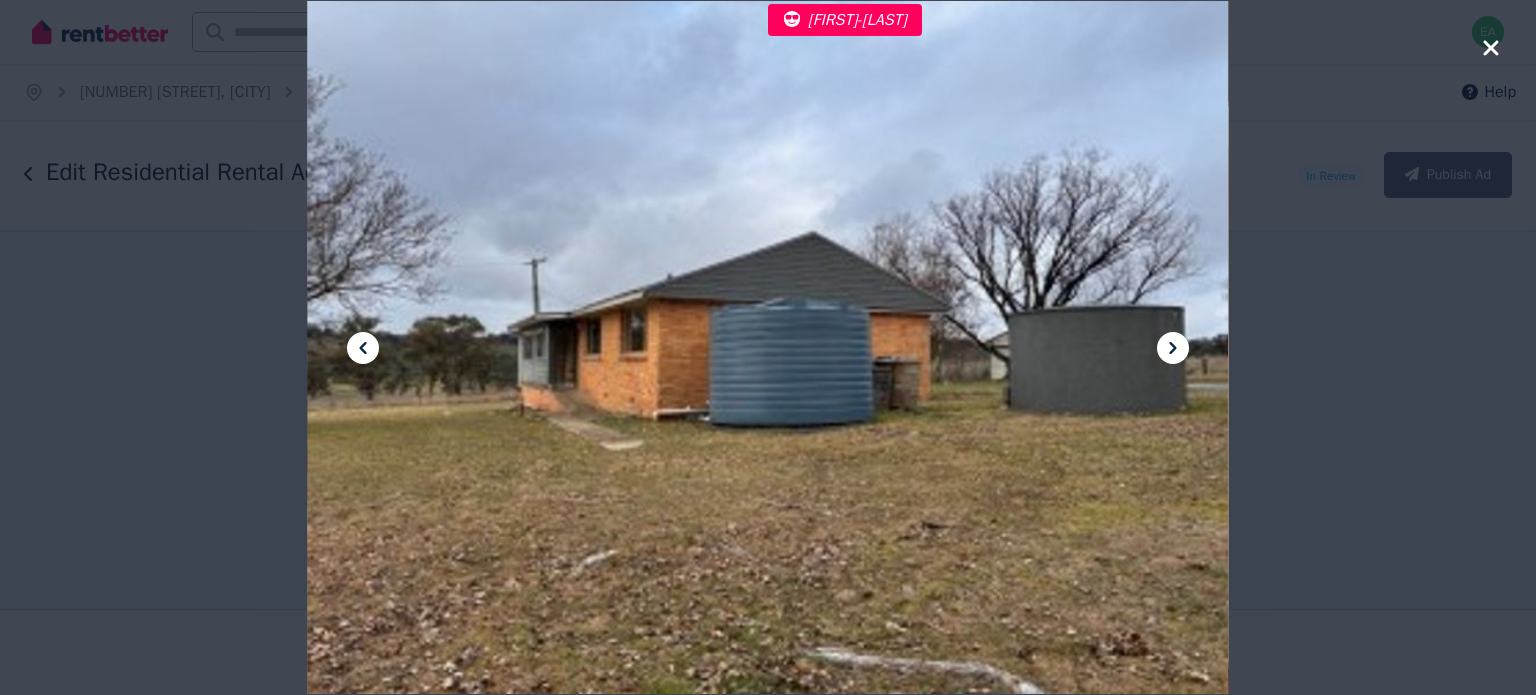 click 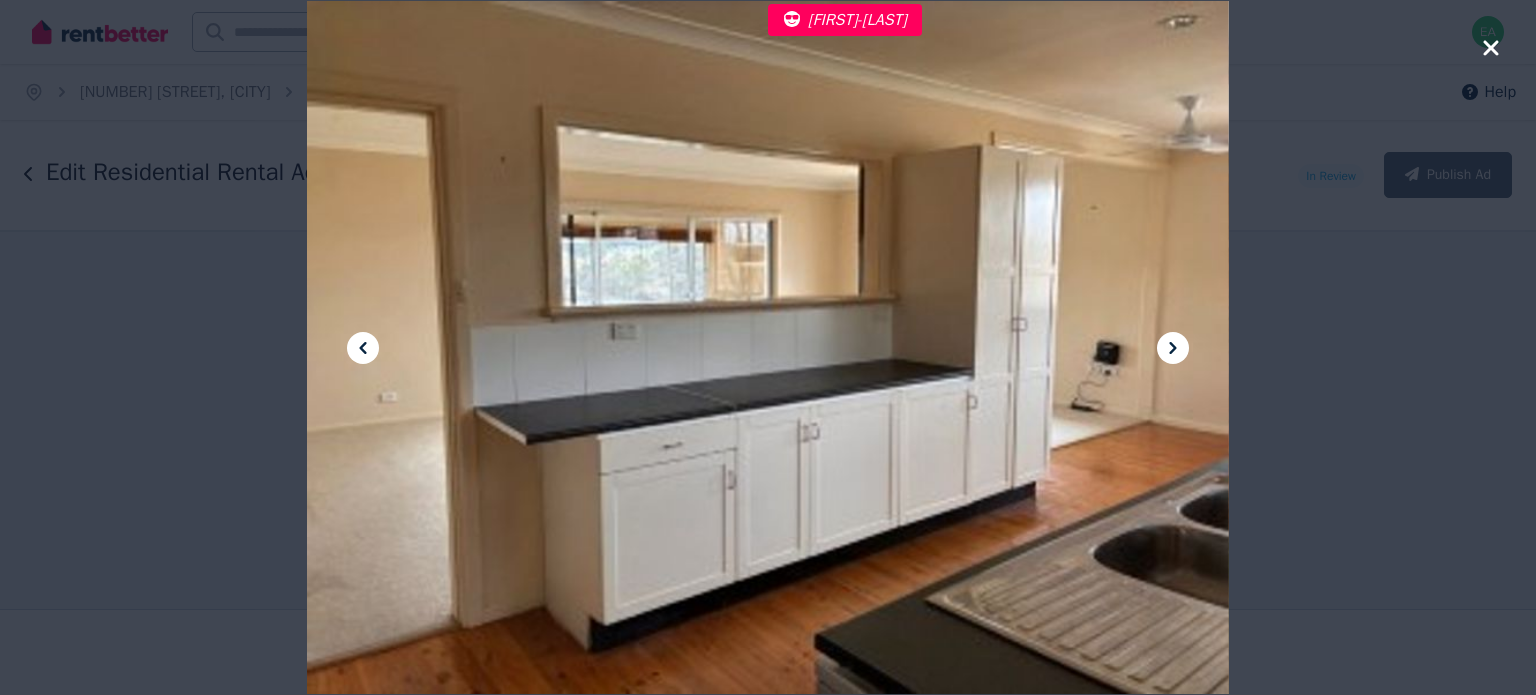 click 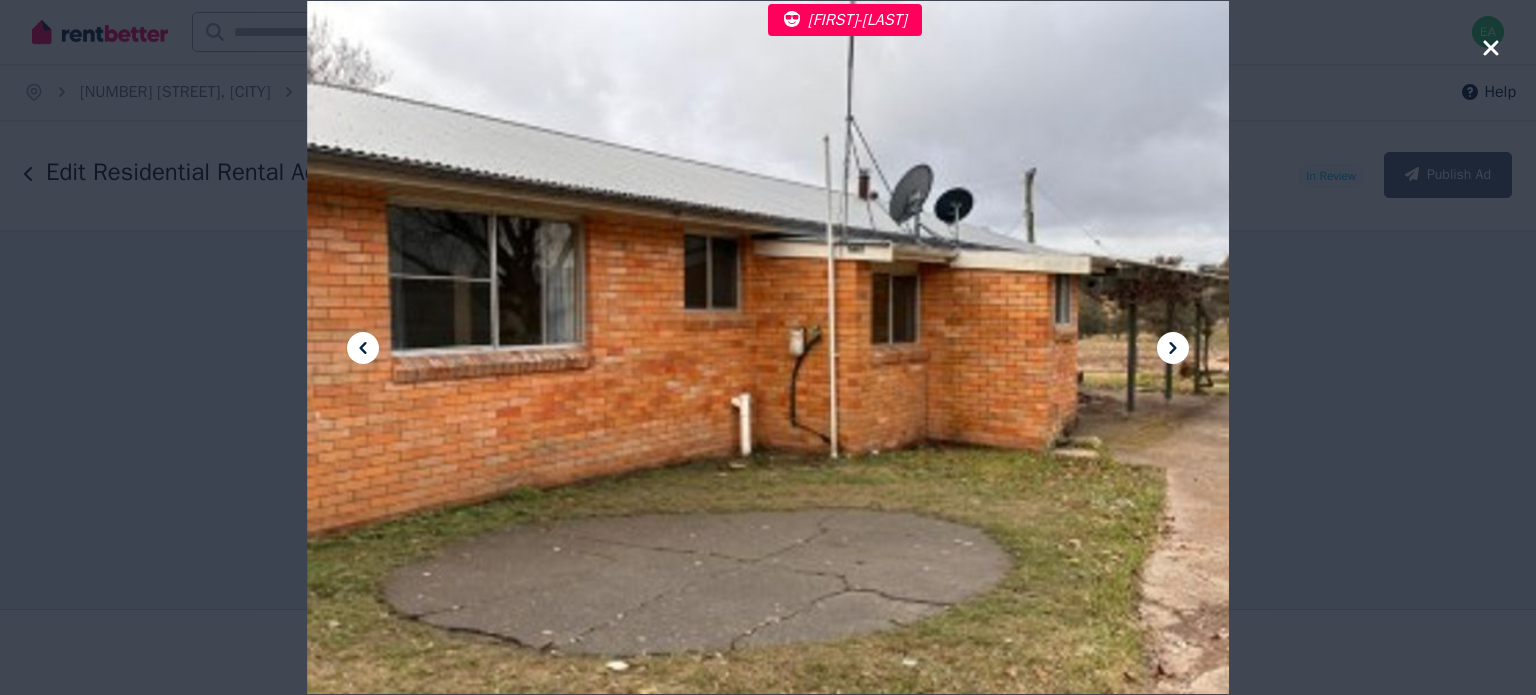 click 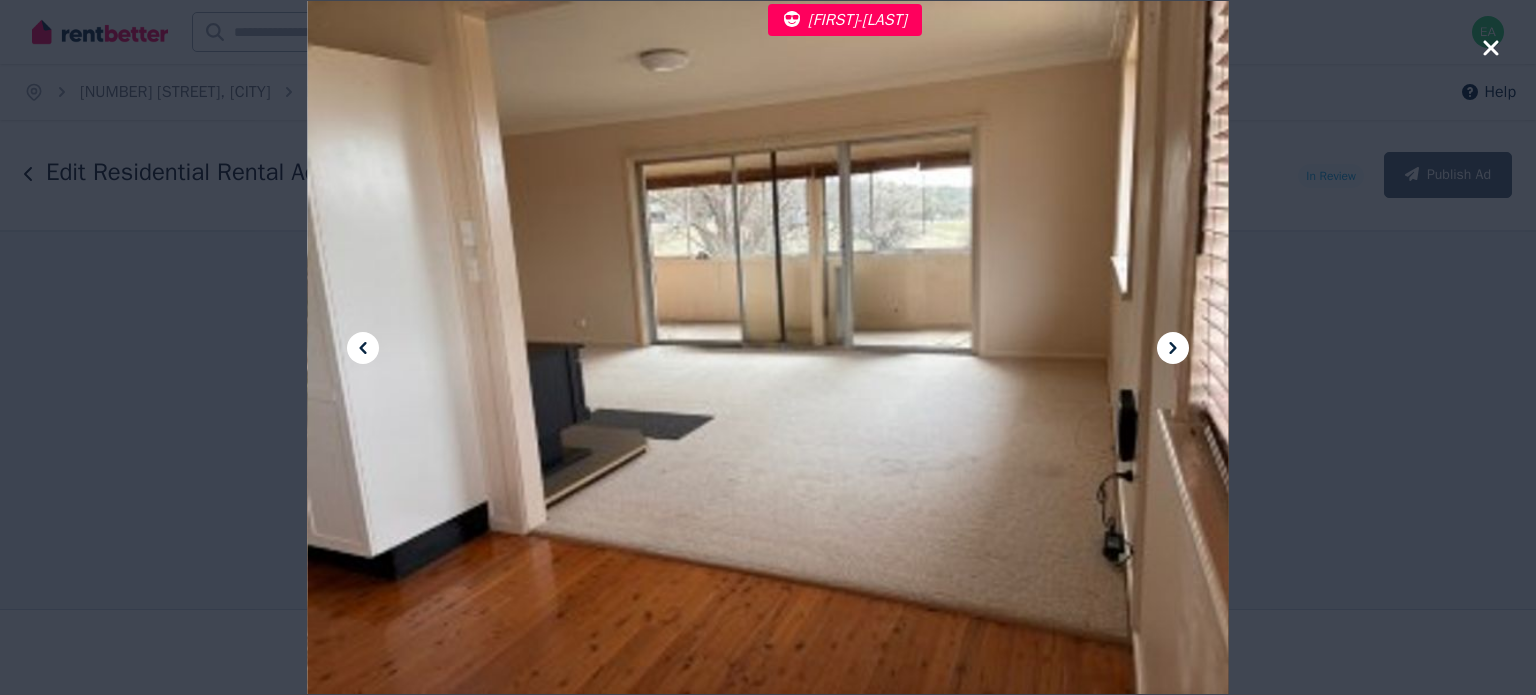 click 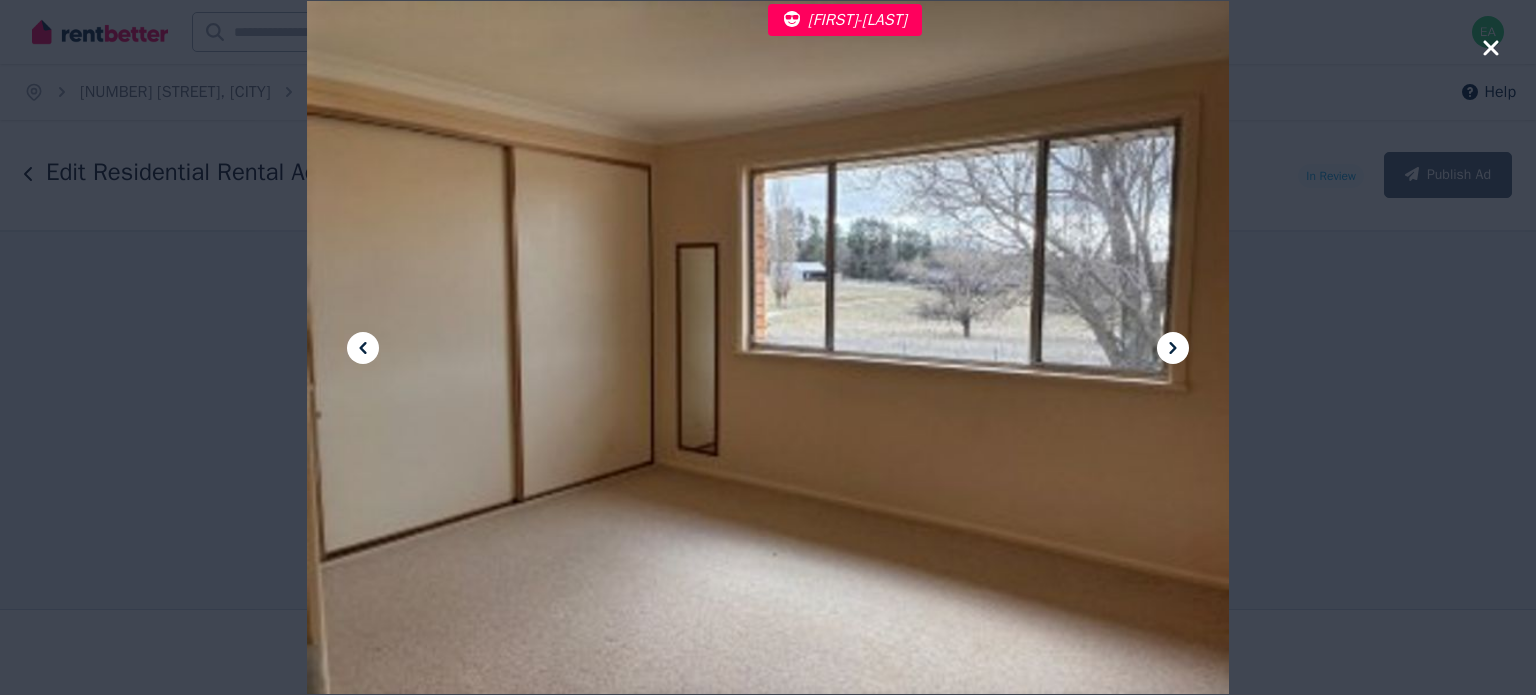 click 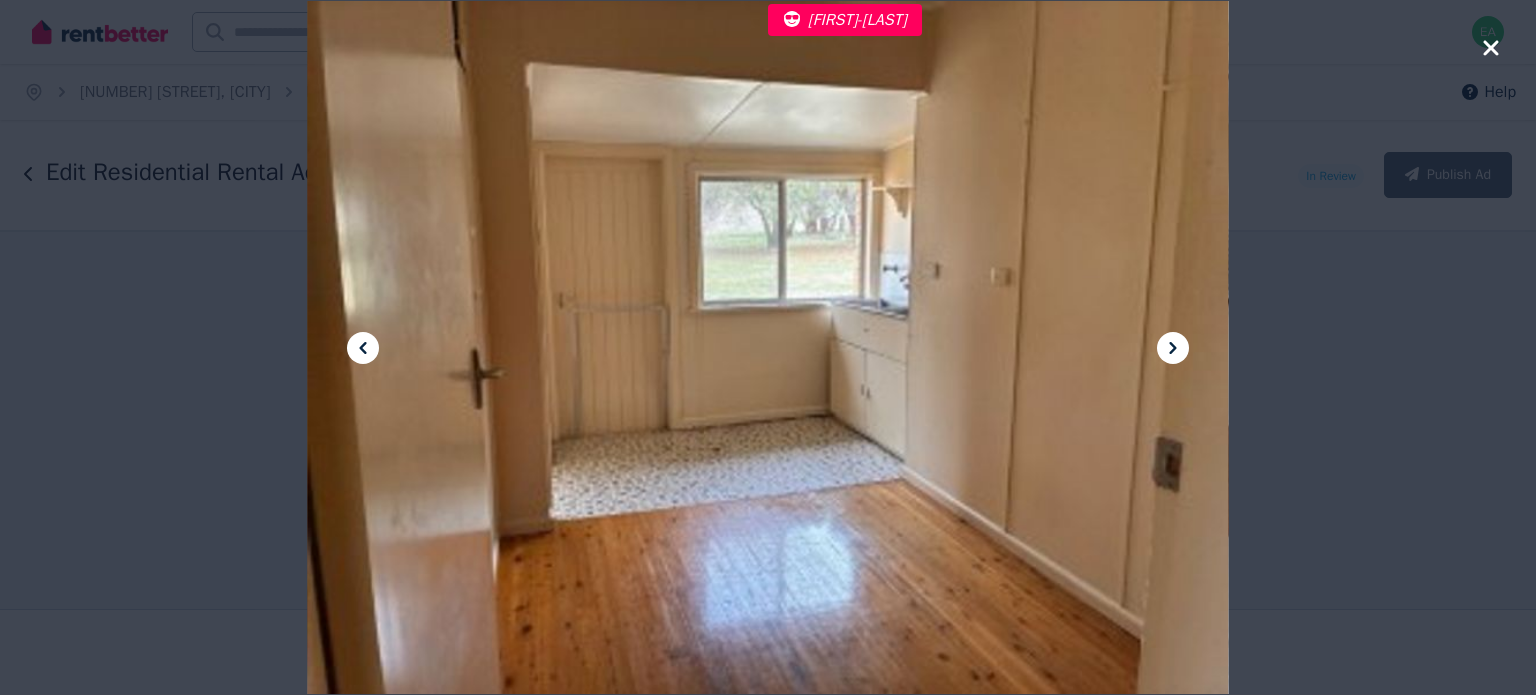click 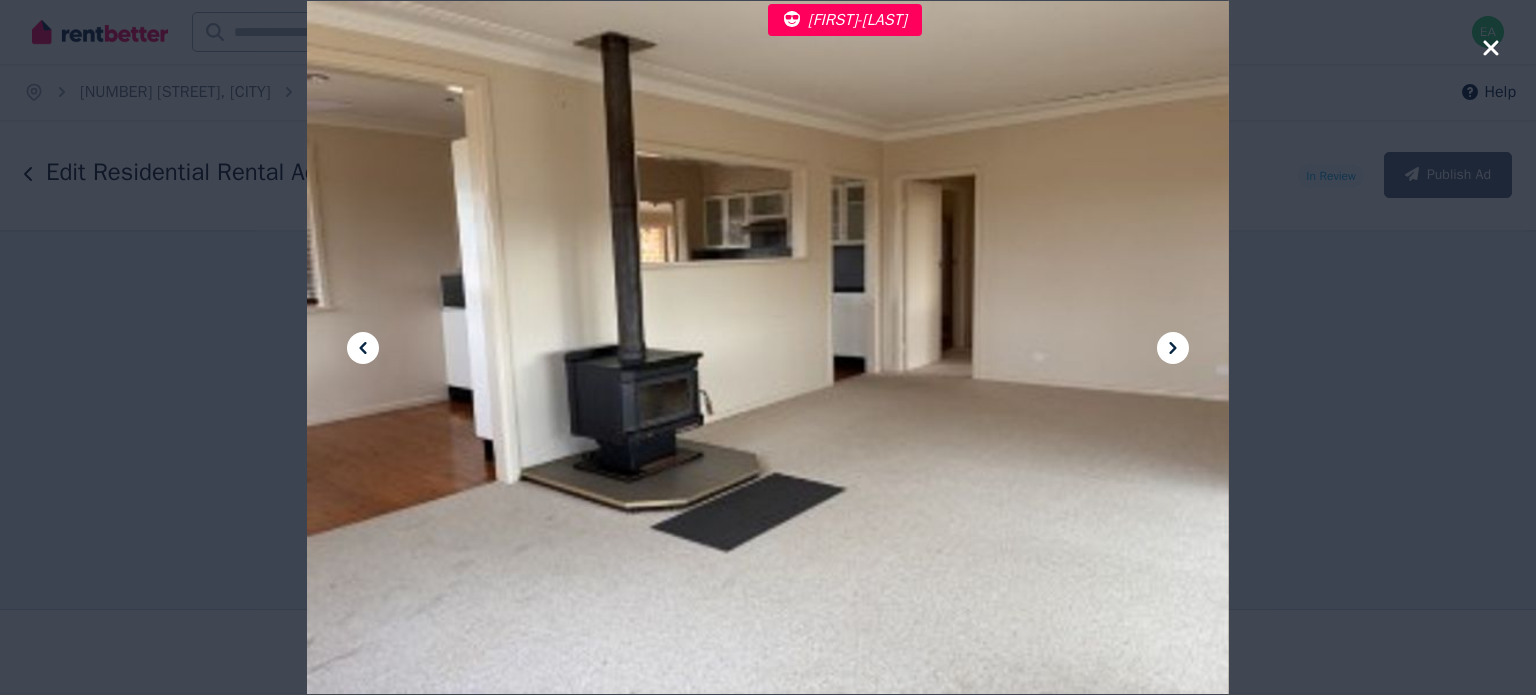 click 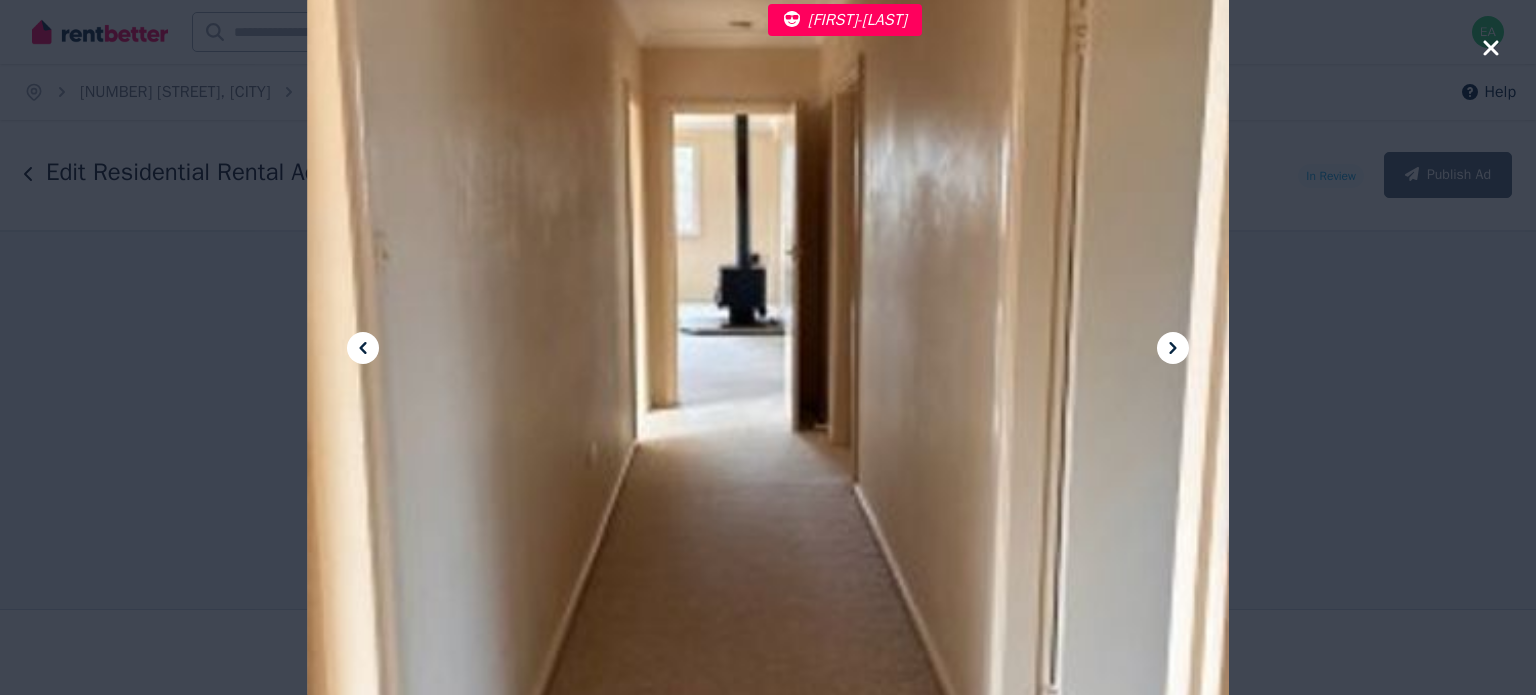 click 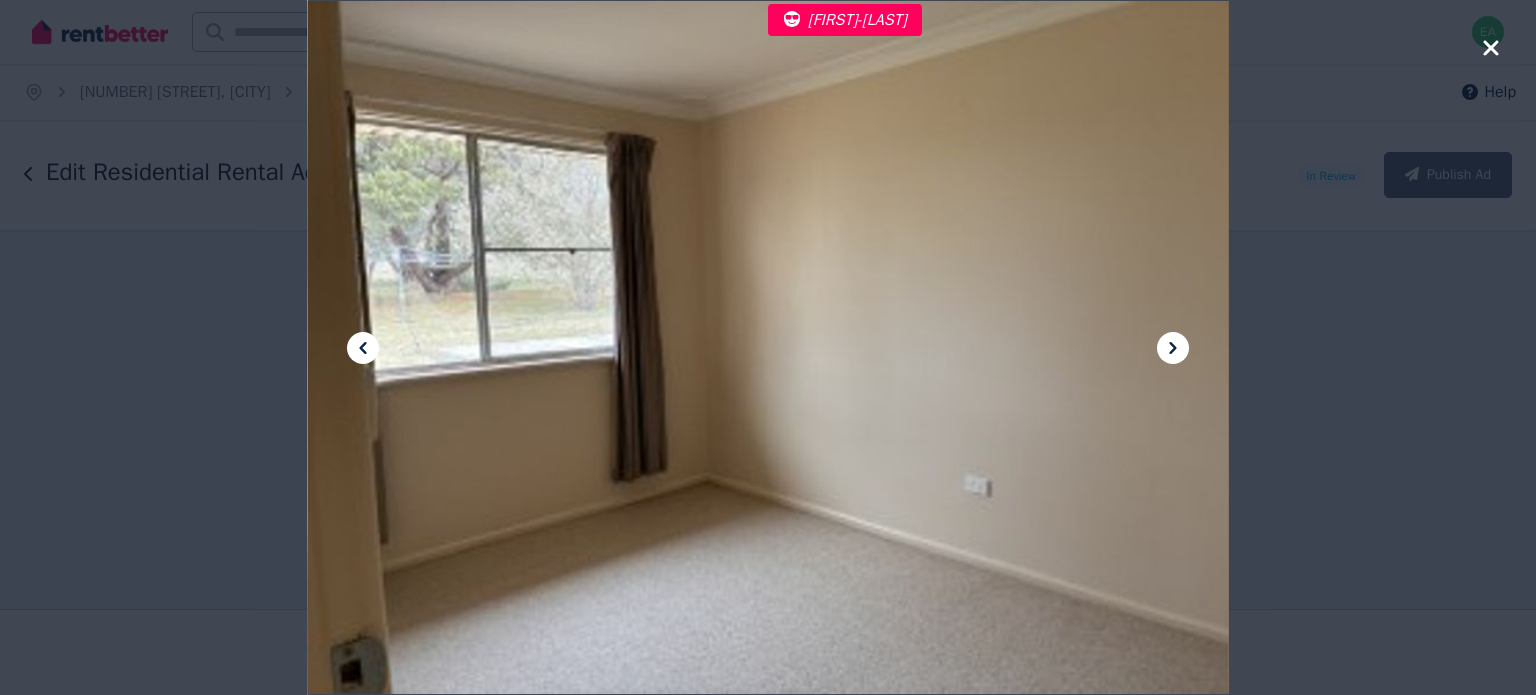 click 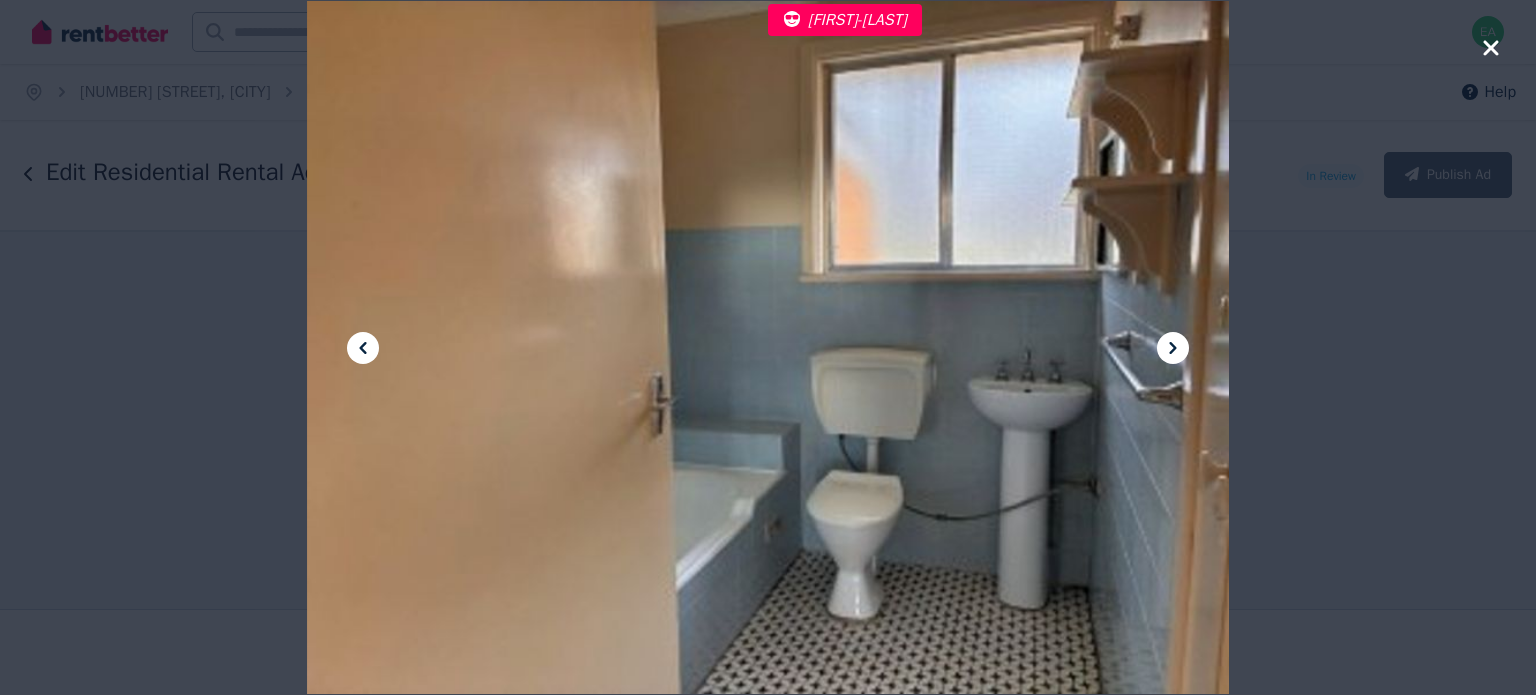 click 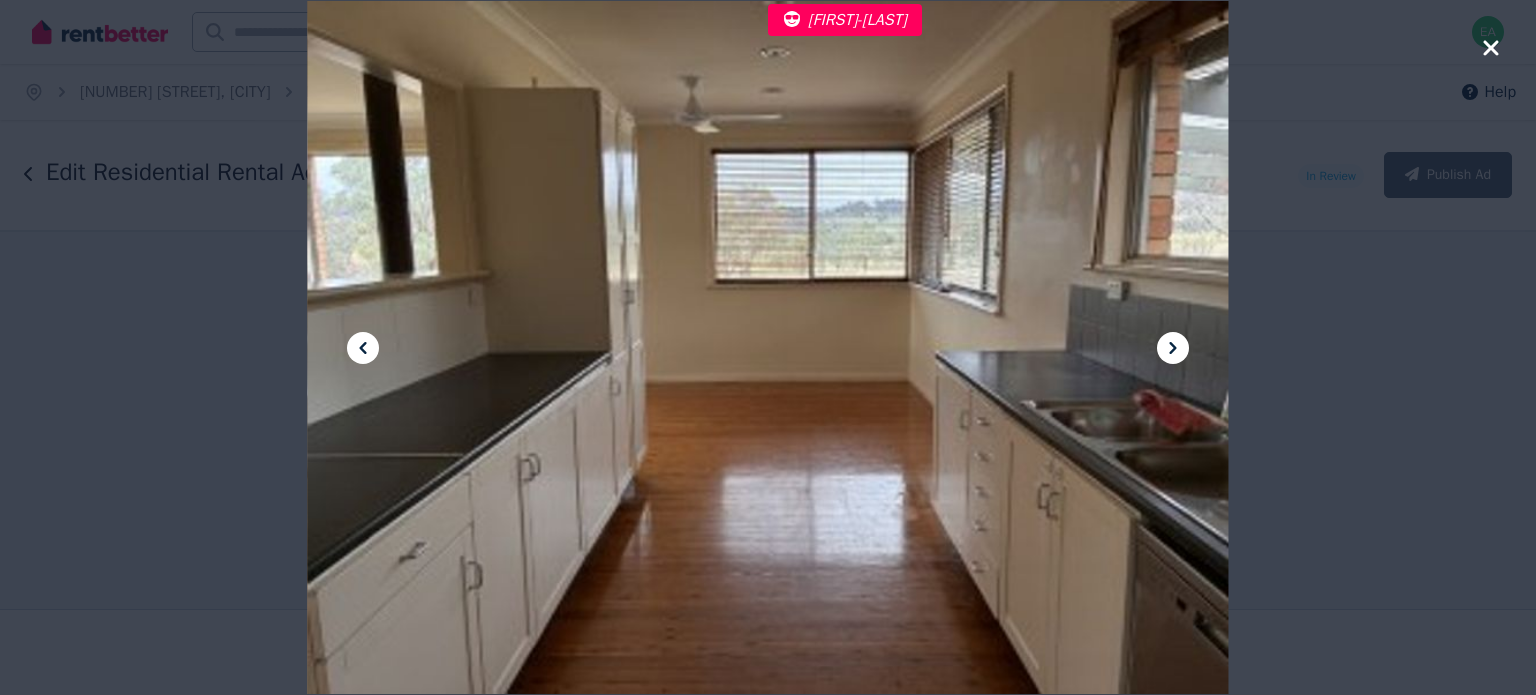 click 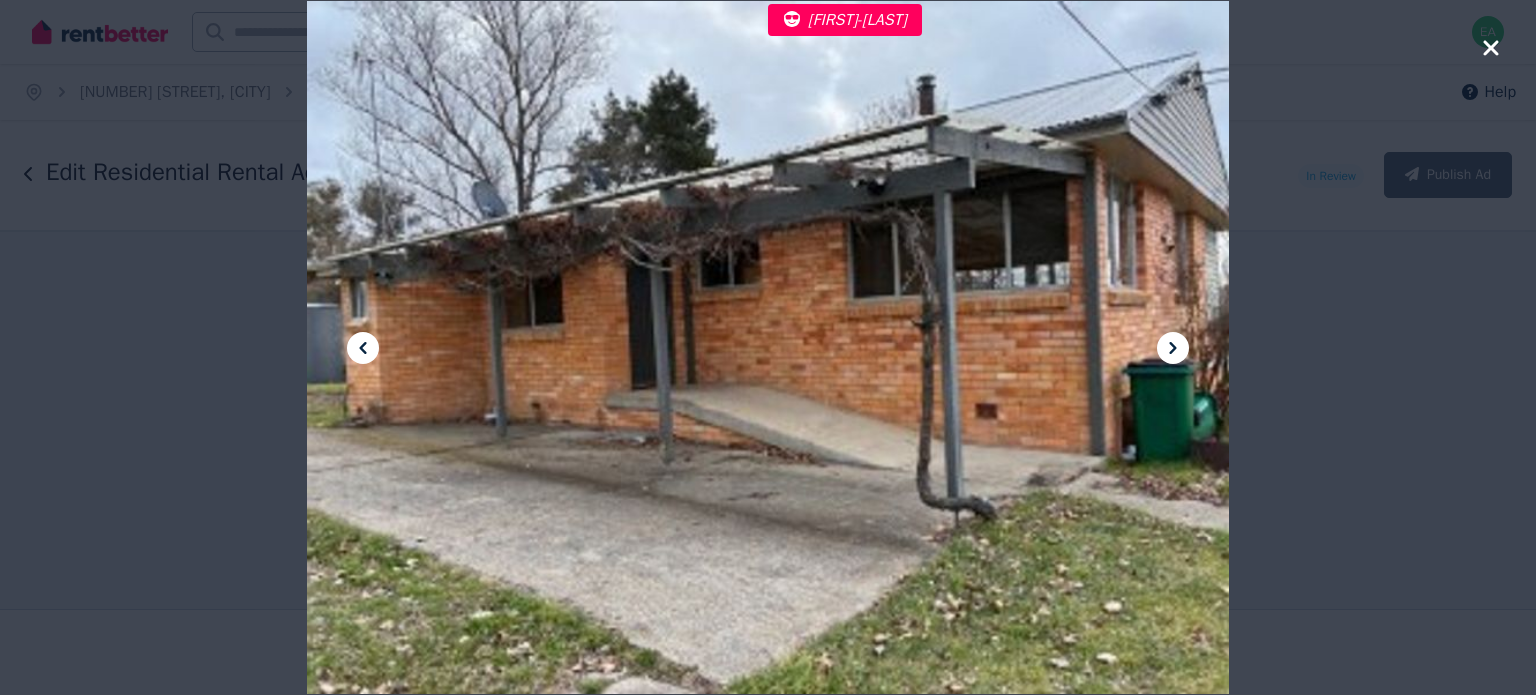 click 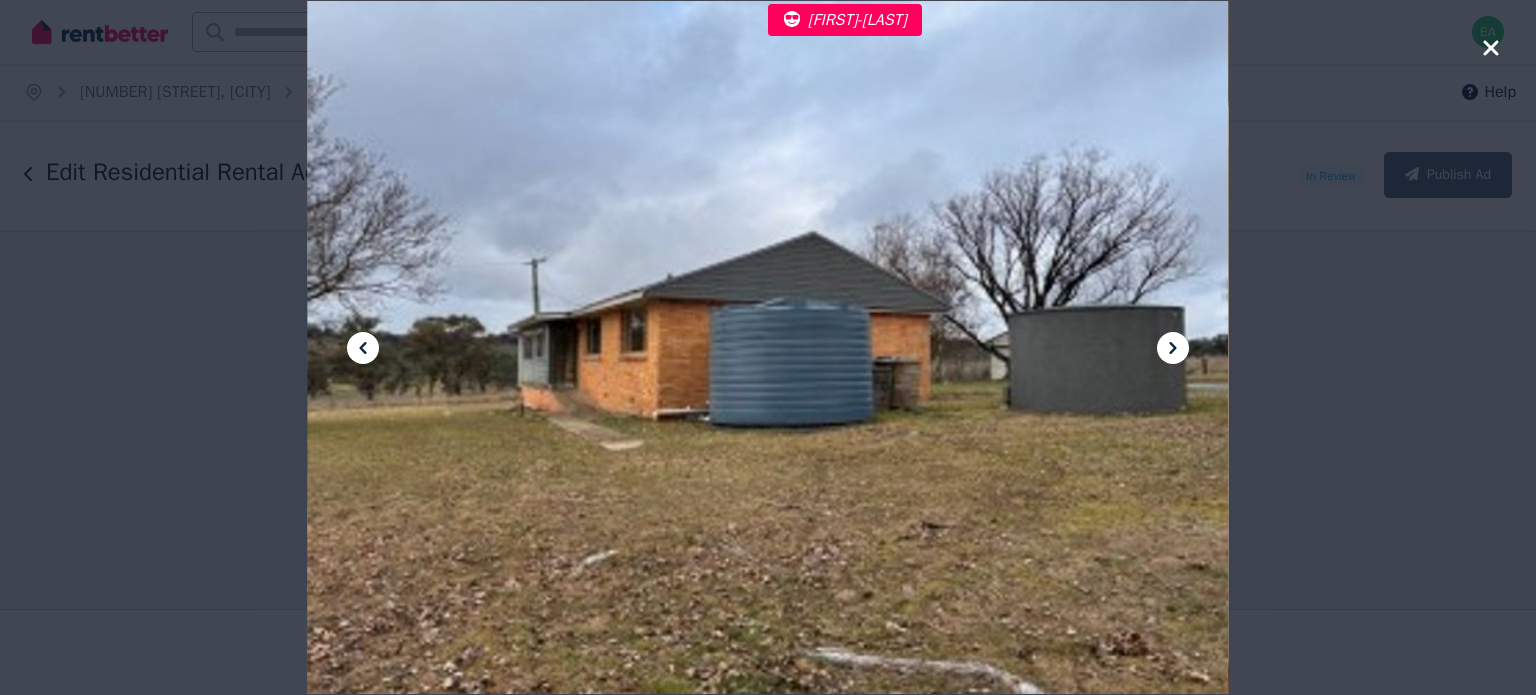 click 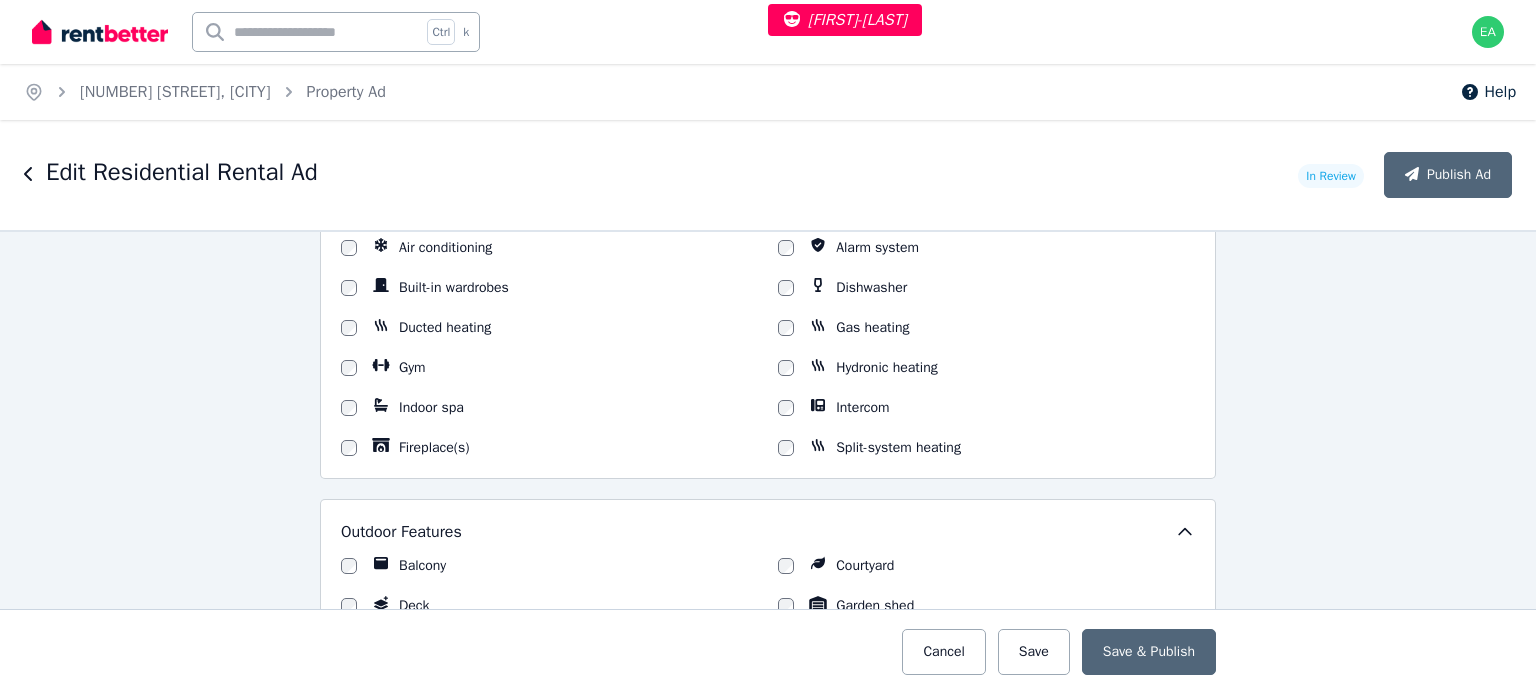 scroll, scrollTop: 1369, scrollLeft: 0, axis: vertical 